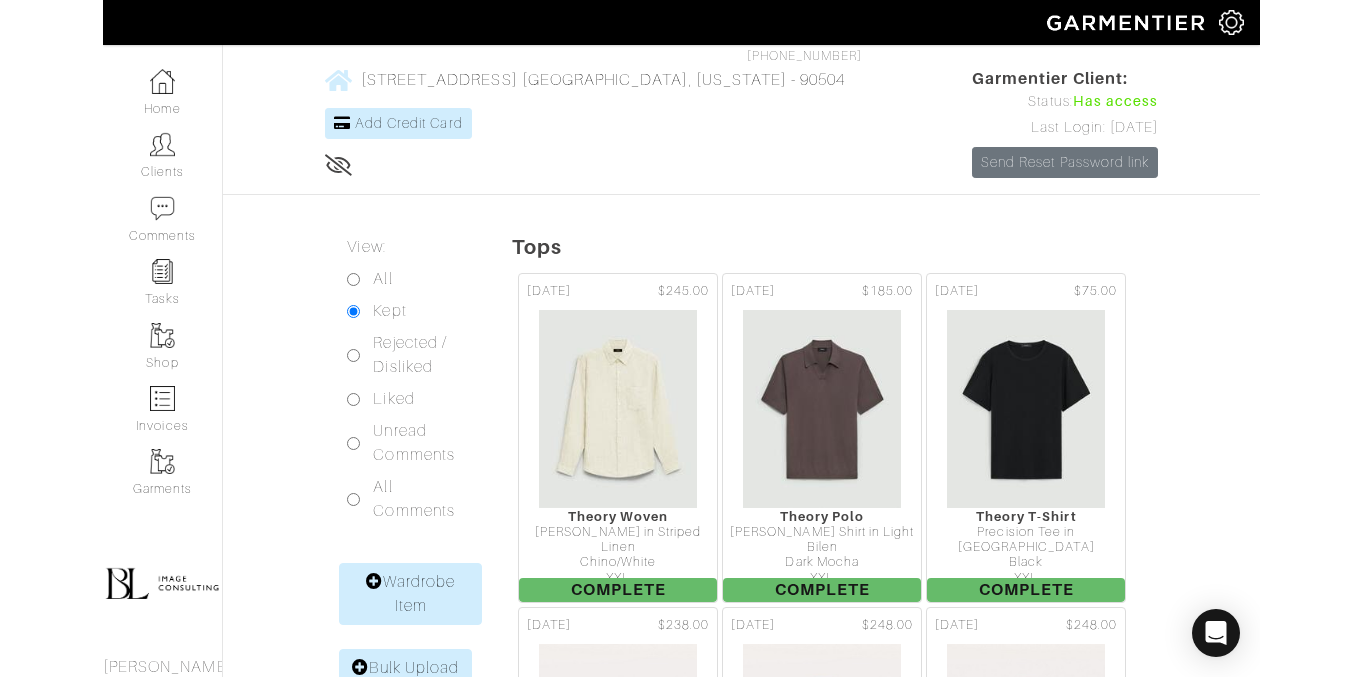 scroll, scrollTop: 0, scrollLeft: 0, axis: both 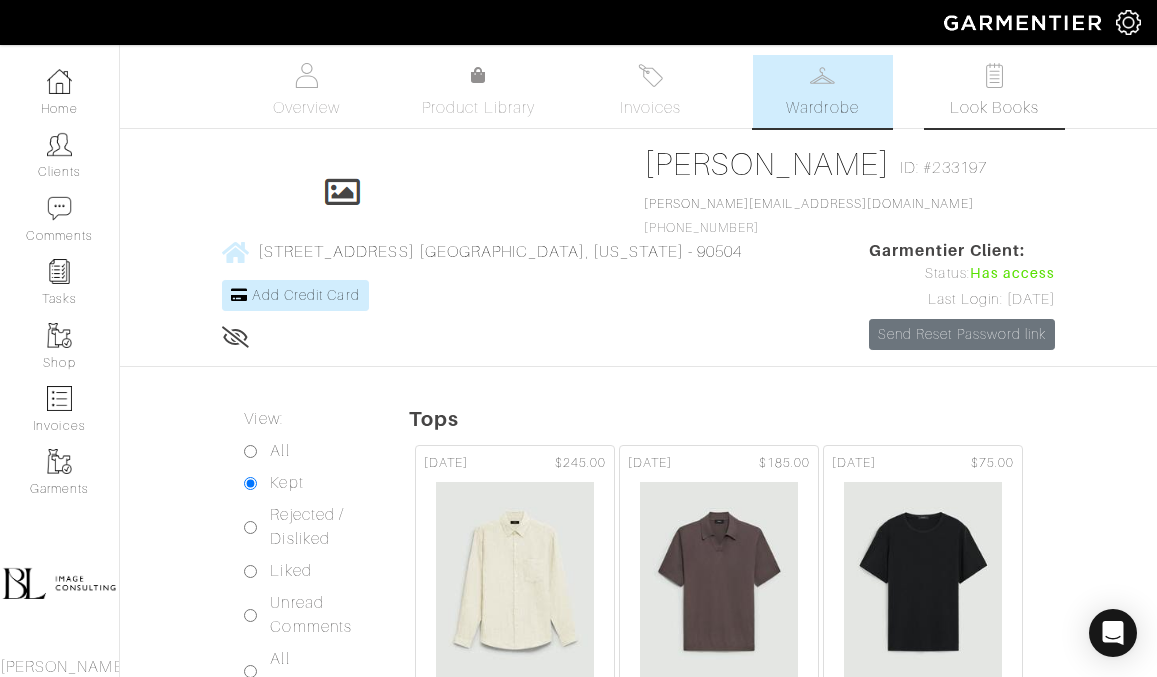 click on "Look Books" at bounding box center [995, 91] 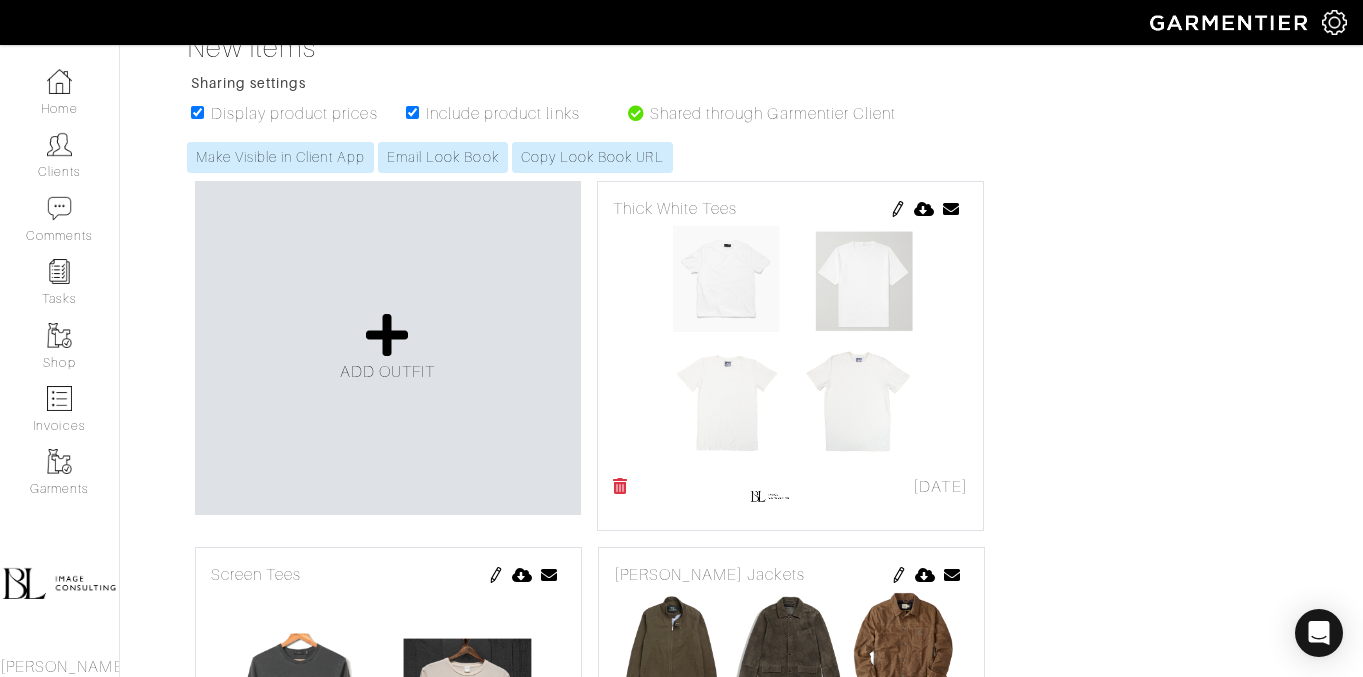 scroll, scrollTop: 416, scrollLeft: 0, axis: vertical 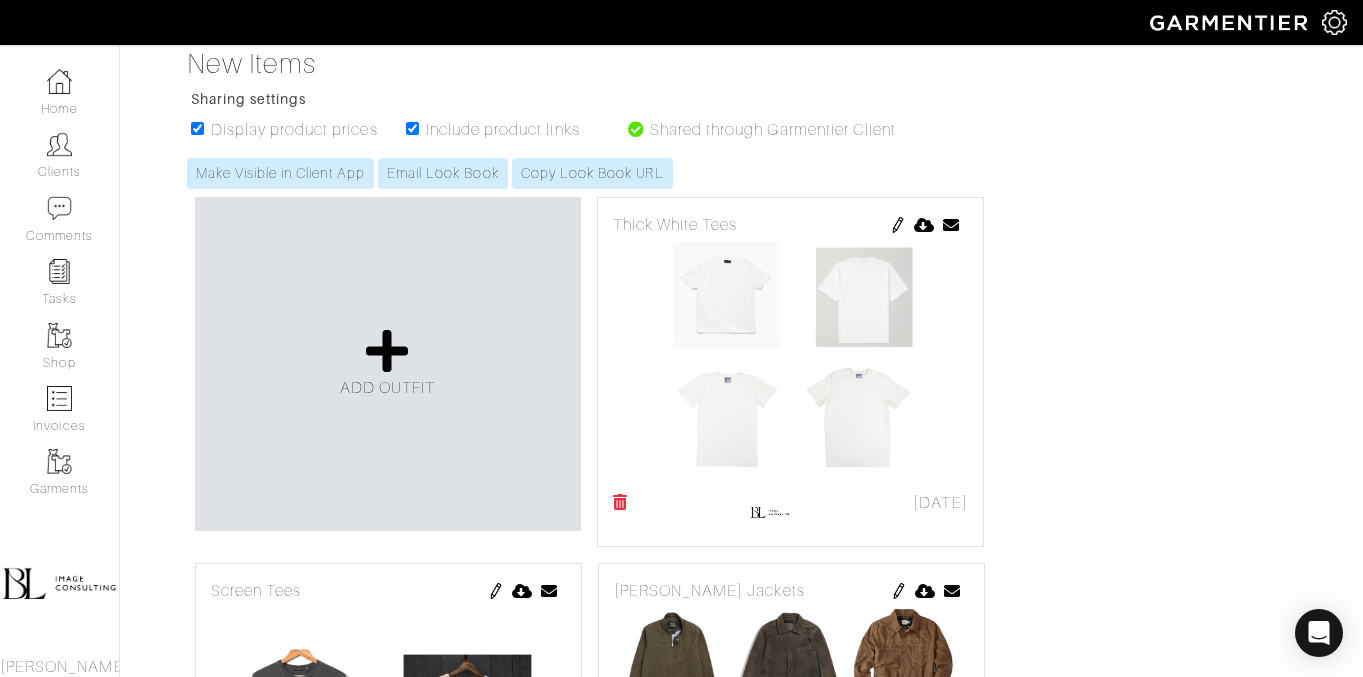 click at bounding box center (898, 225) 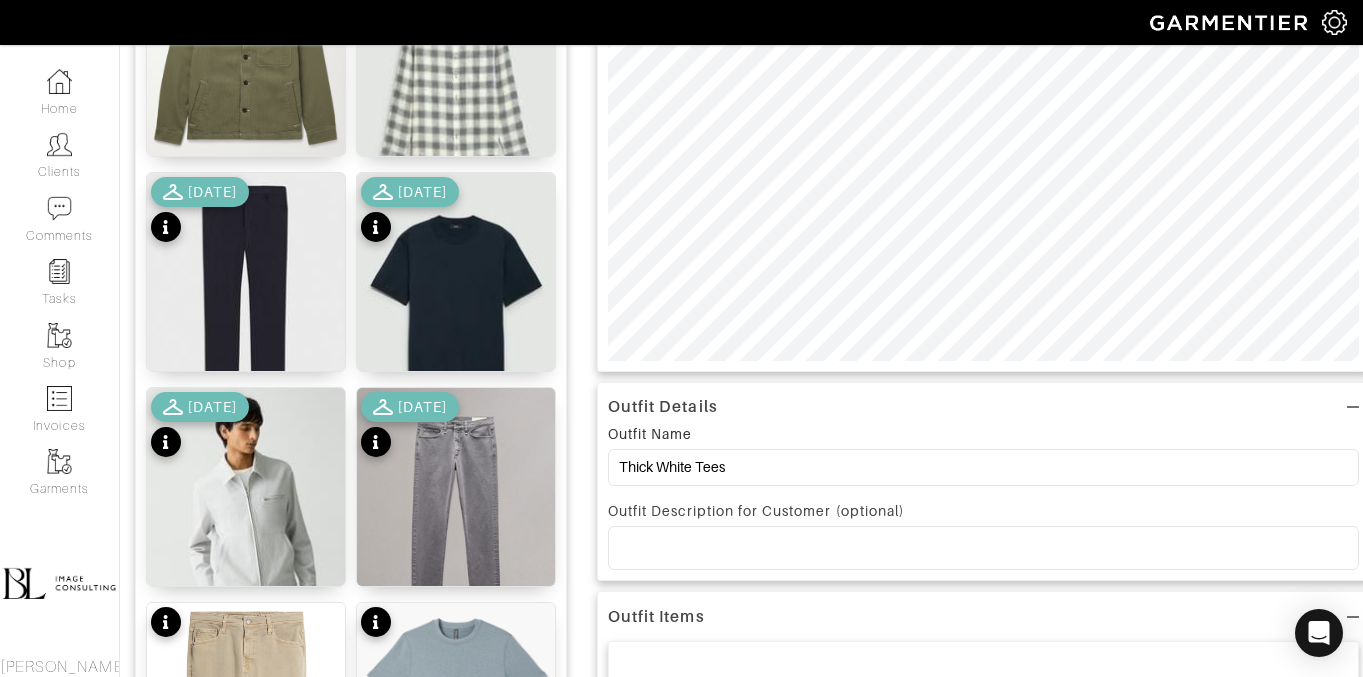 scroll, scrollTop: 0, scrollLeft: 0, axis: both 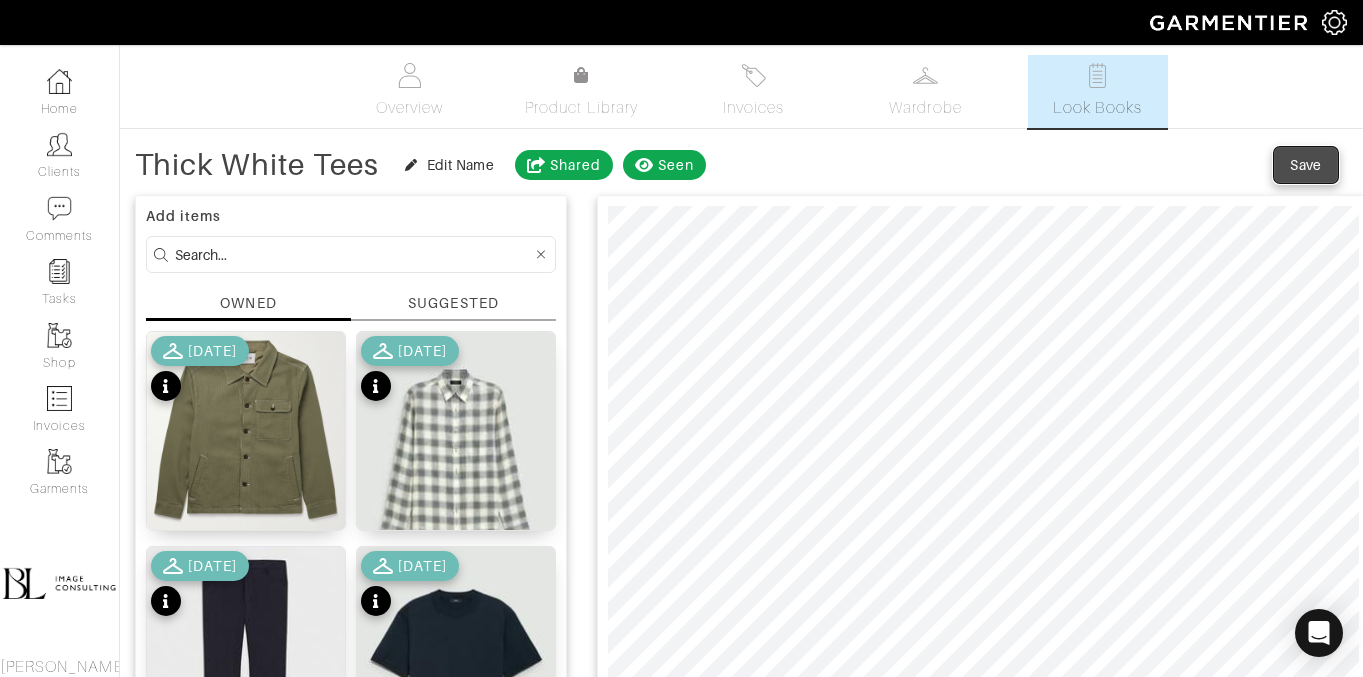 click on "Save" at bounding box center [1306, 165] 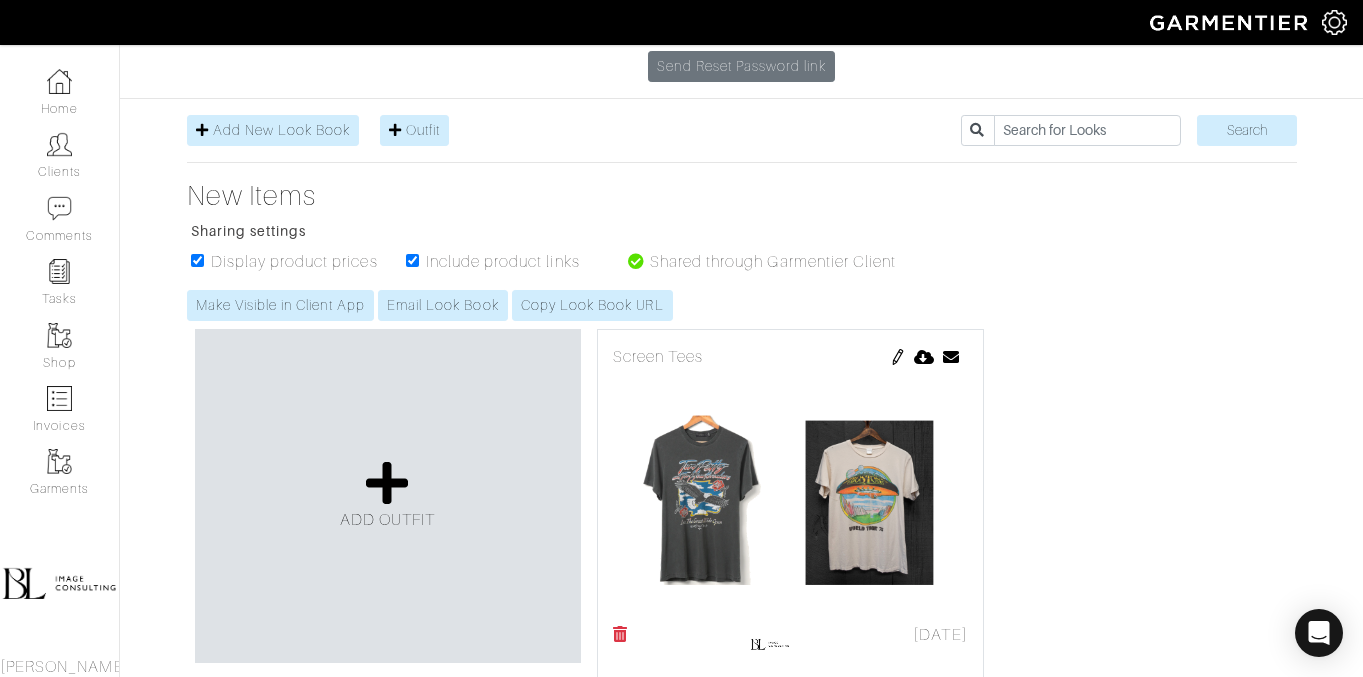 scroll, scrollTop: 283, scrollLeft: 0, axis: vertical 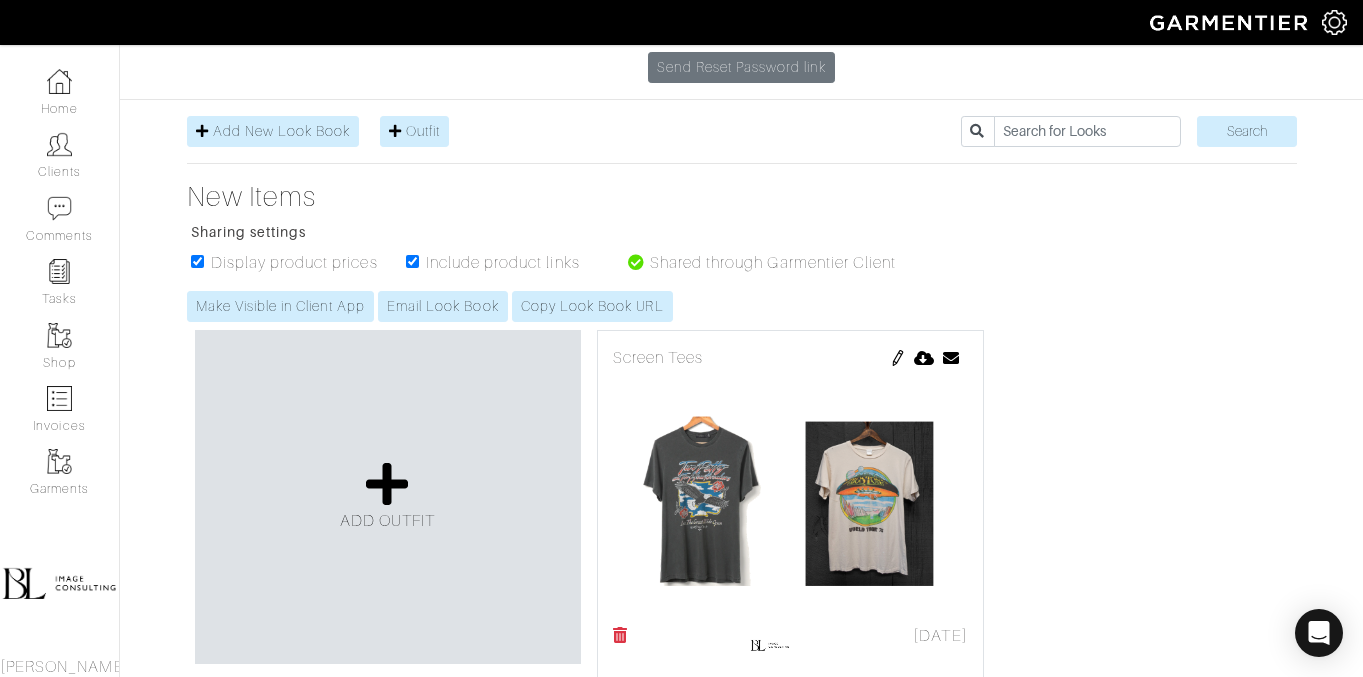 click at bounding box center (898, 358) 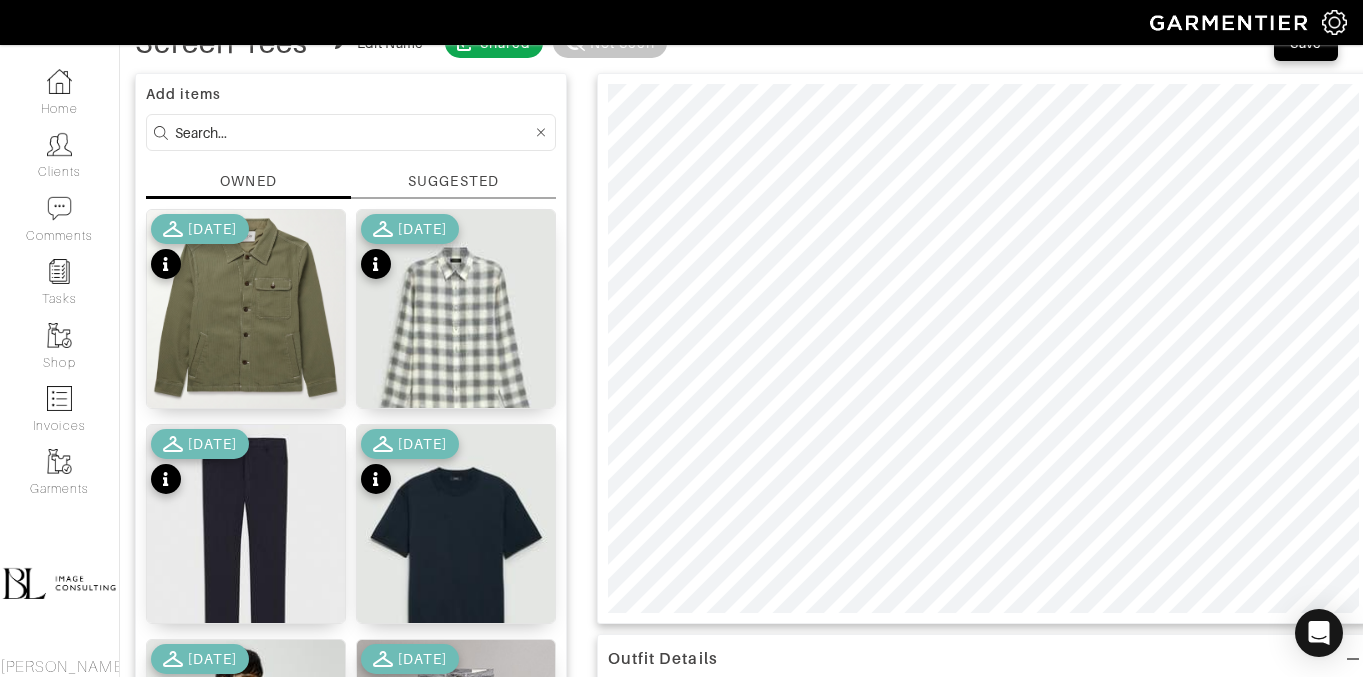 scroll, scrollTop: 119, scrollLeft: 0, axis: vertical 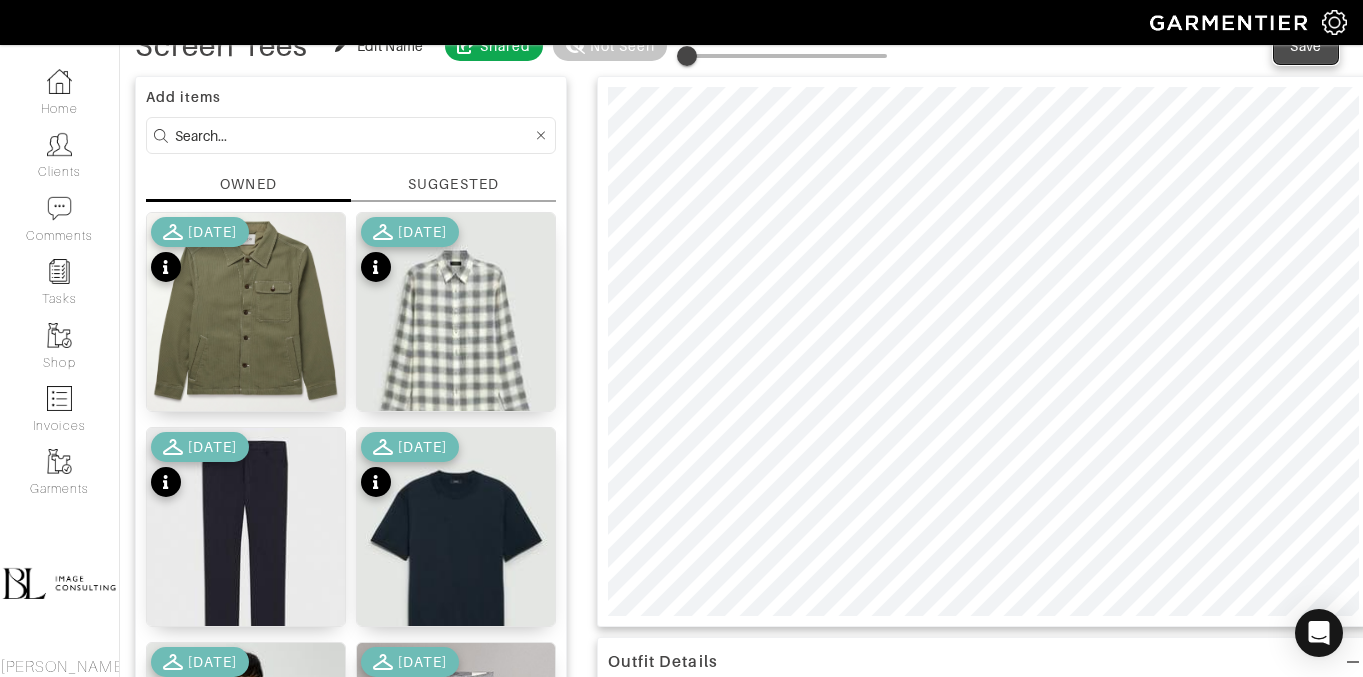 click on "Save" at bounding box center (1306, 46) 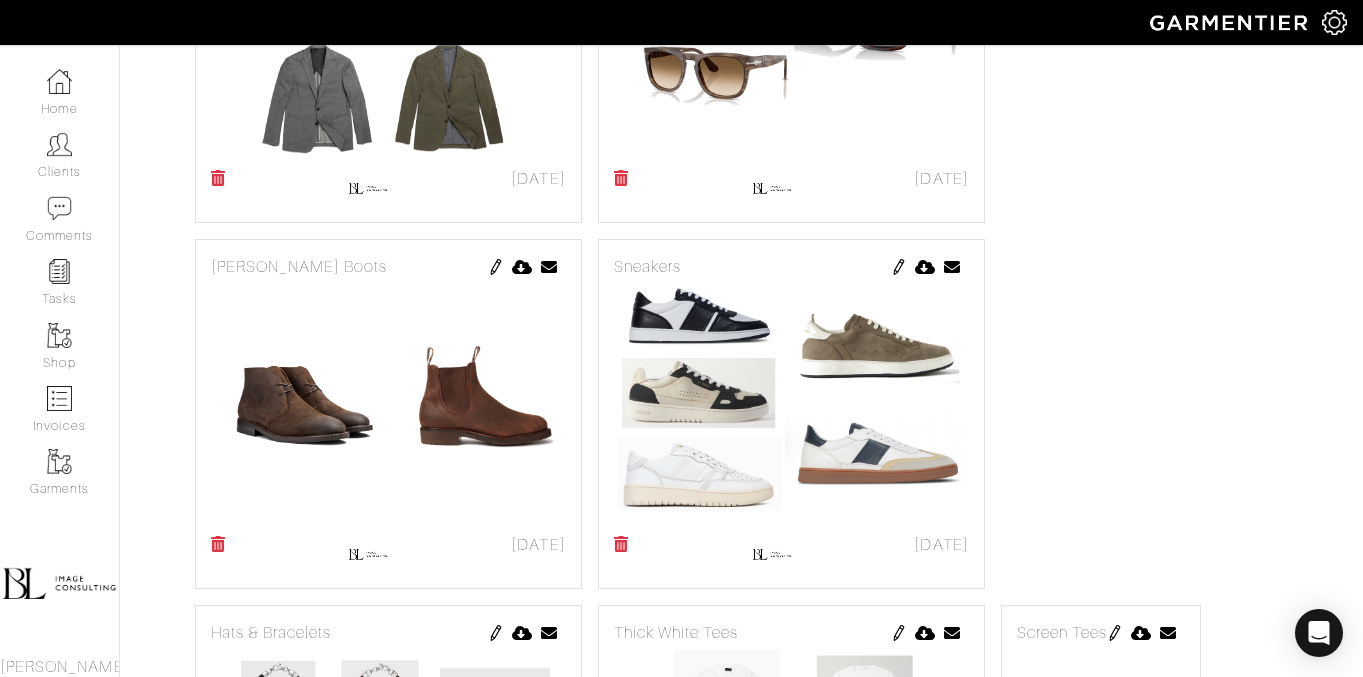 scroll, scrollTop: 1118, scrollLeft: 0, axis: vertical 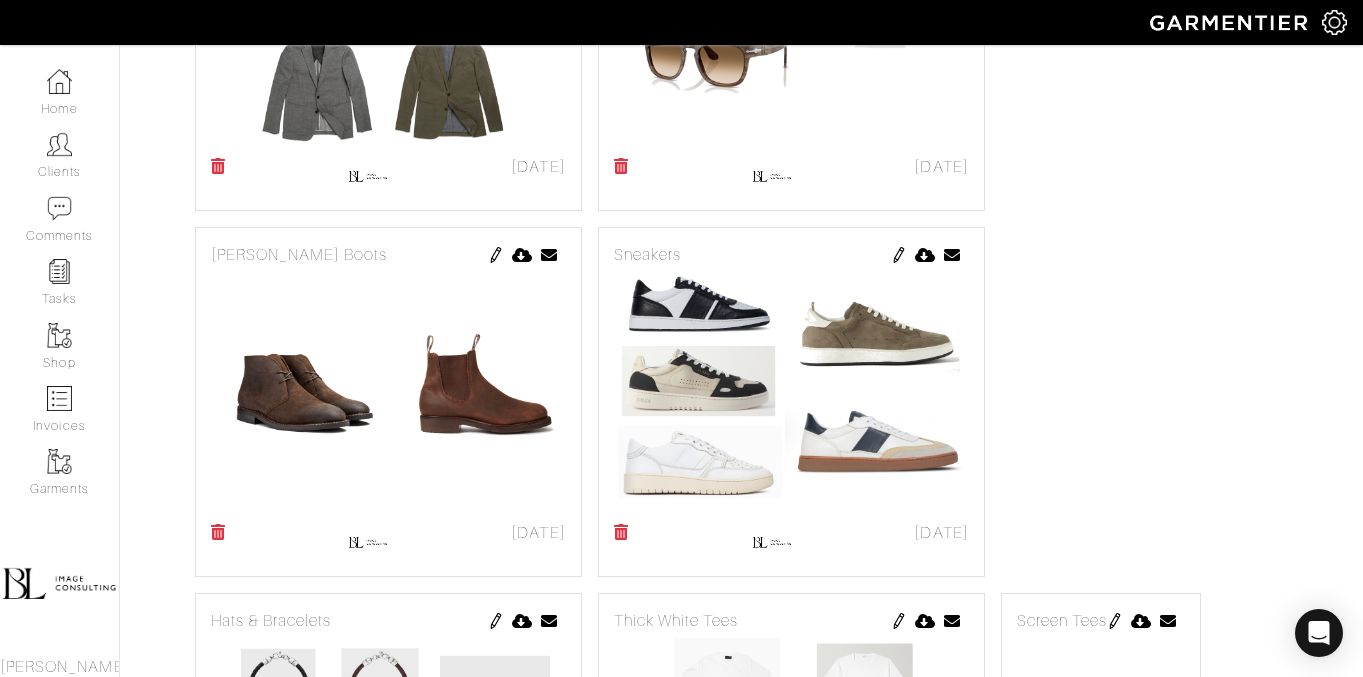 click at bounding box center (496, 255) 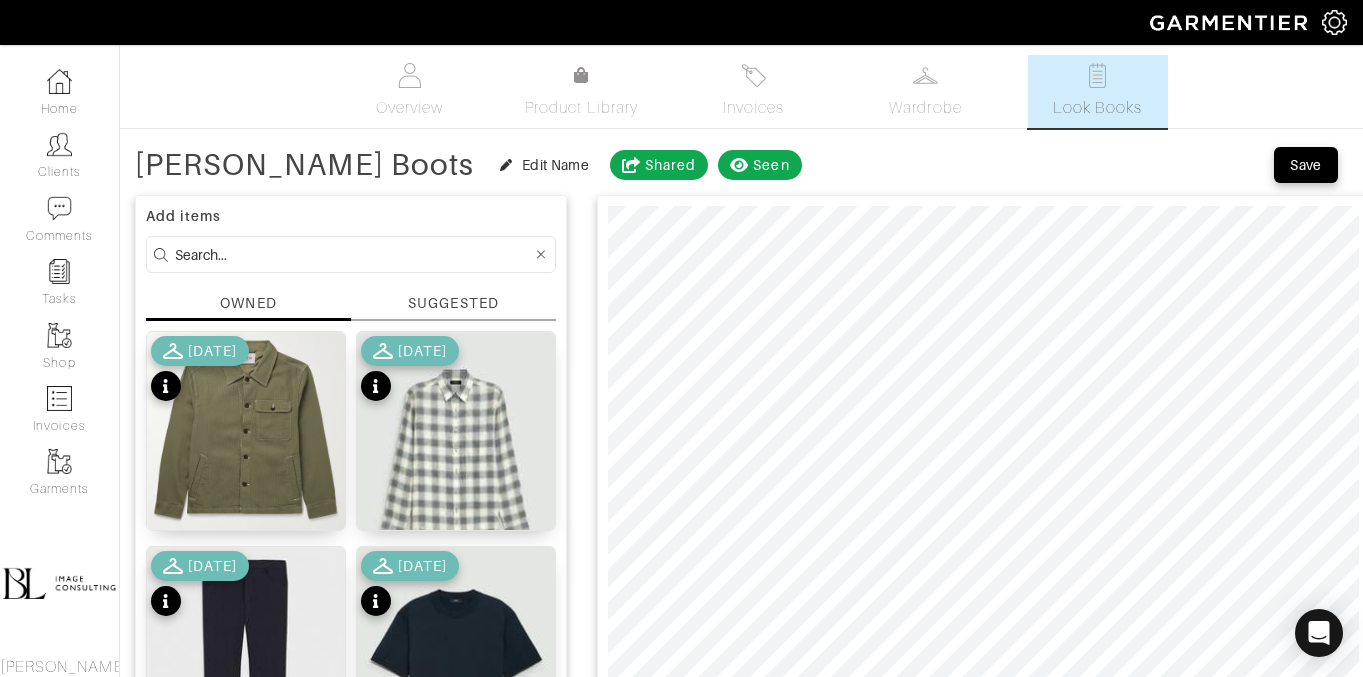 scroll, scrollTop: 169, scrollLeft: 0, axis: vertical 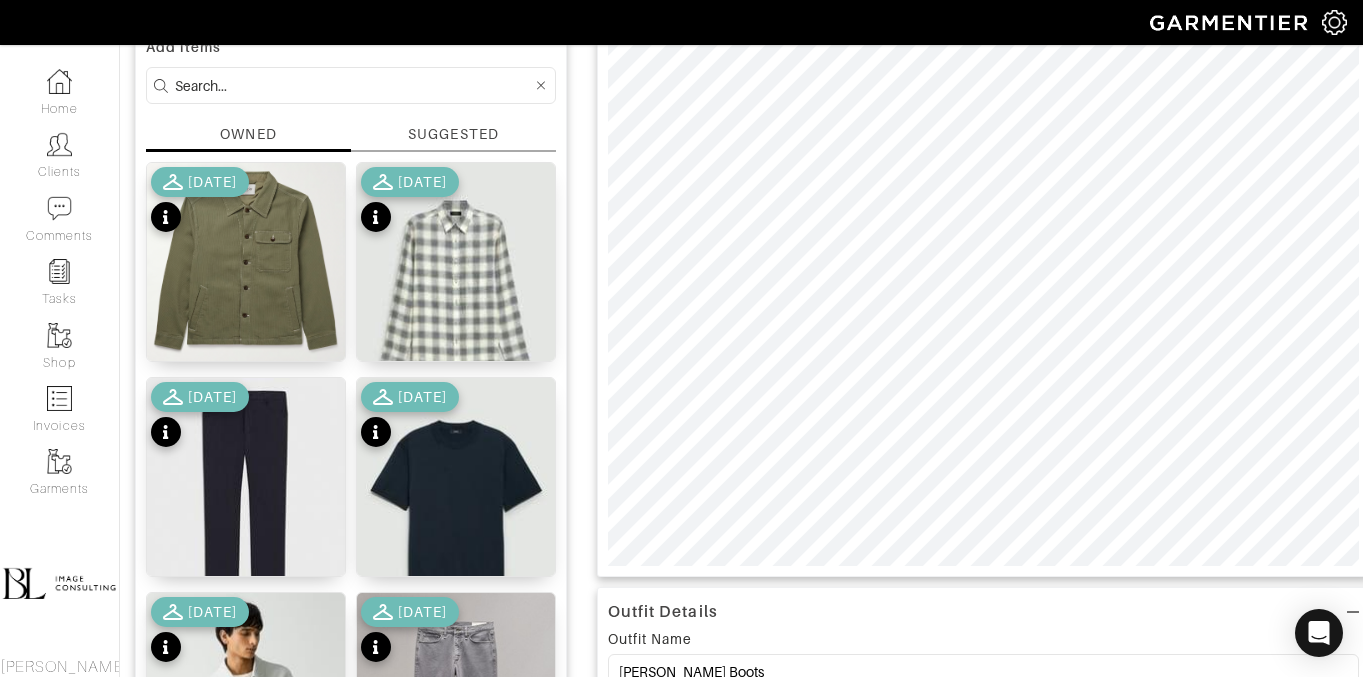 type on "22" 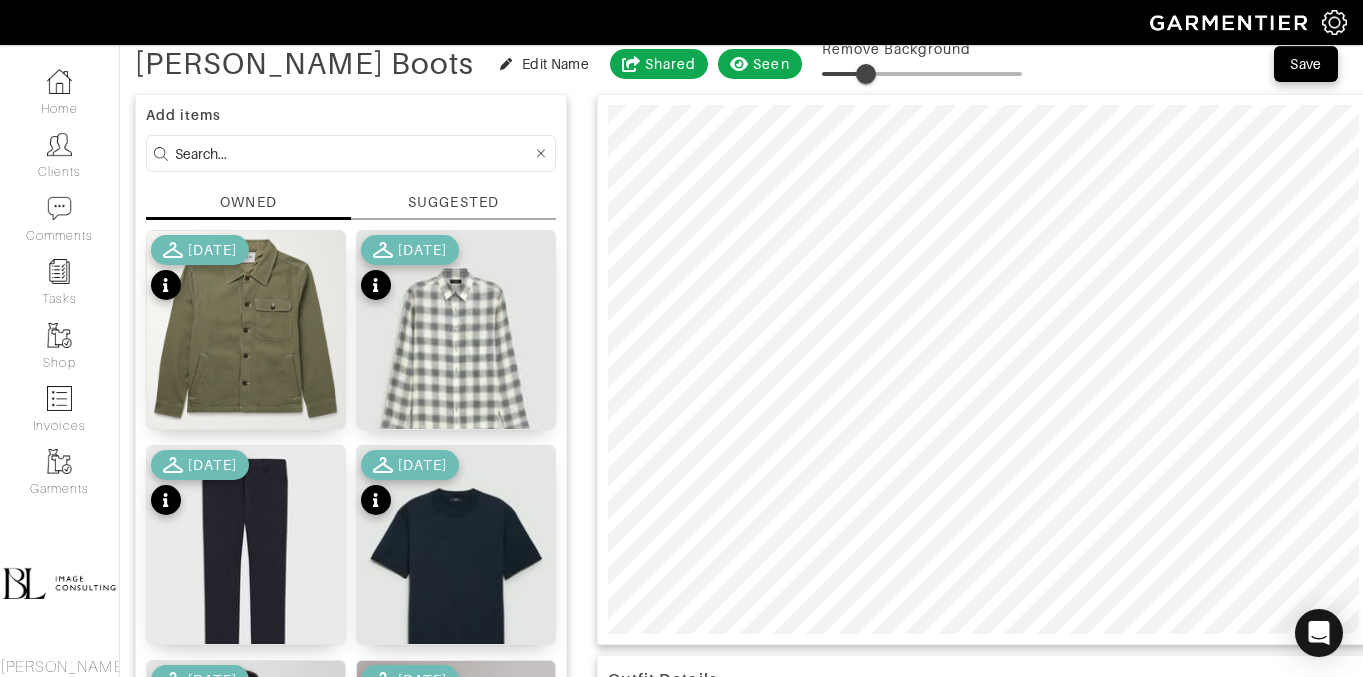 scroll, scrollTop: 0, scrollLeft: 0, axis: both 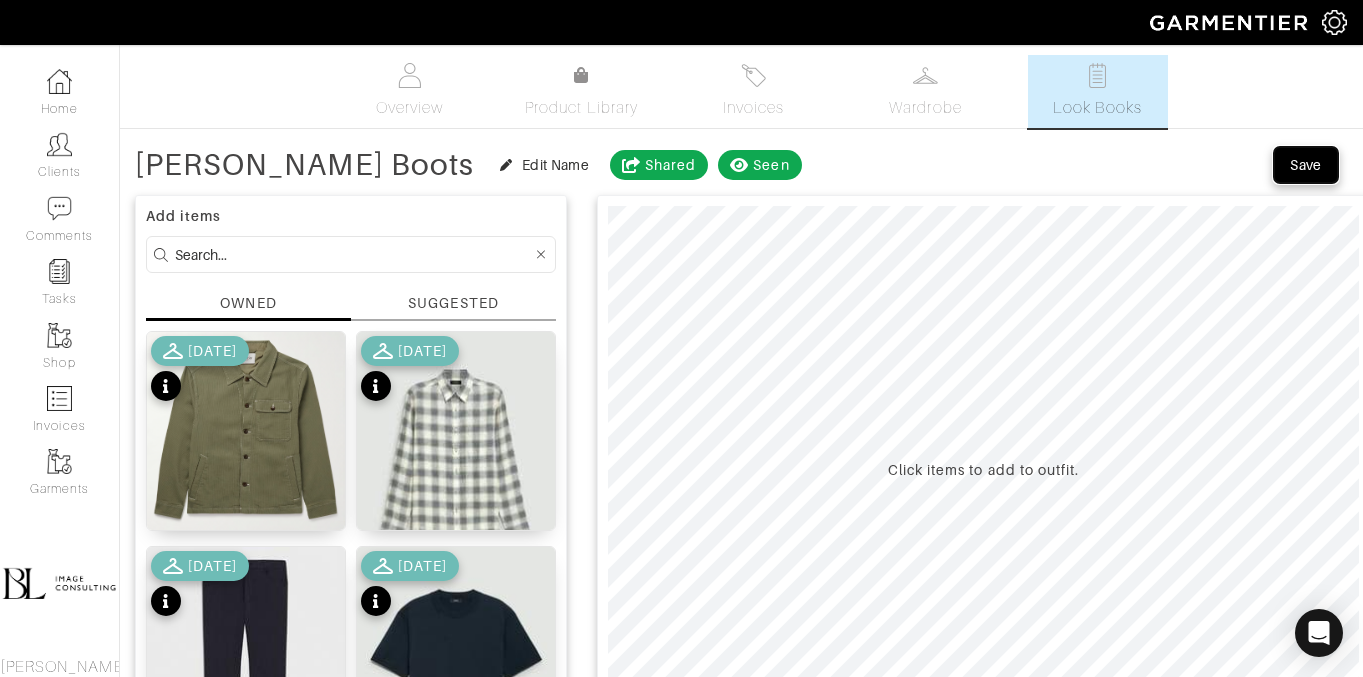 click on "Save" at bounding box center (1306, 165) 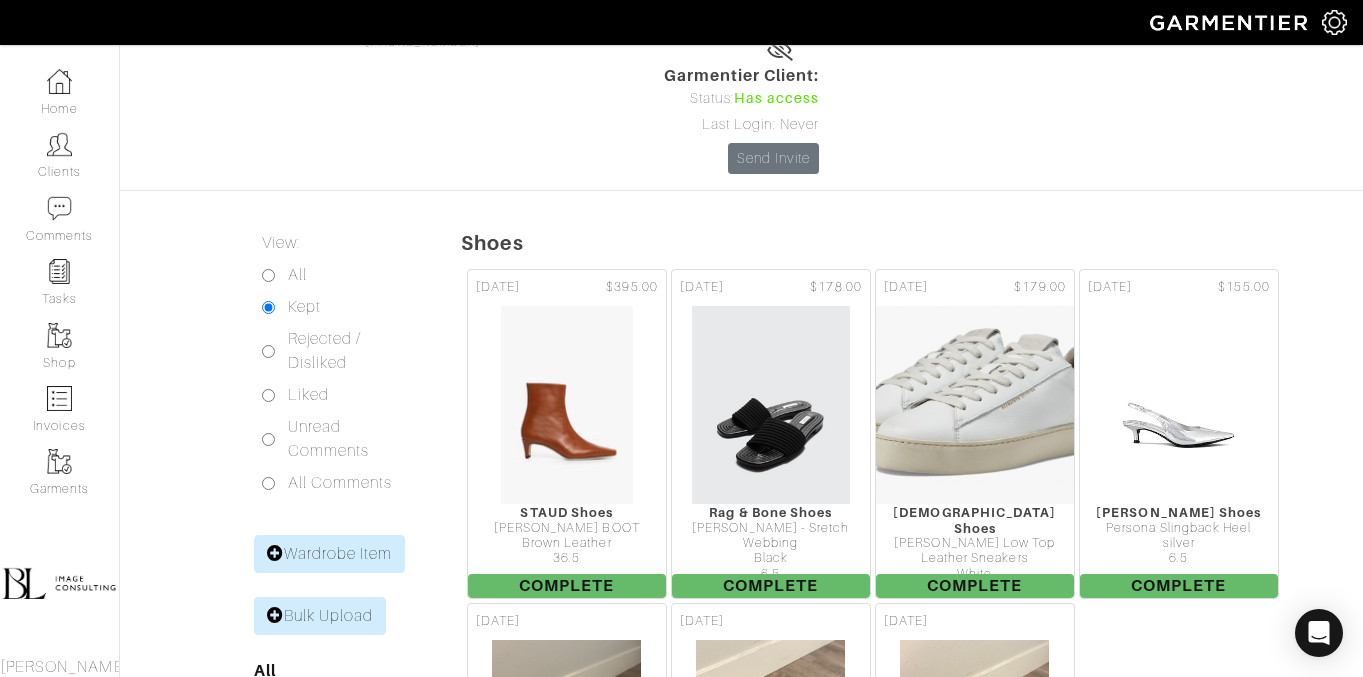 scroll, scrollTop: 0, scrollLeft: 0, axis: both 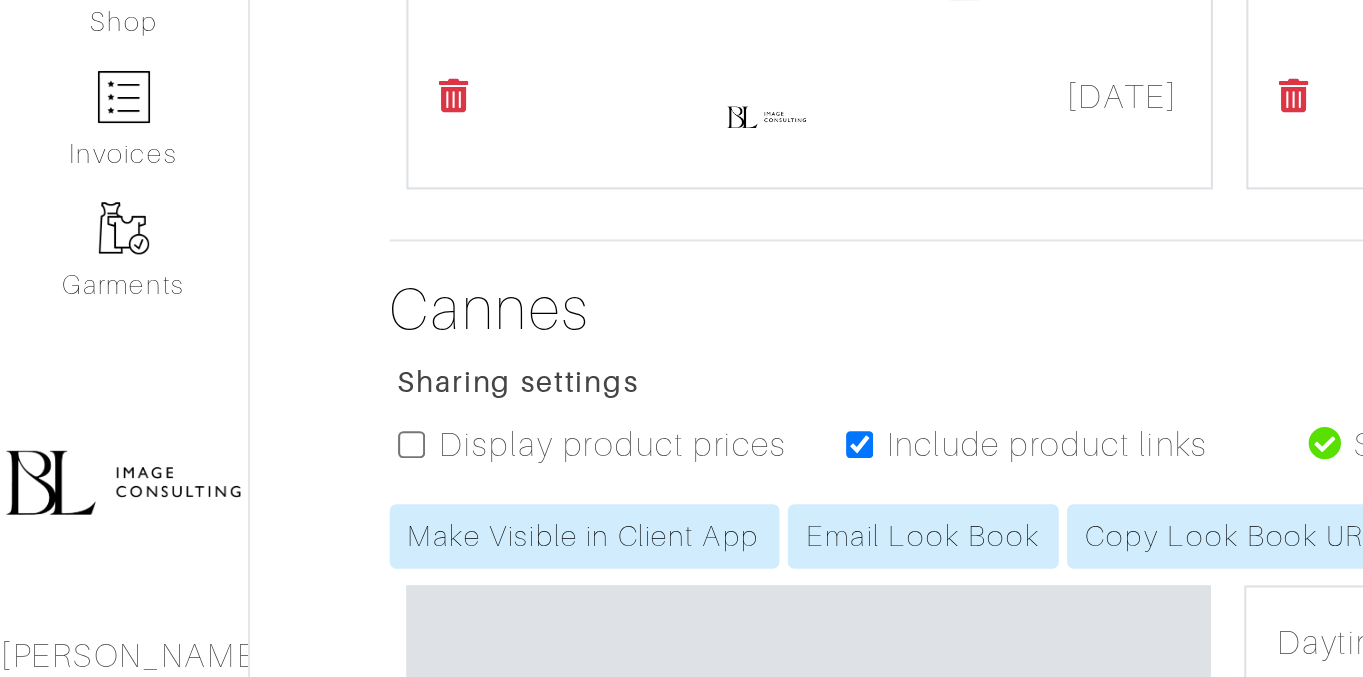 click at bounding box center (1101, 258) 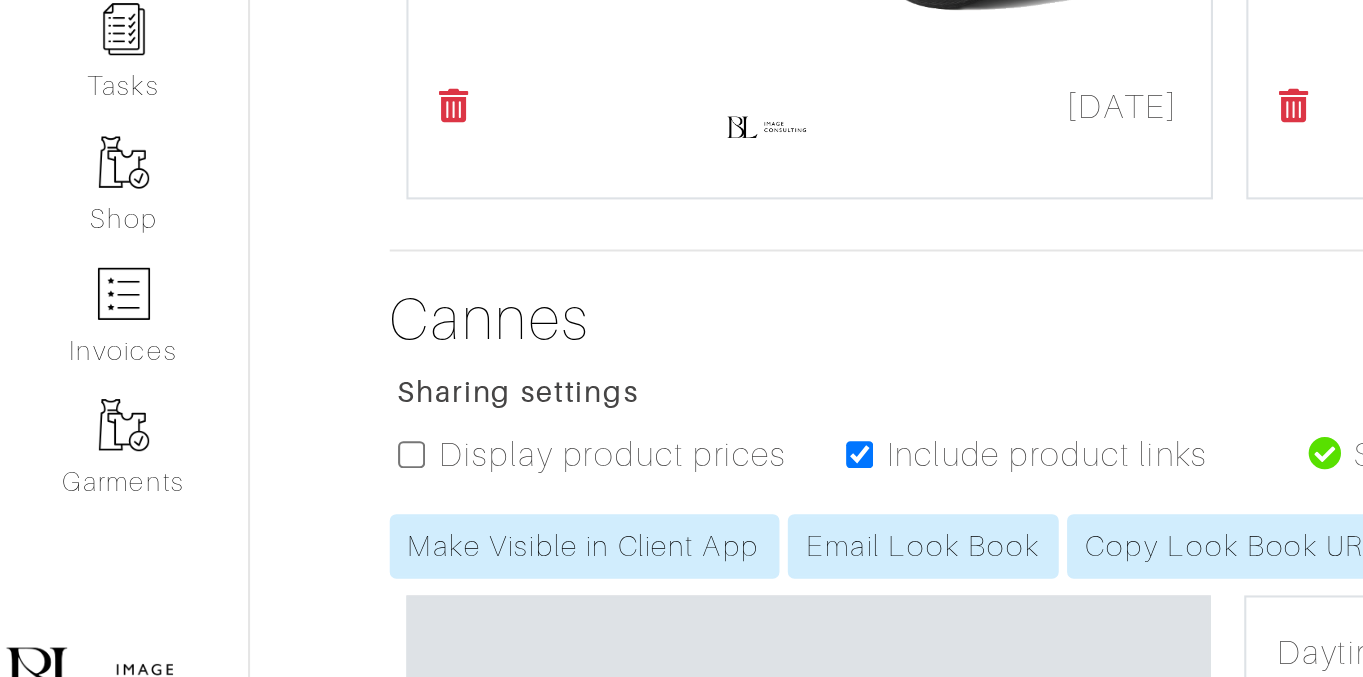 scroll, scrollTop: 1708, scrollLeft: 0, axis: vertical 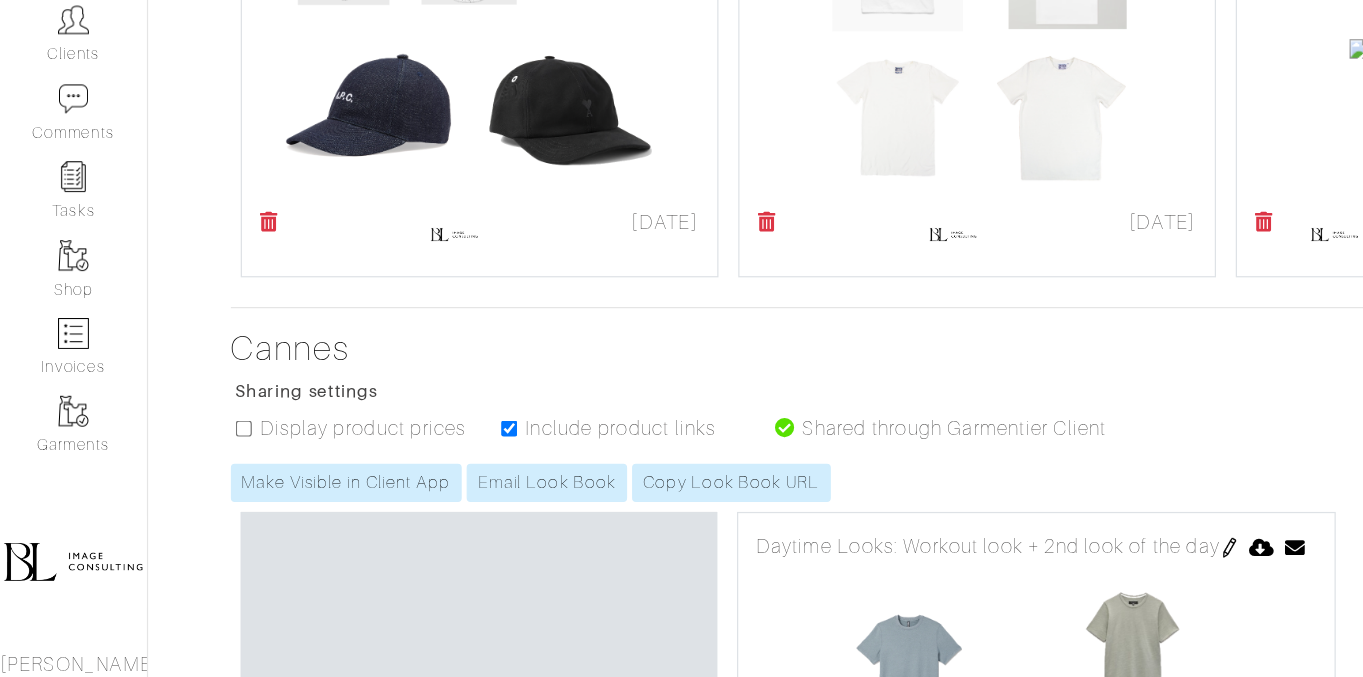click at bounding box center (1115, 31) 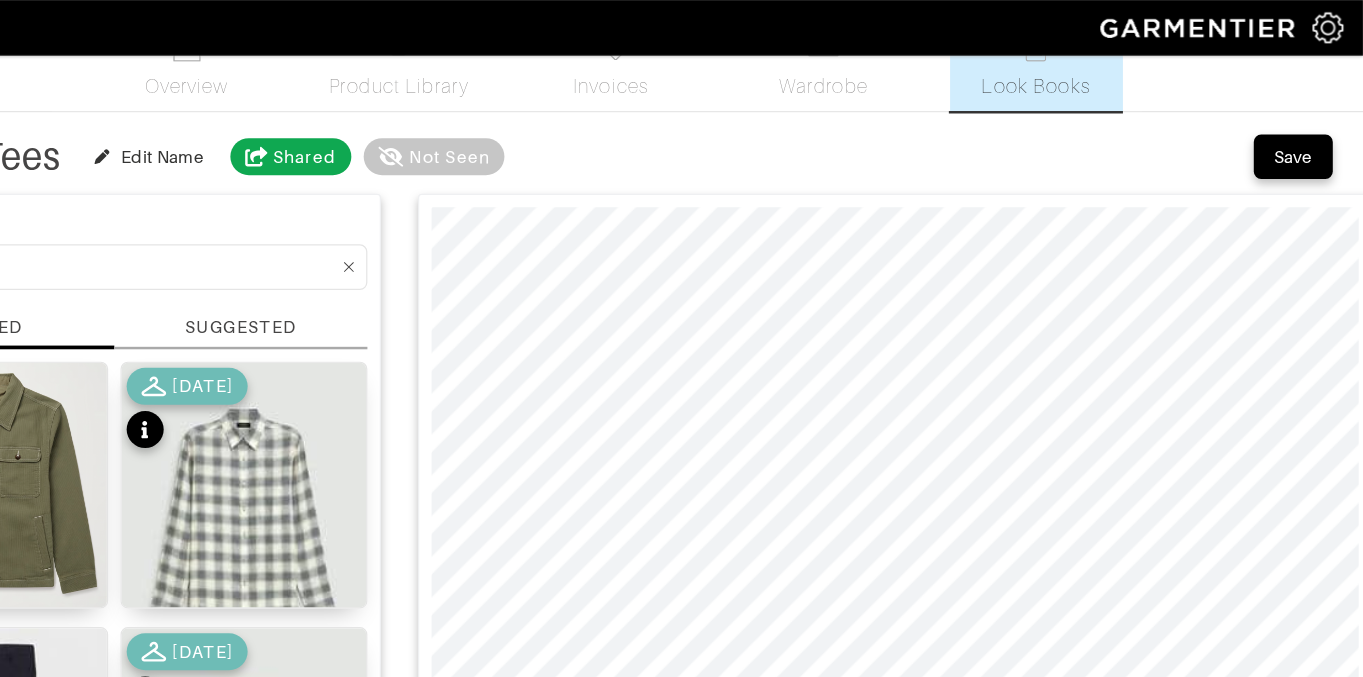 scroll, scrollTop: 0, scrollLeft: 0, axis: both 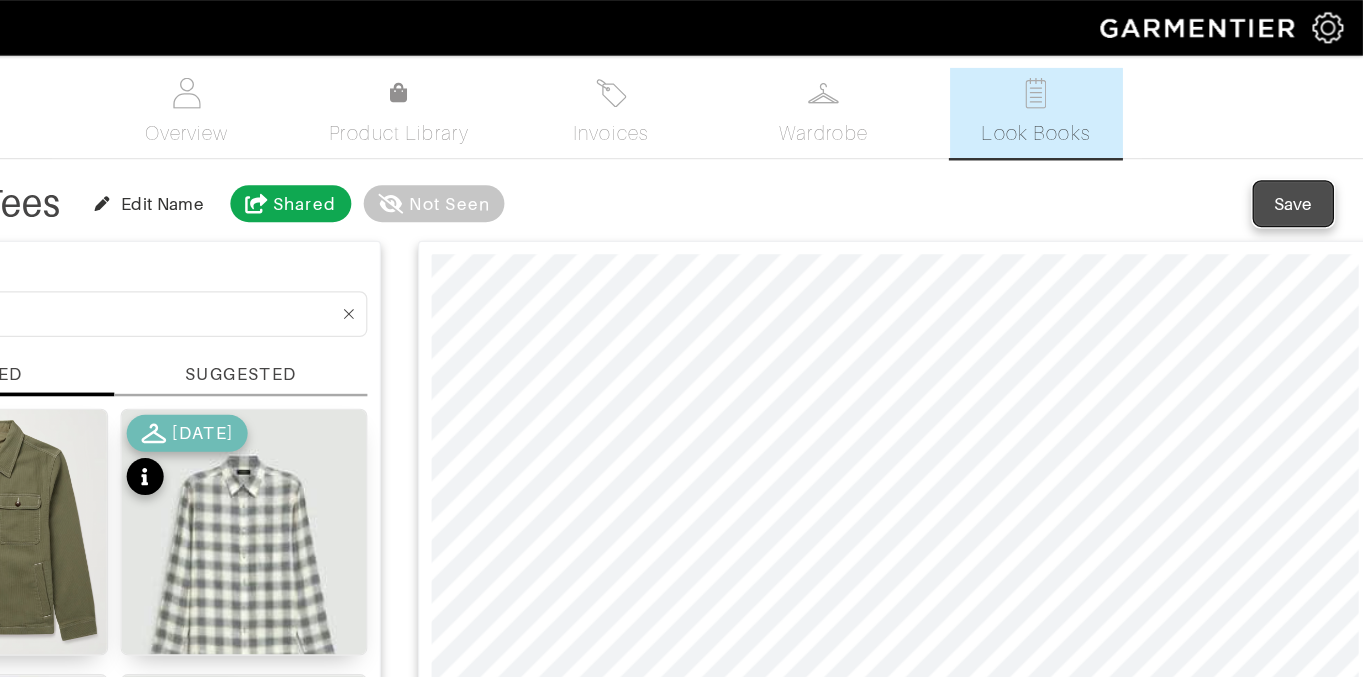 click on "Save" at bounding box center [1306, 165] 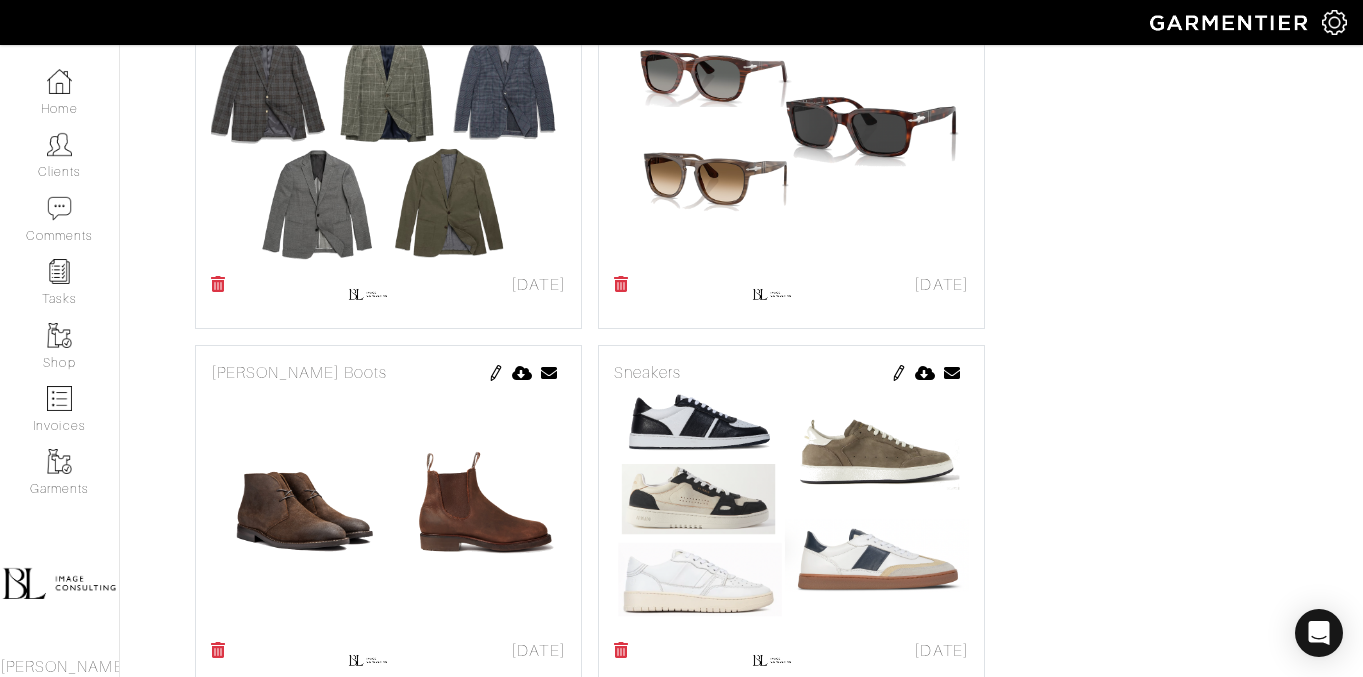 scroll, scrollTop: 1003, scrollLeft: 0, axis: vertical 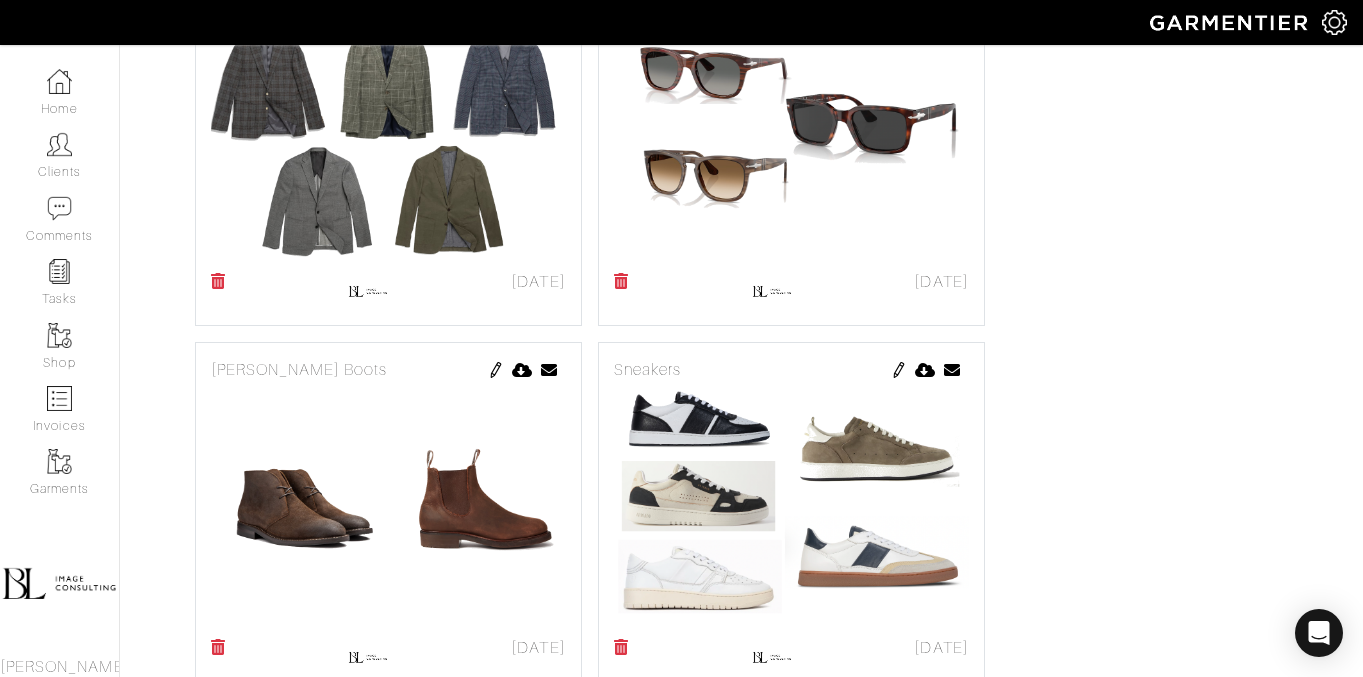 click at bounding box center [899, 370] 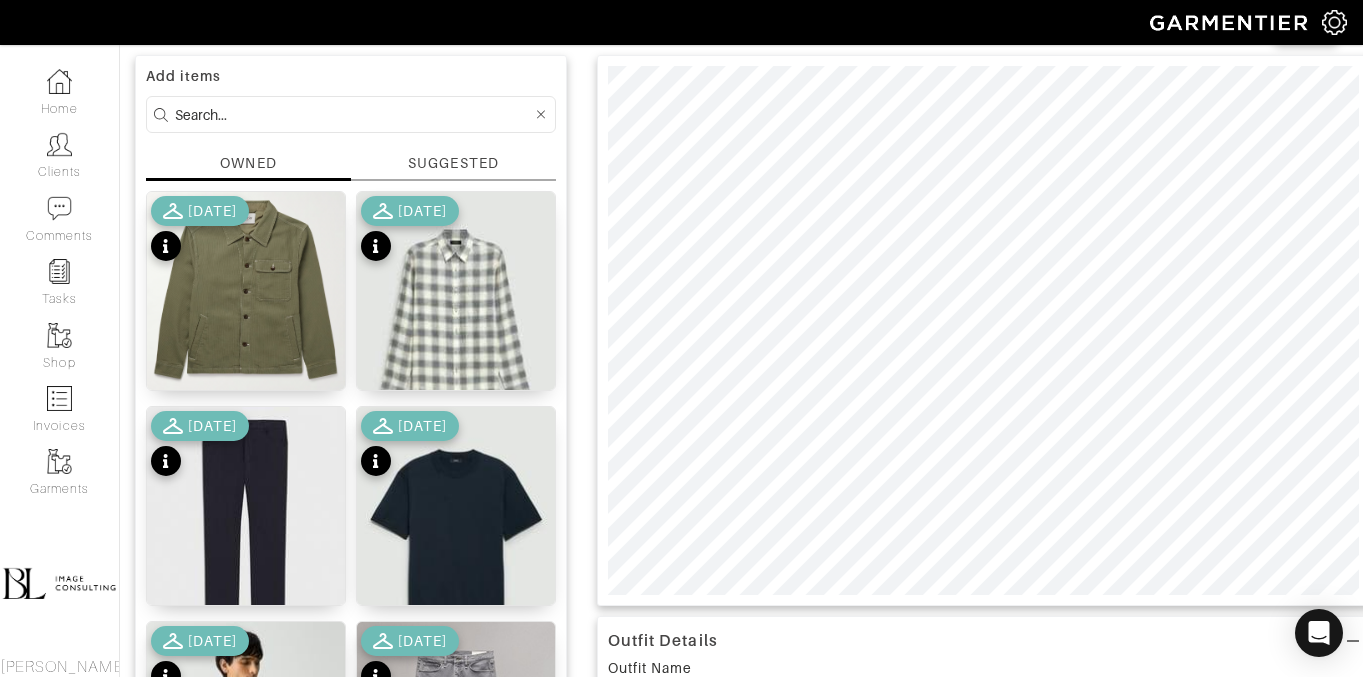 scroll, scrollTop: 126, scrollLeft: 0, axis: vertical 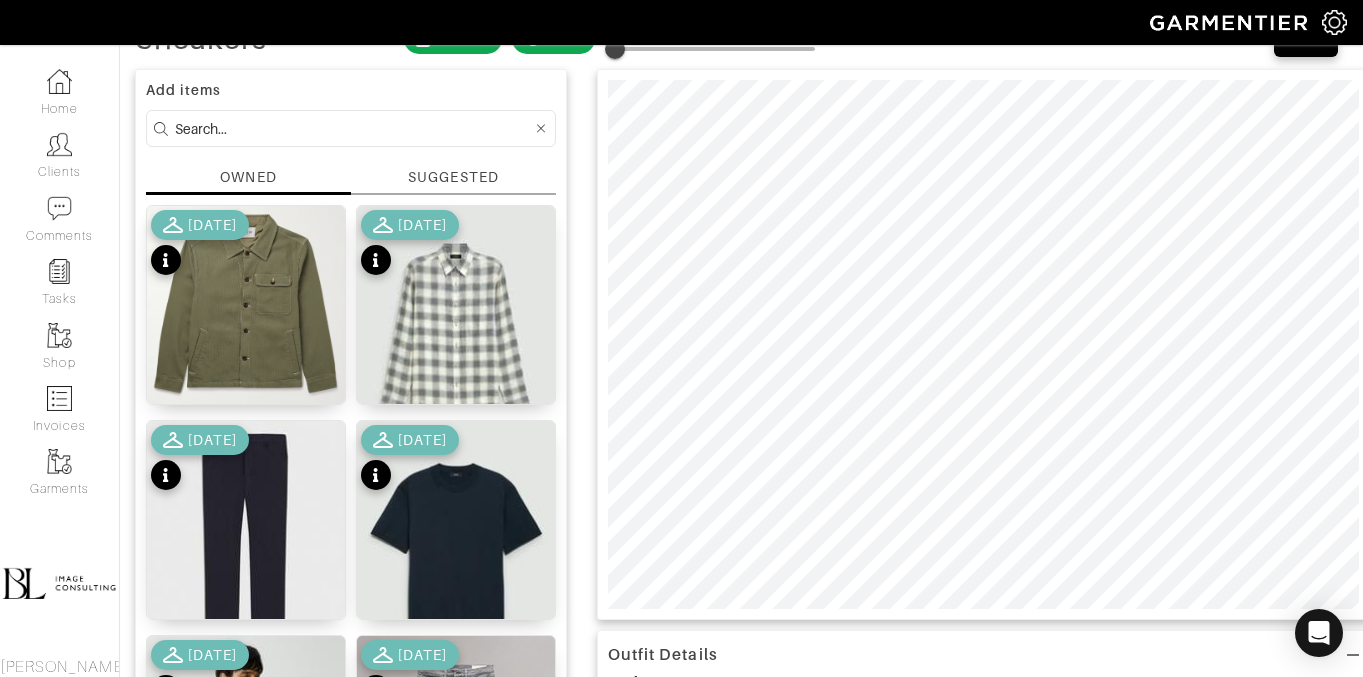 type on "10" 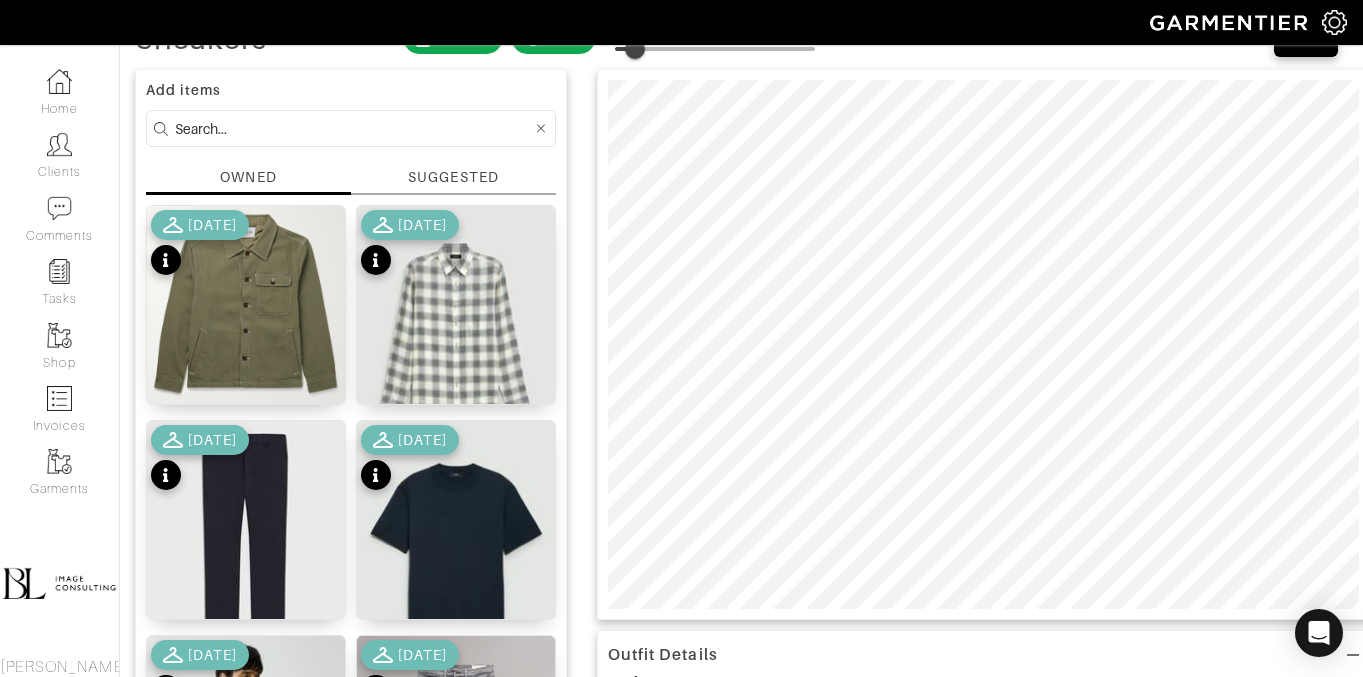 type on "0" 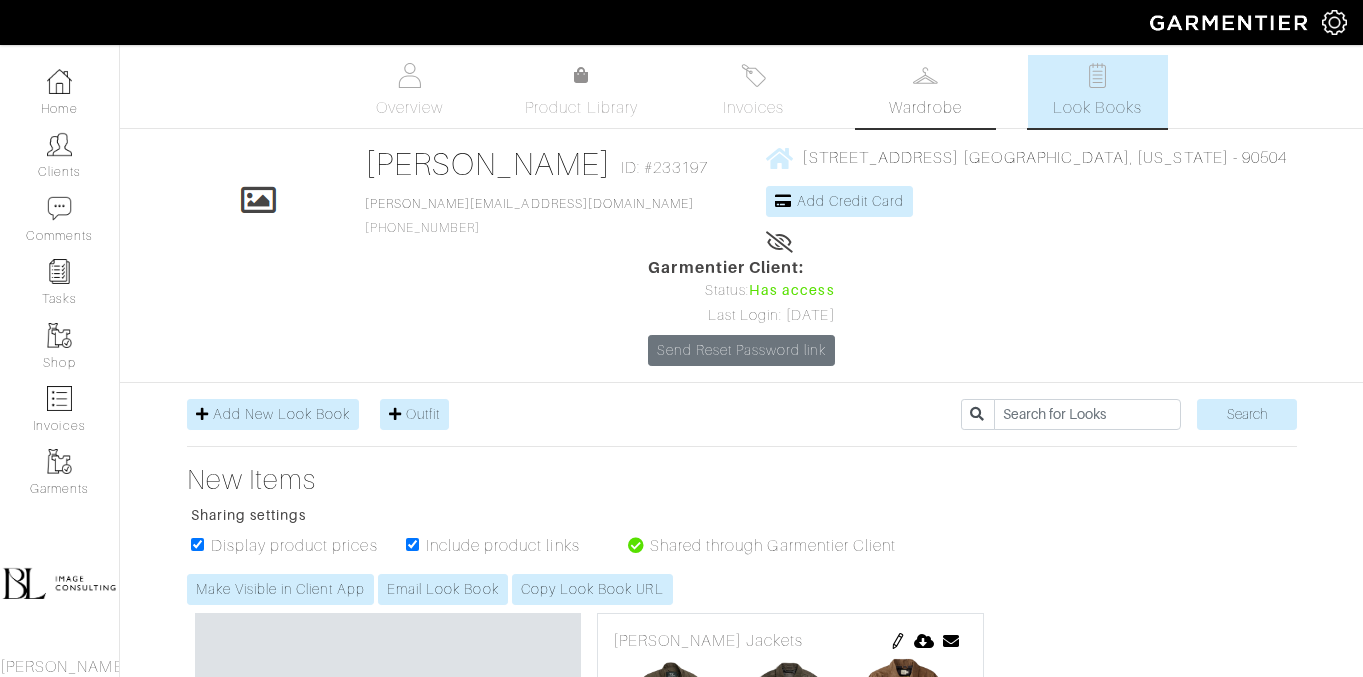 scroll, scrollTop: 0, scrollLeft: 0, axis: both 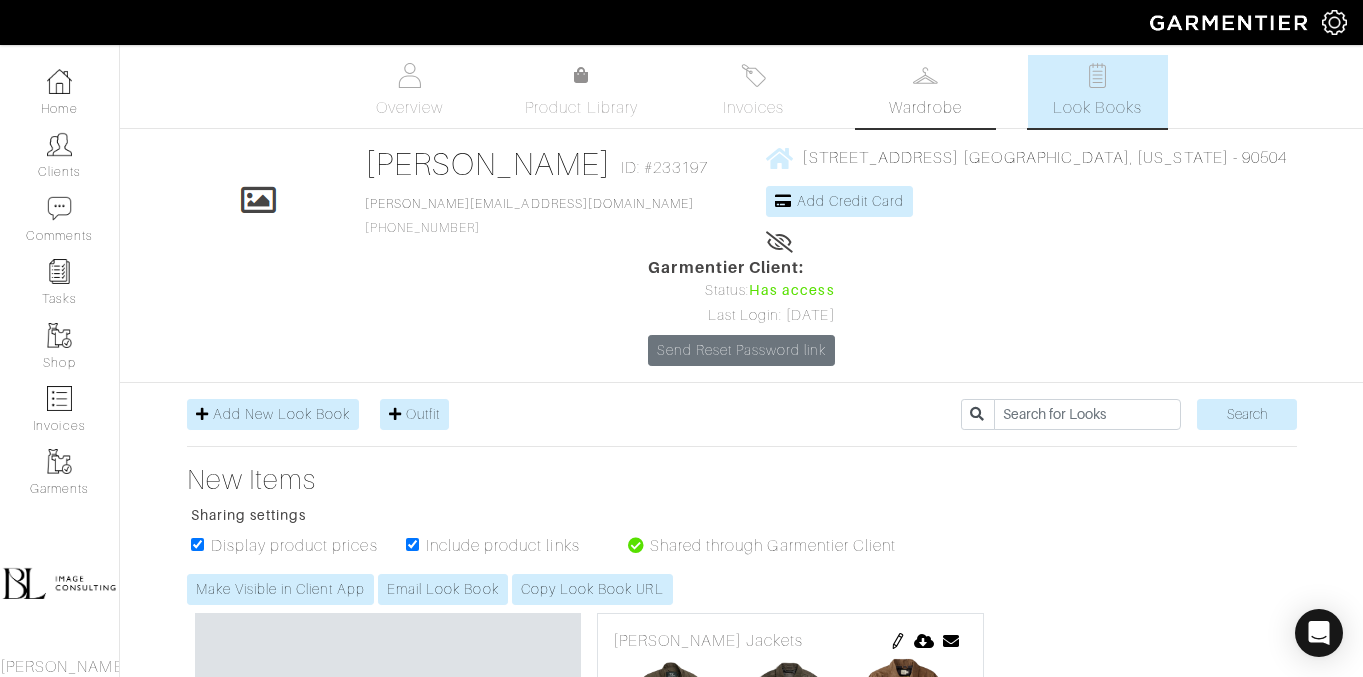 click on "Wardrobe" at bounding box center (925, 108) 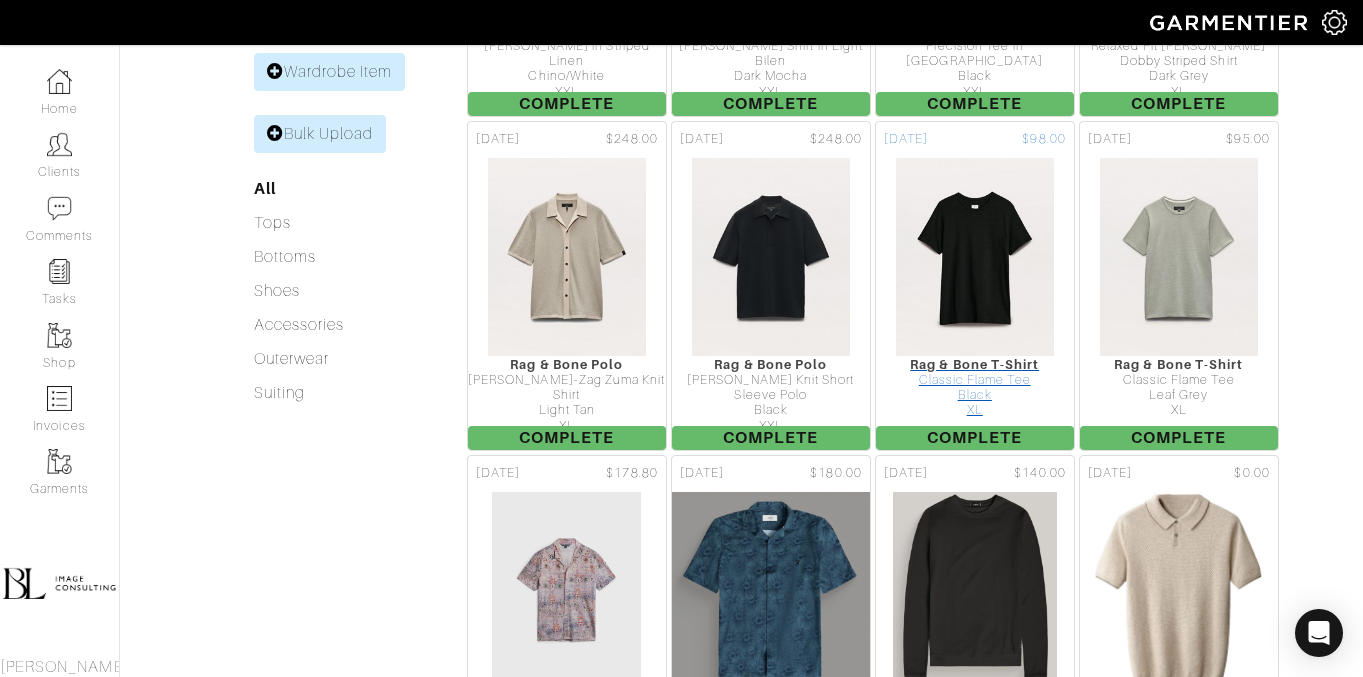 scroll, scrollTop: 0, scrollLeft: 0, axis: both 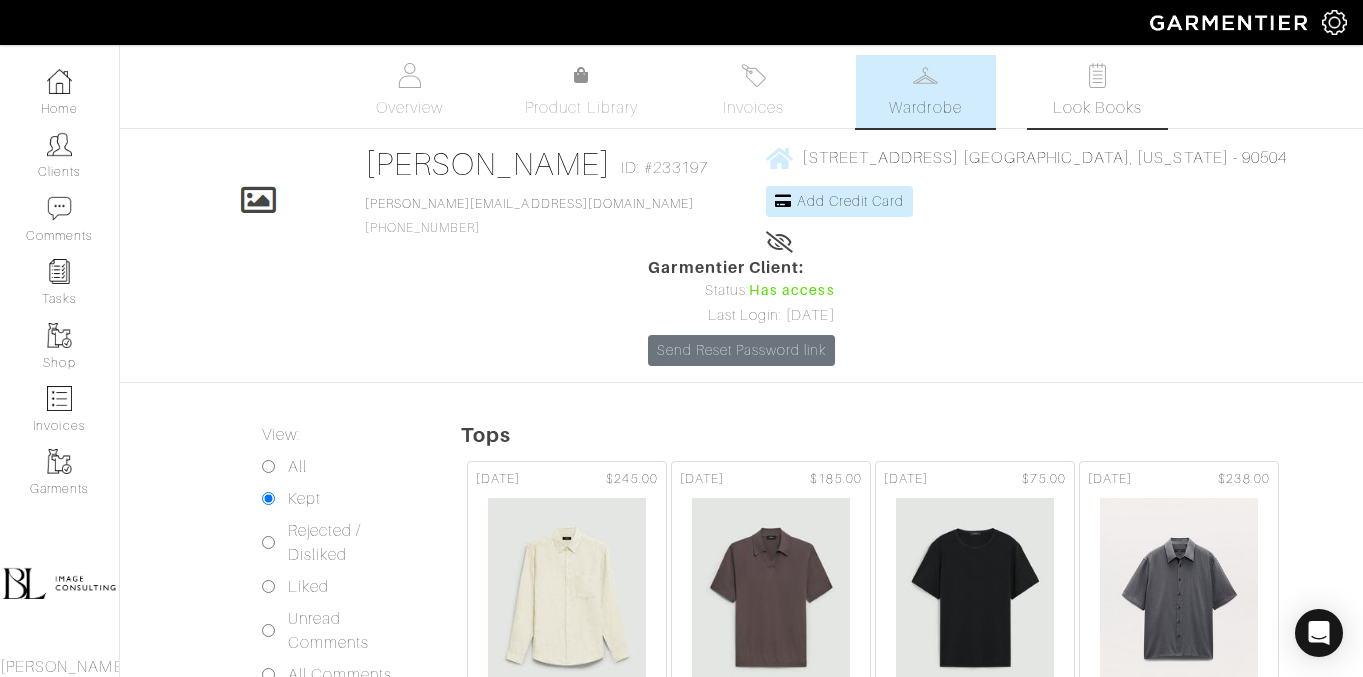 click on "Look Books" at bounding box center [1097, 108] 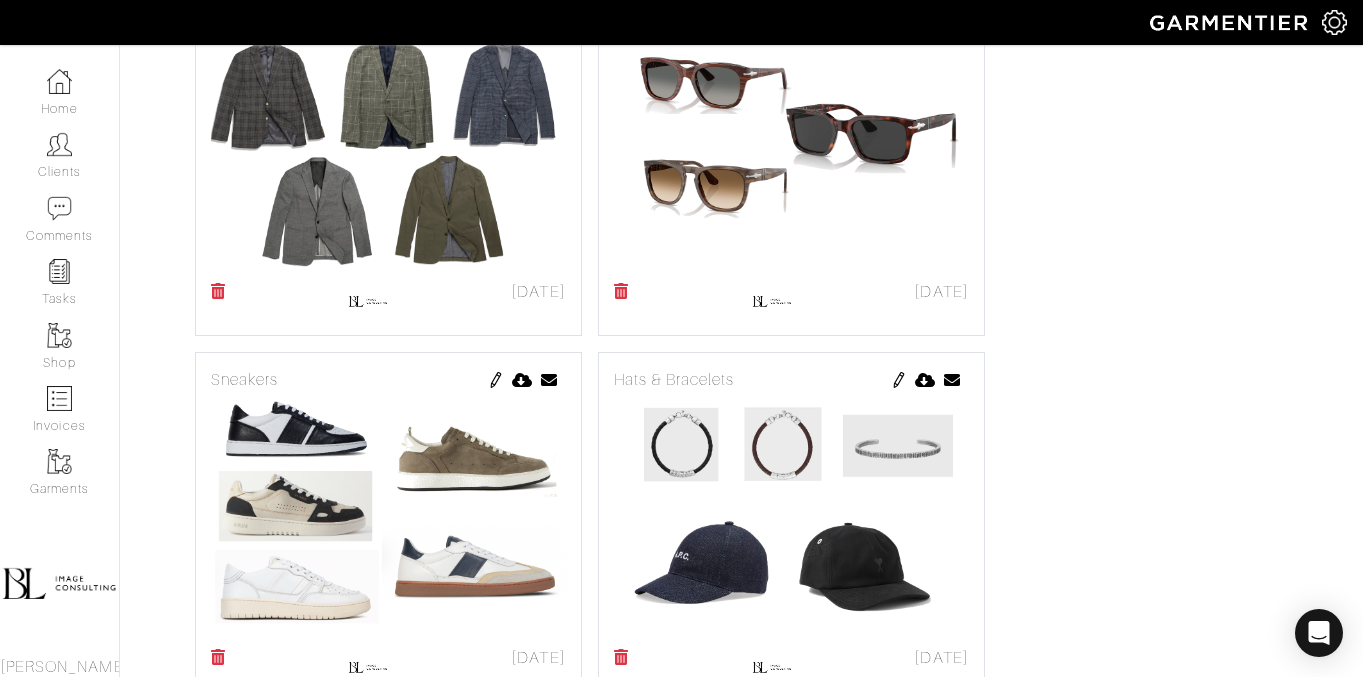 scroll, scrollTop: 997, scrollLeft: 0, axis: vertical 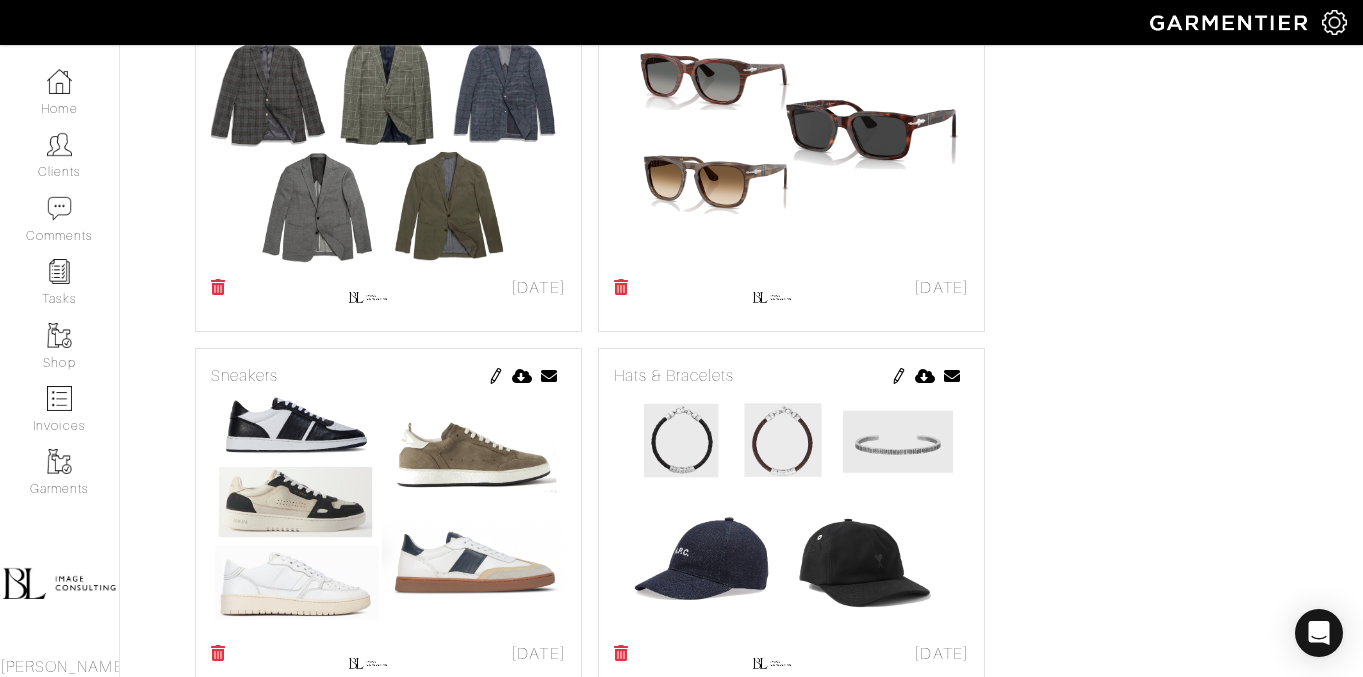 click at bounding box center [496, 376] 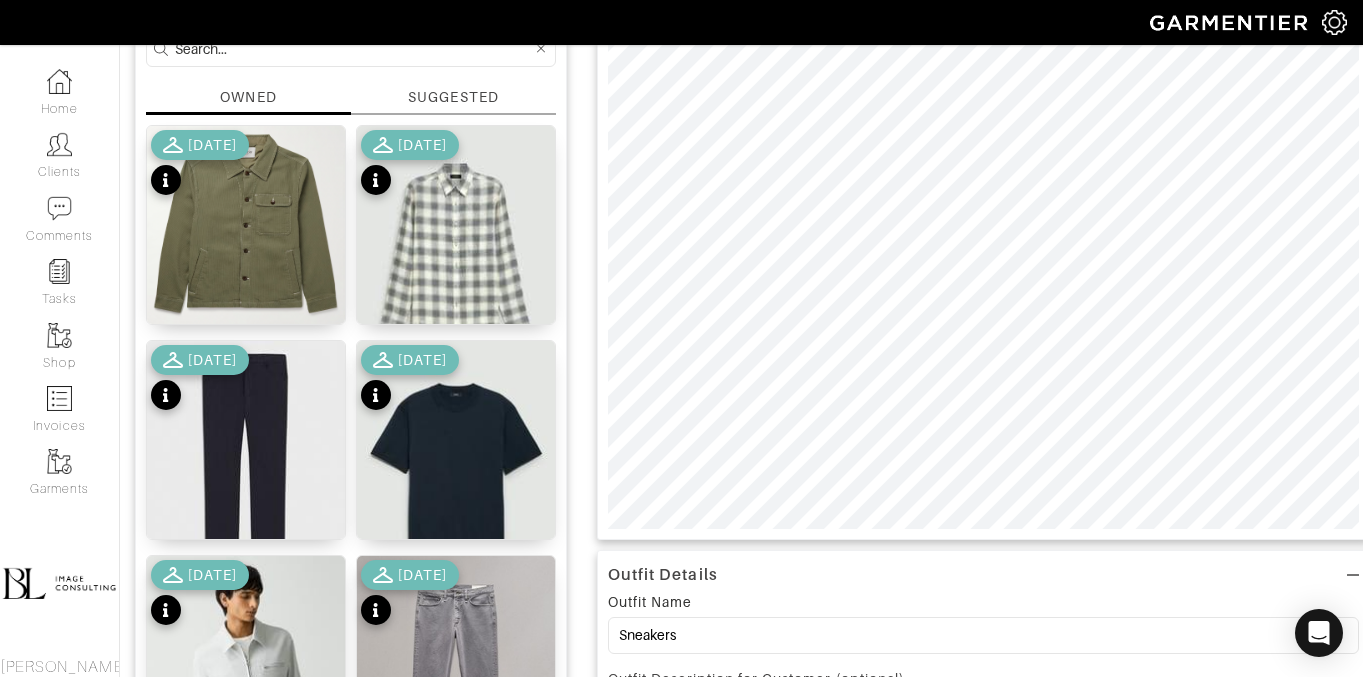 scroll, scrollTop: 0, scrollLeft: 0, axis: both 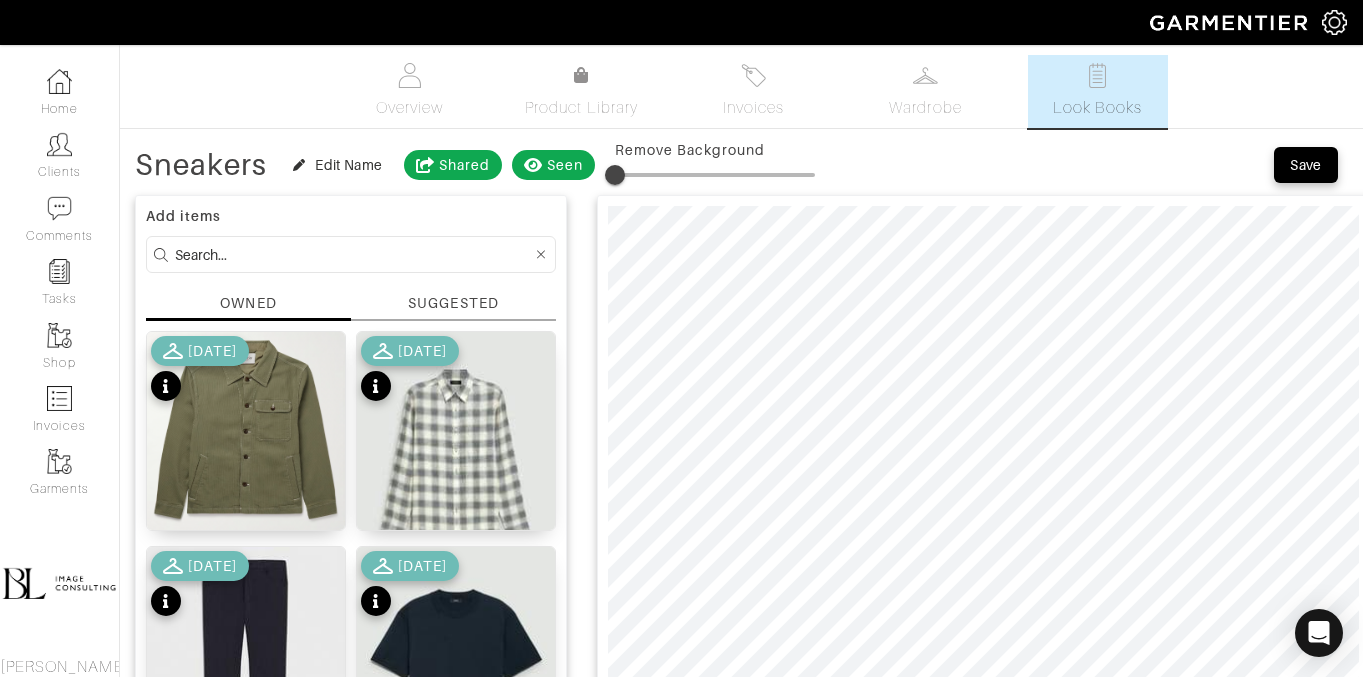 type on "12" 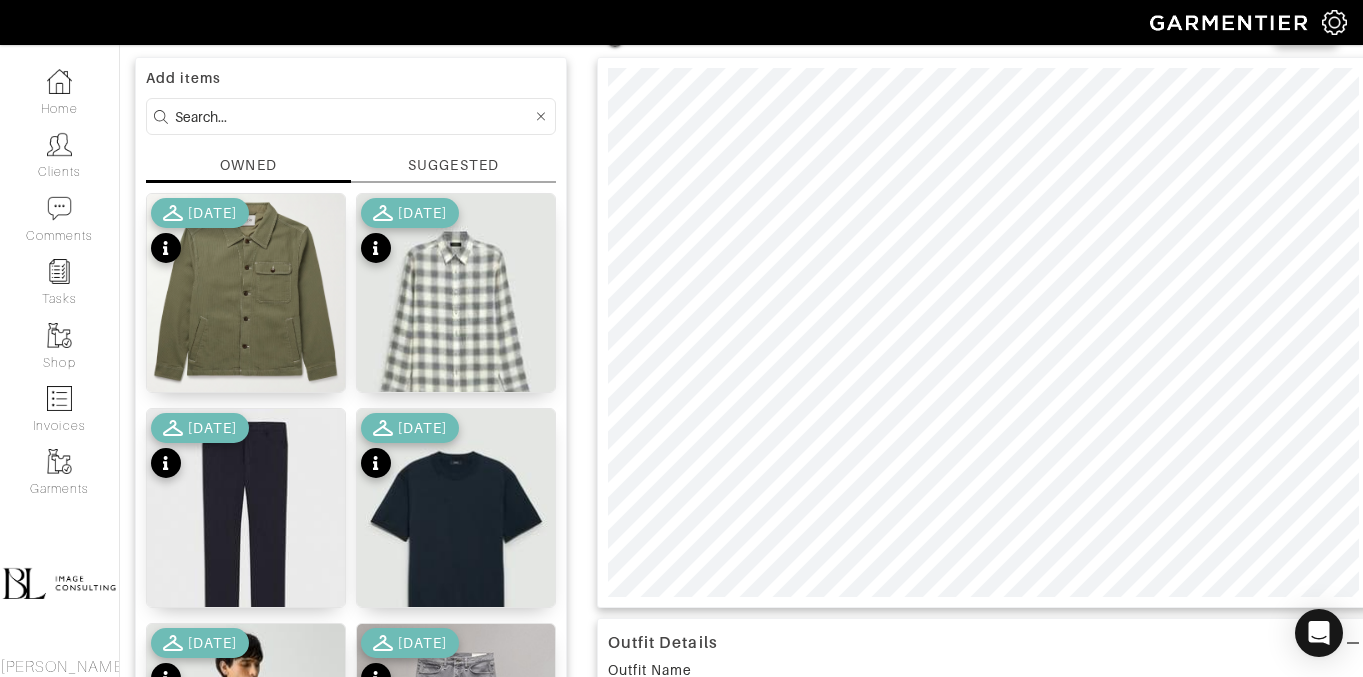 scroll, scrollTop: 144, scrollLeft: 0, axis: vertical 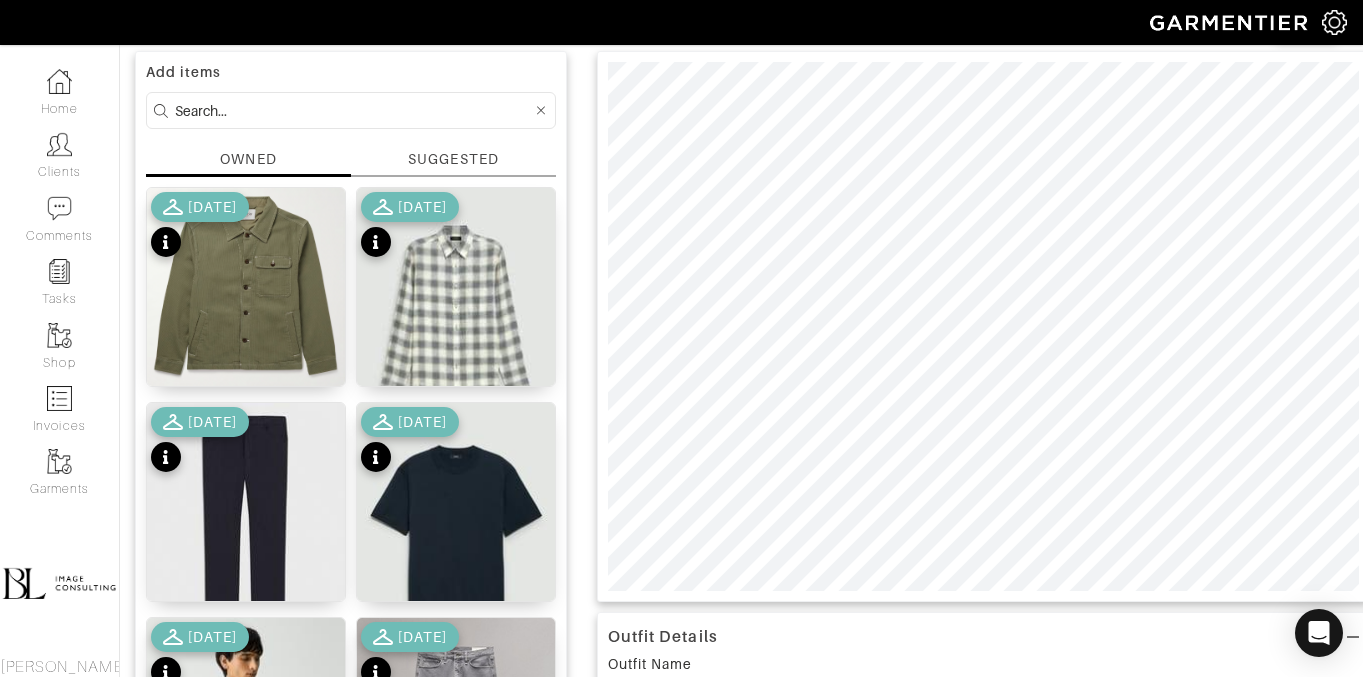 type on "10" 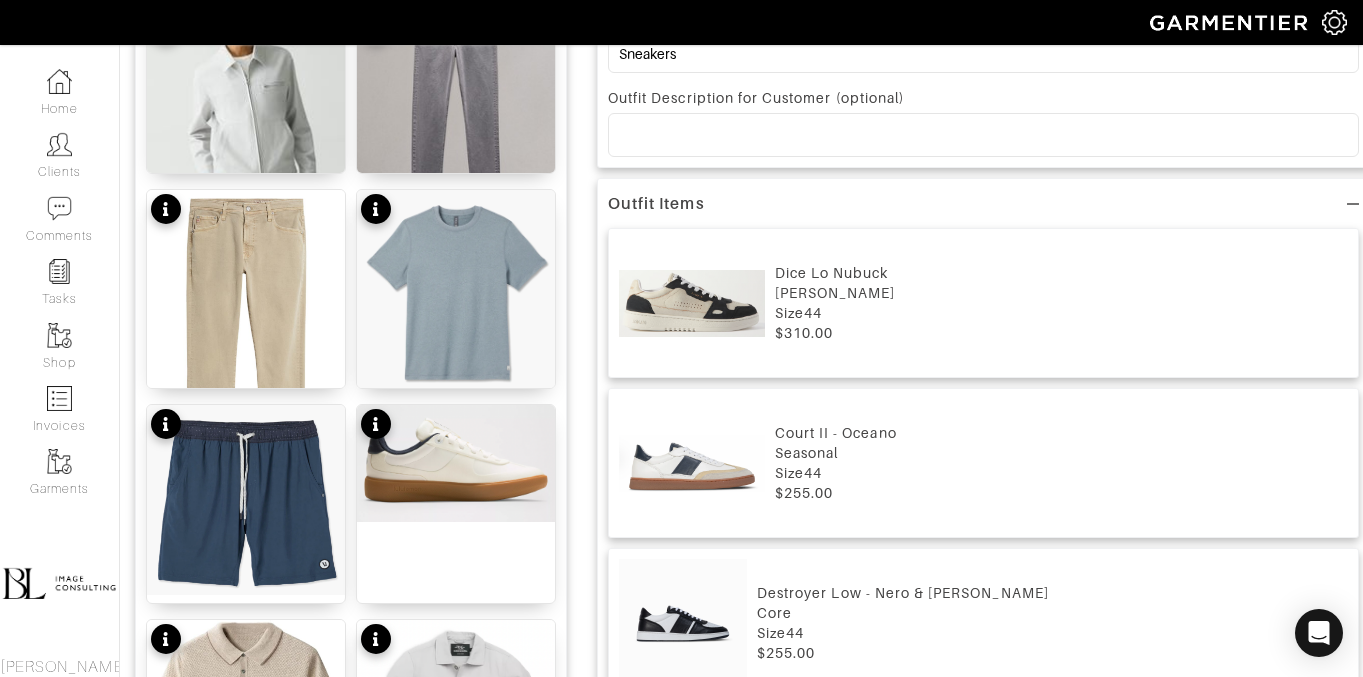 scroll, scrollTop: 0, scrollLeft: 0, axis: both 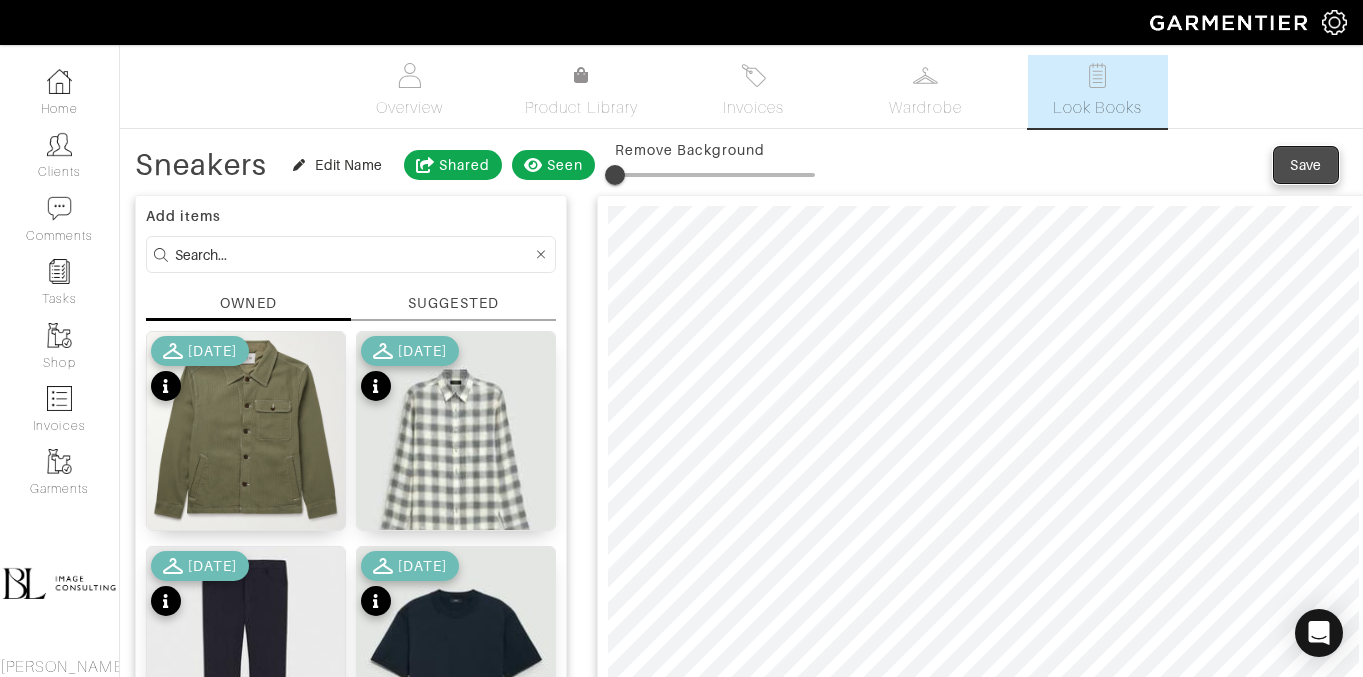 click on "Save" at bounding box center (1306, 165) 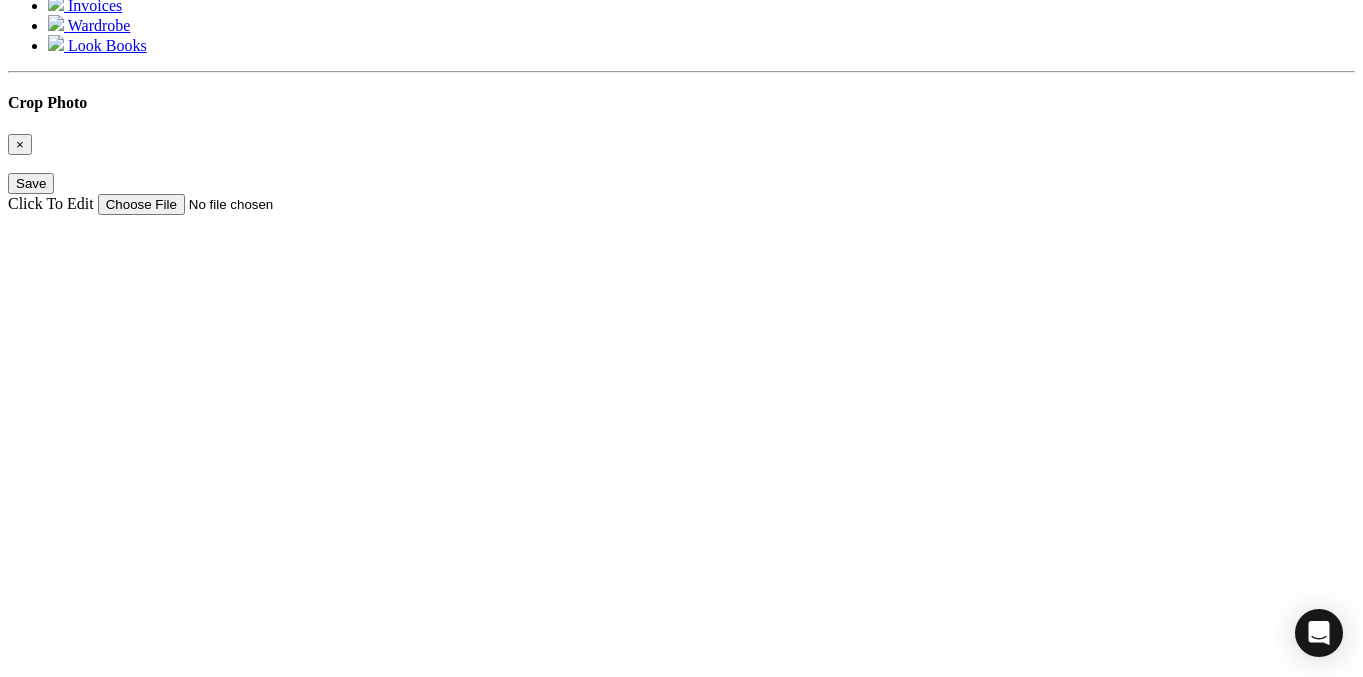 scroll, scrollTop: 823, scrollLeft: 0, axis: vertical 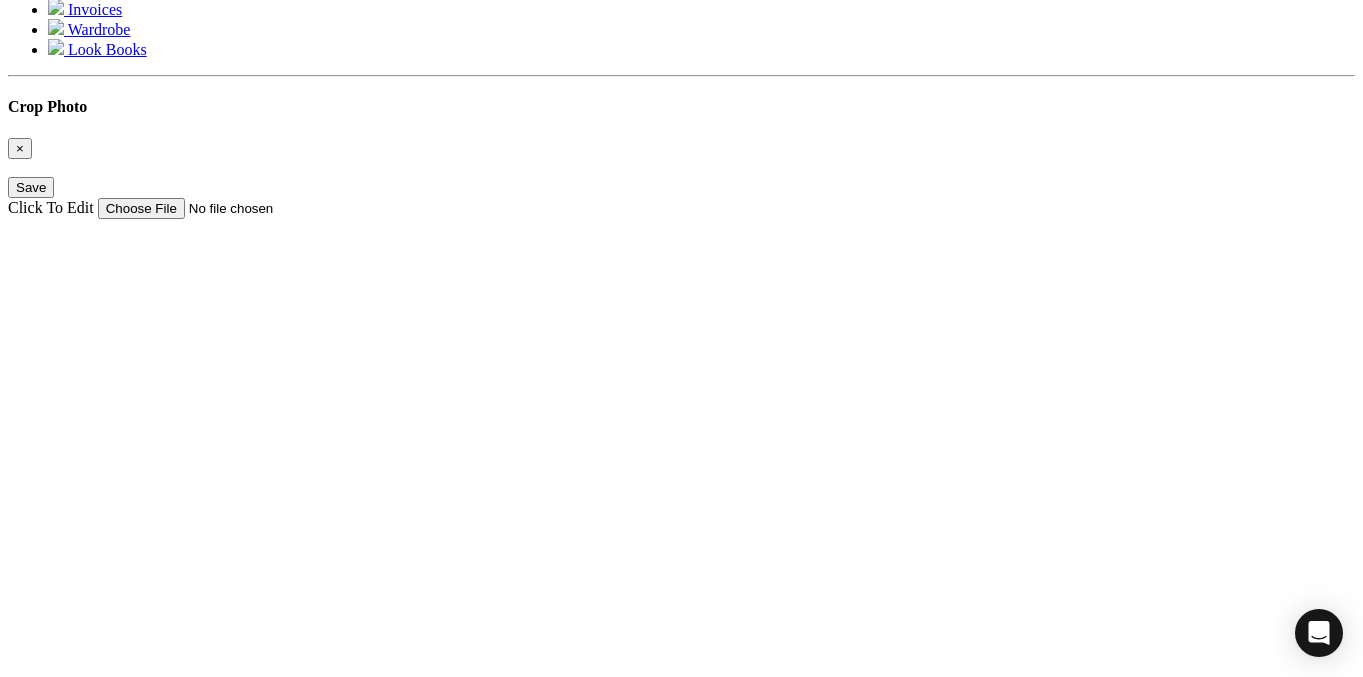 click at bounding box center [129, 3079] 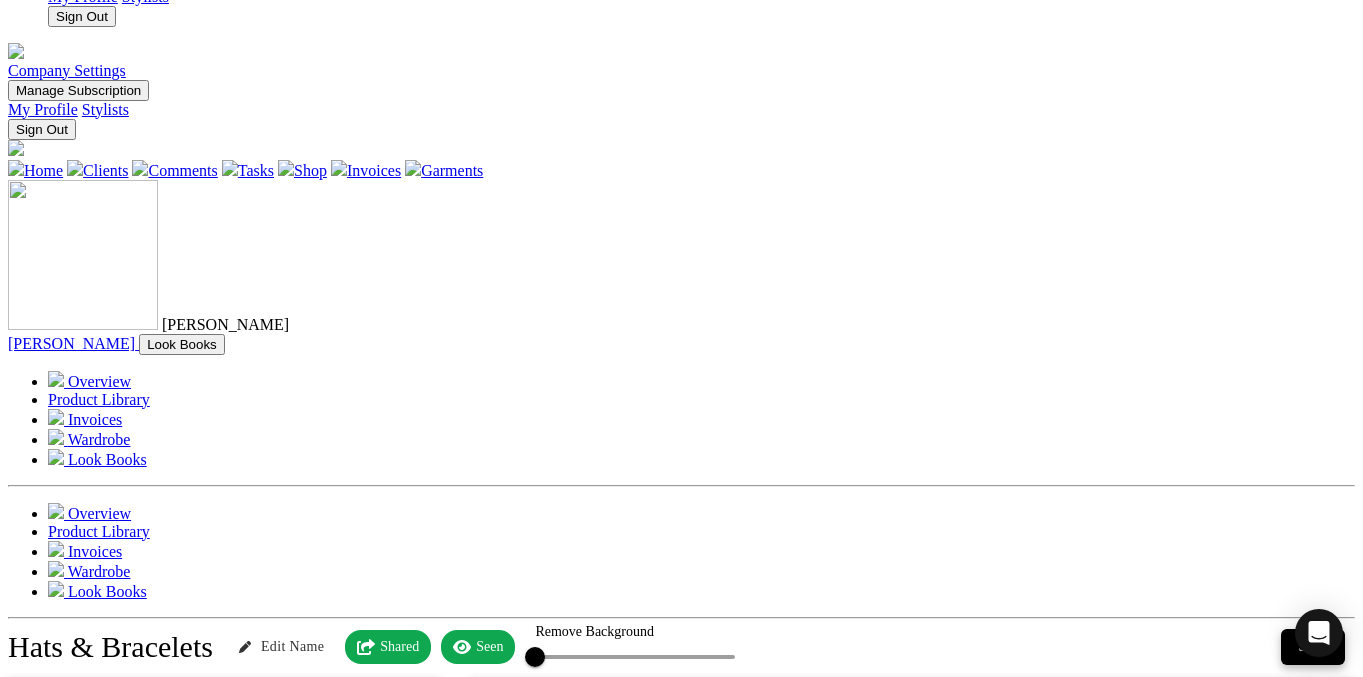 scroll, scrollTop: 281, scrollLeft: 0, axis: vertical 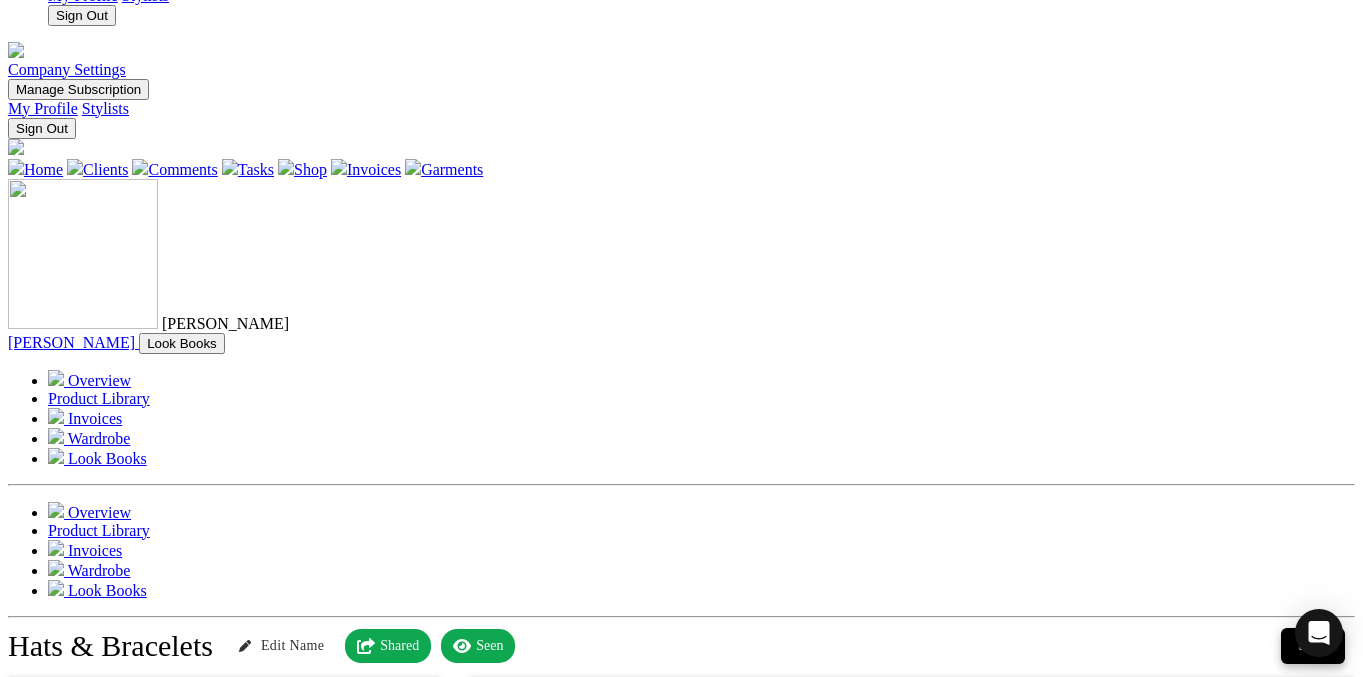 drag, startPoint x: 655, startPoint y: 559, endPoint x: 773, endPoint y: 562, distance: 118.03813 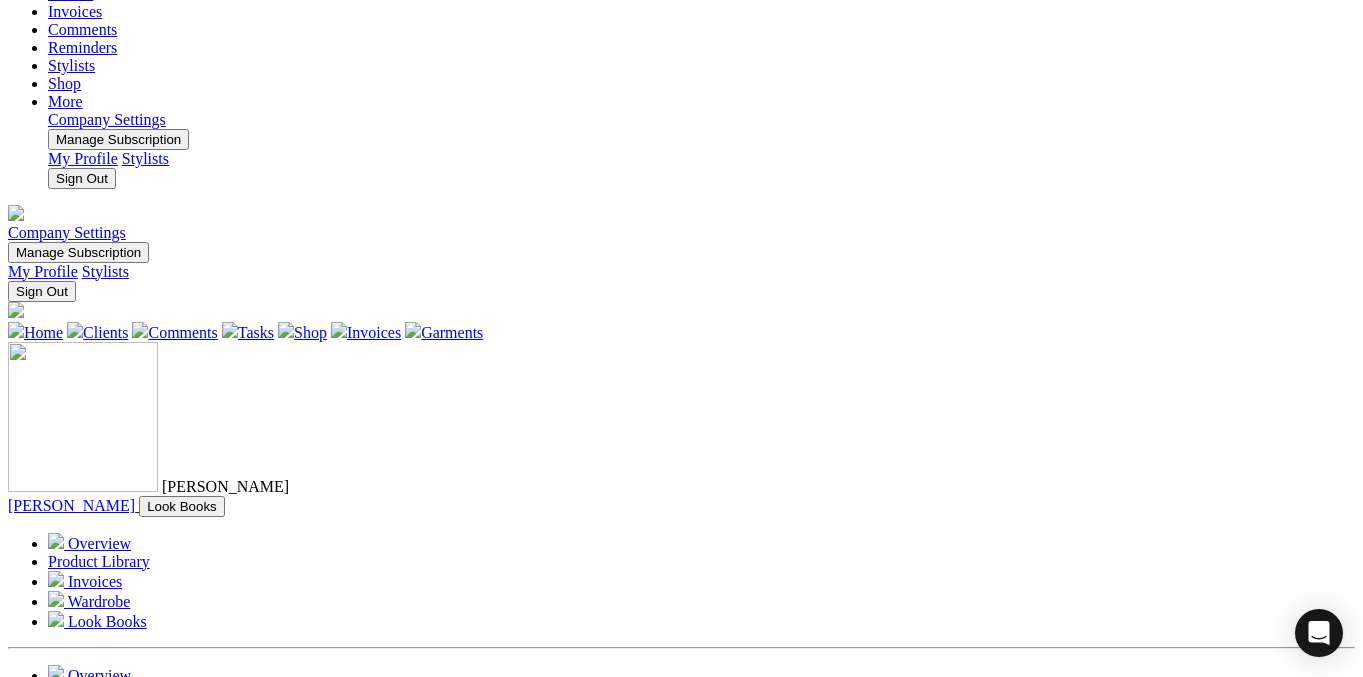 scroll, scrollTop: 82, scrollLeft: 0, axis: vertical 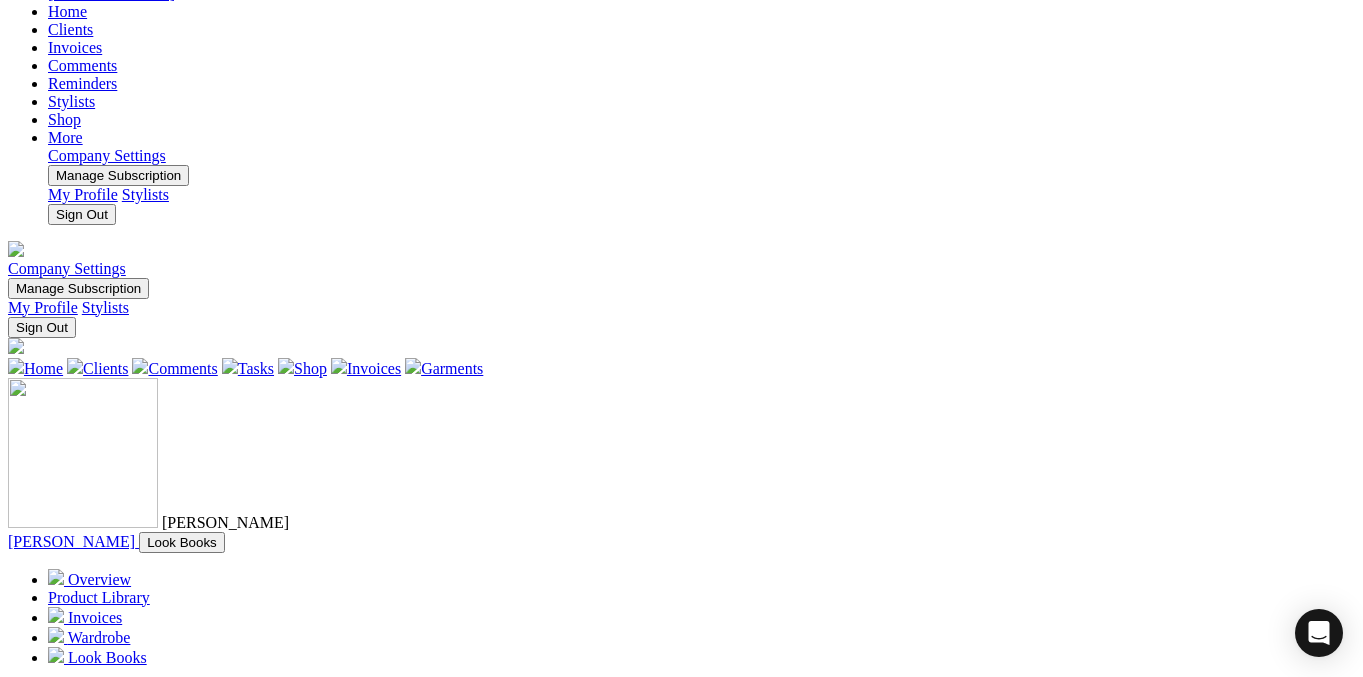 type on "Hats" 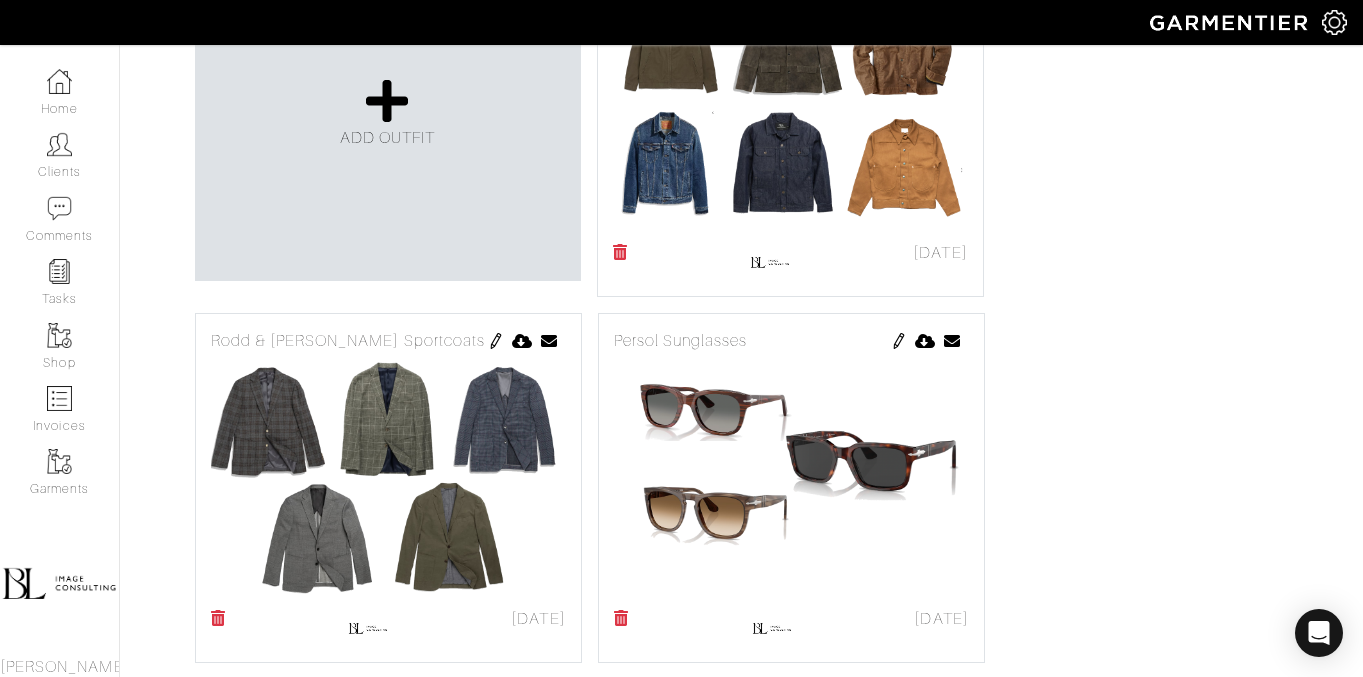 scroll, scrollTop: 660, scrollLeft: 0, axis: vertical 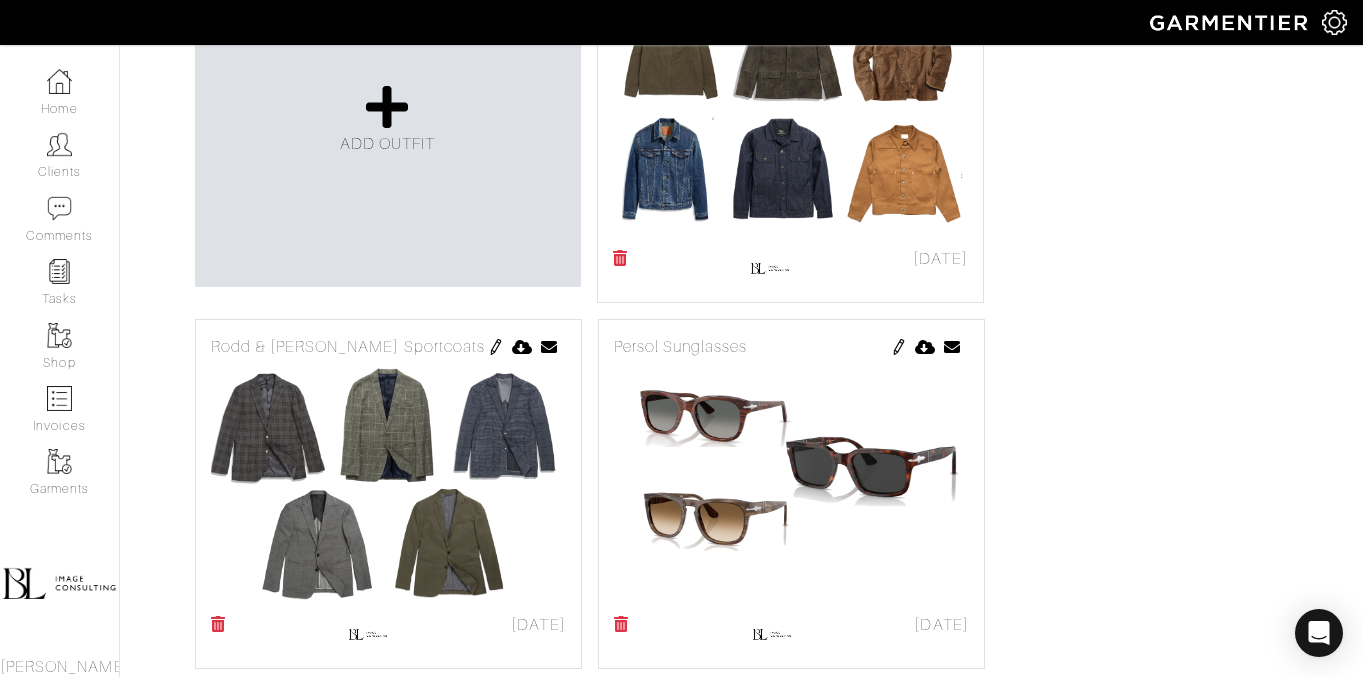 click at bounding box center (899, 347) 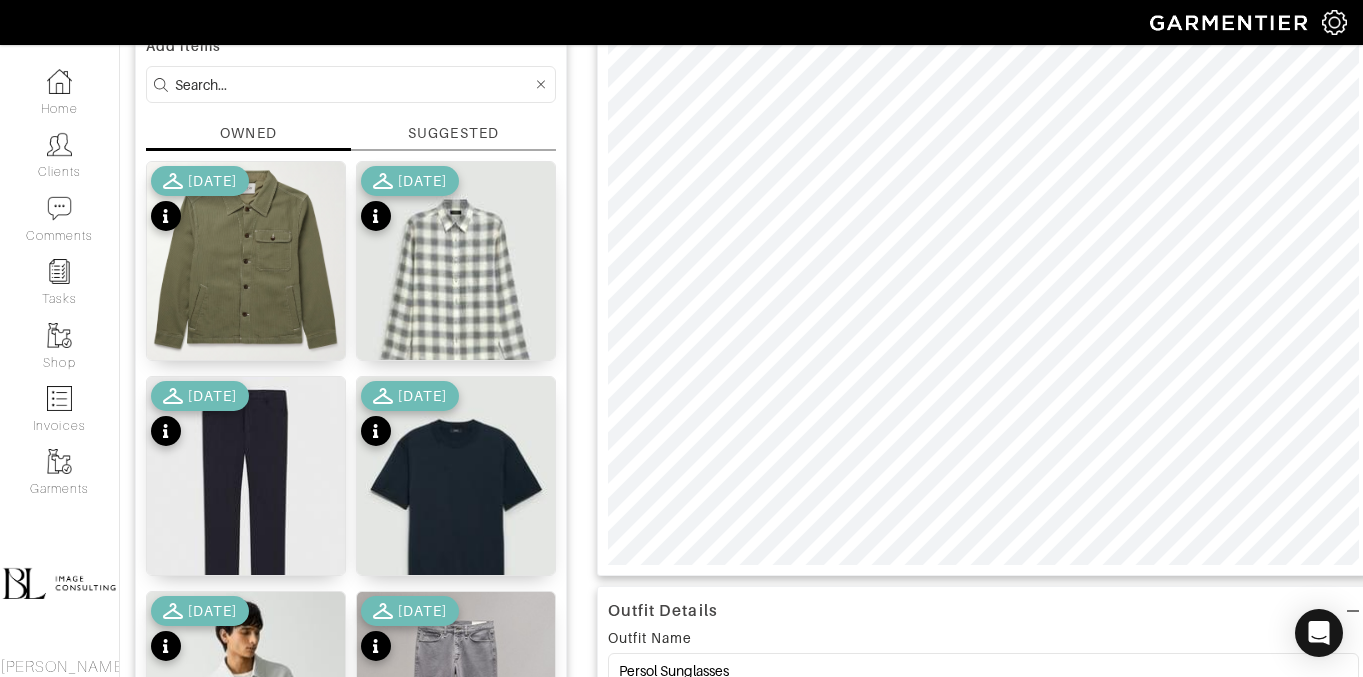 scroll, scrollTop: 0, scrollLeft: 0, axis: both 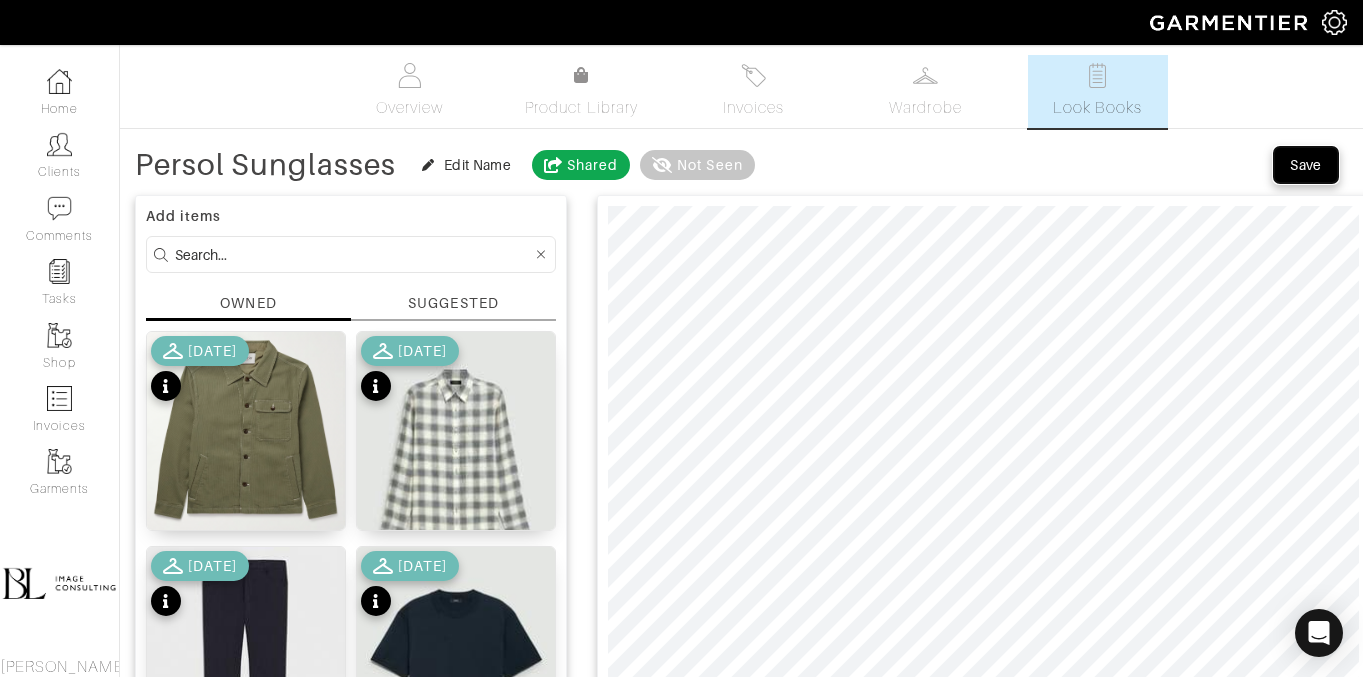 click on "Save" at bounding box center (1306, 165) 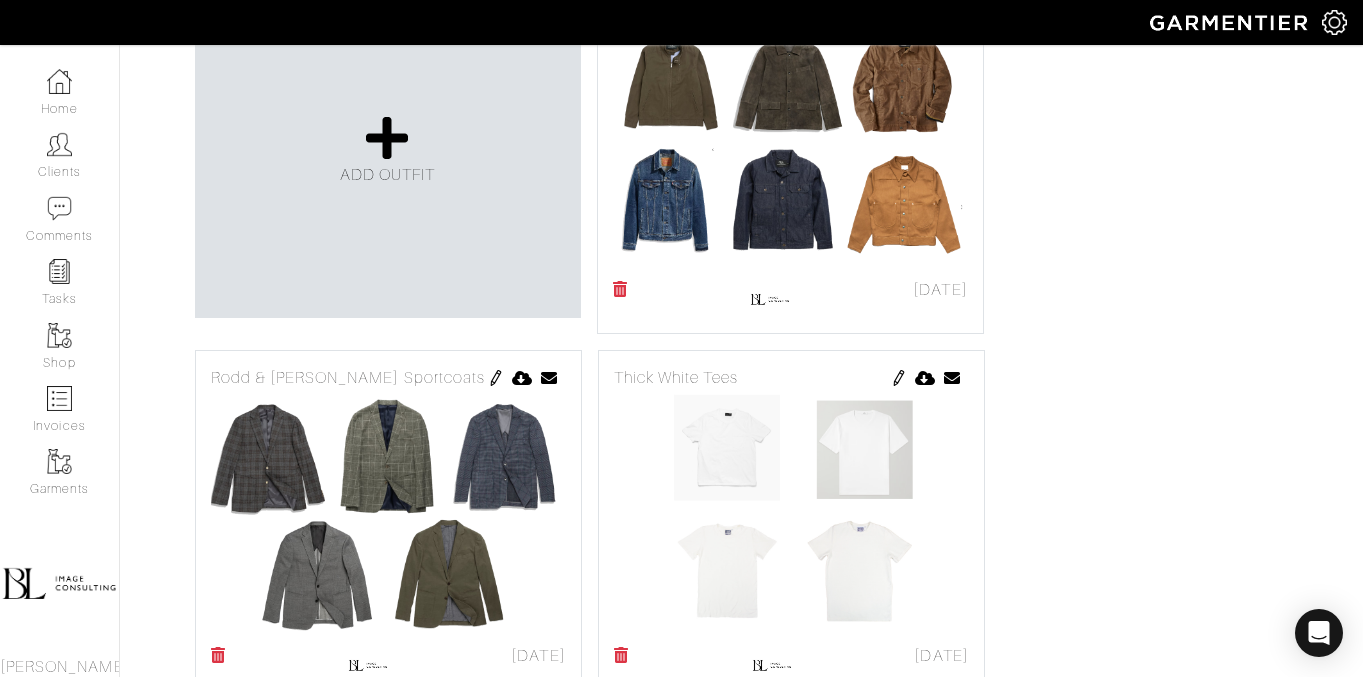 scroll, scrollTop: 633, scrollLeft: 0, axis: vertical 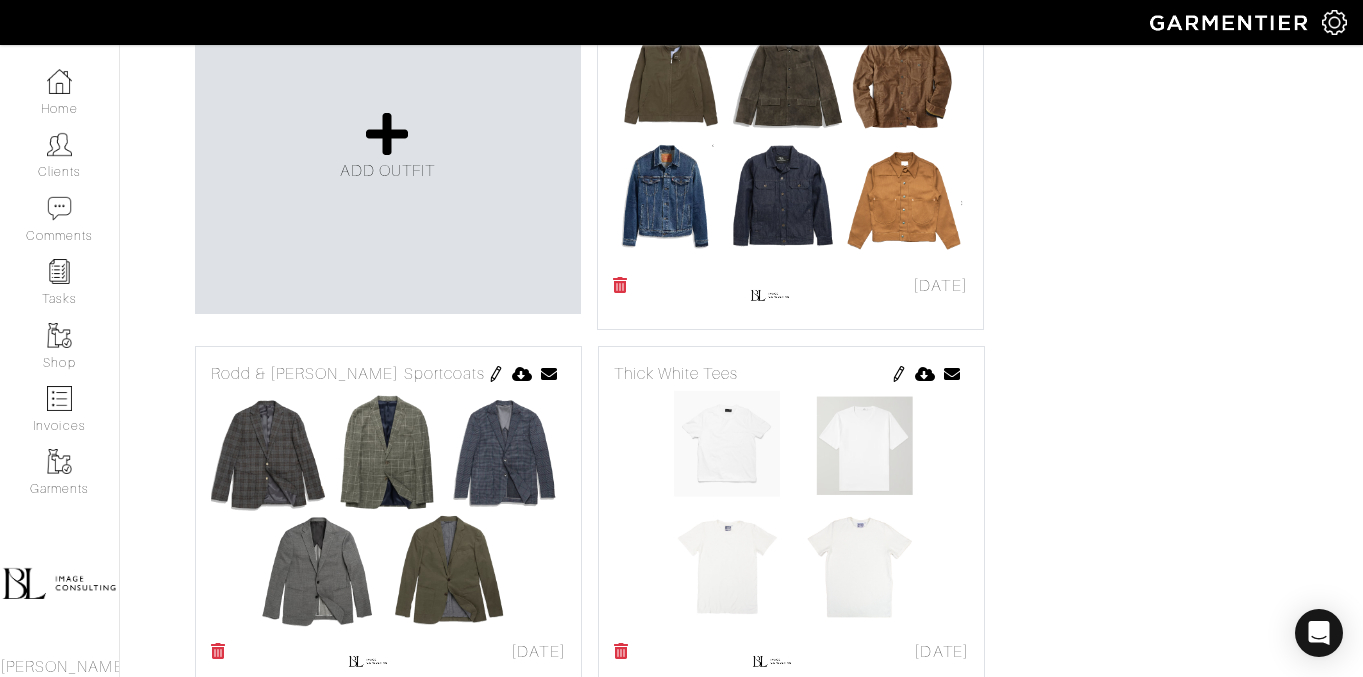 click at bounding box center [496, 374] 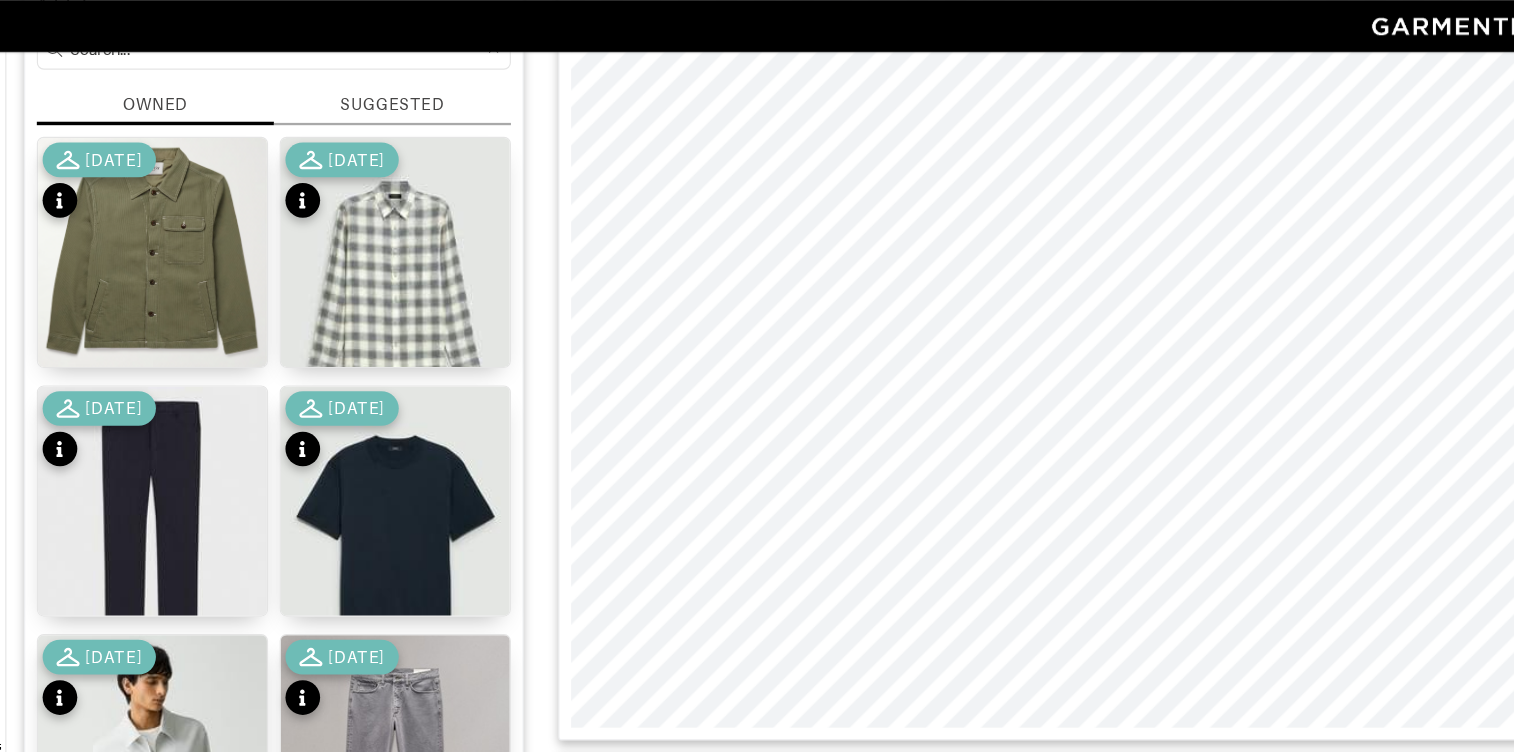 scroll, scrollTop: 0, scrollLeft: 0, axis: both 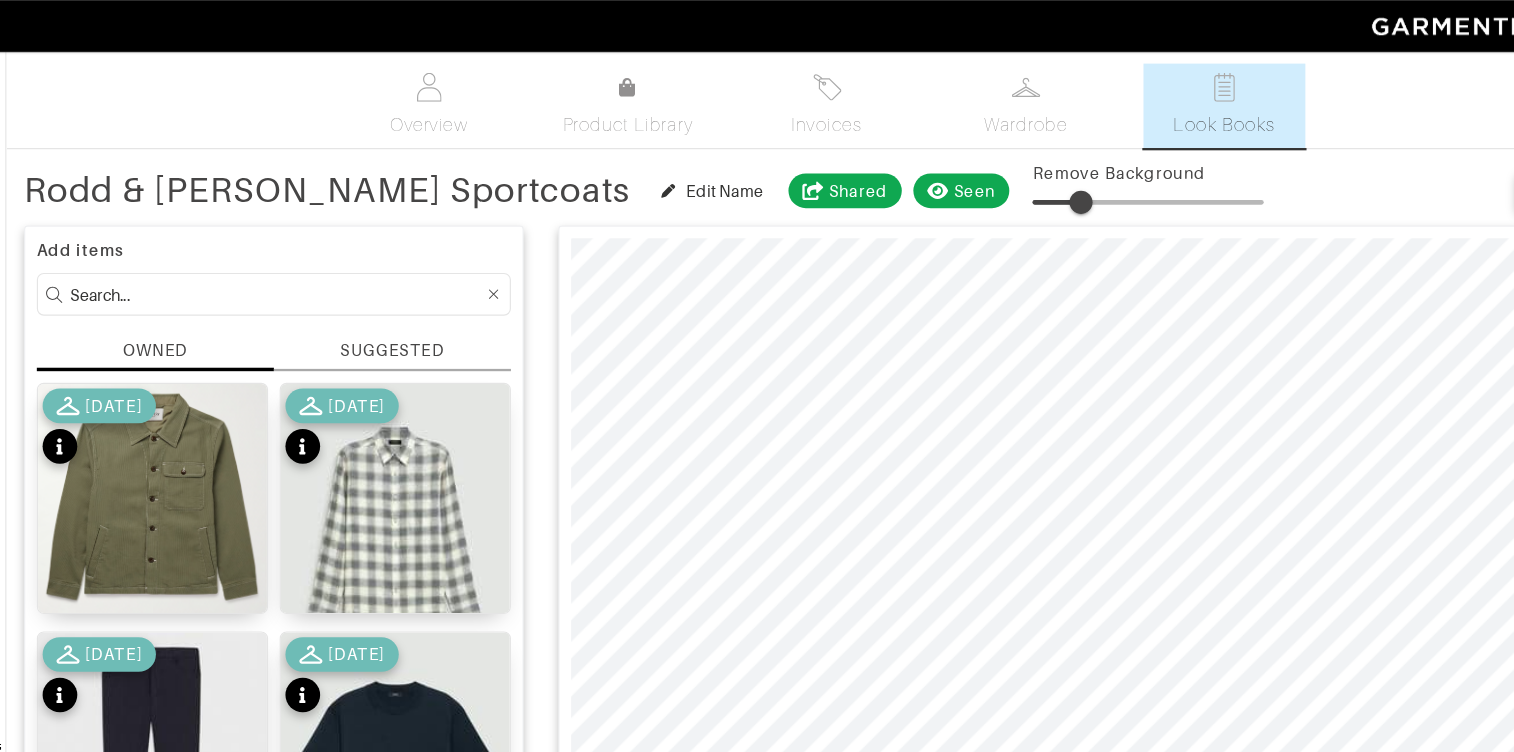type on "26" 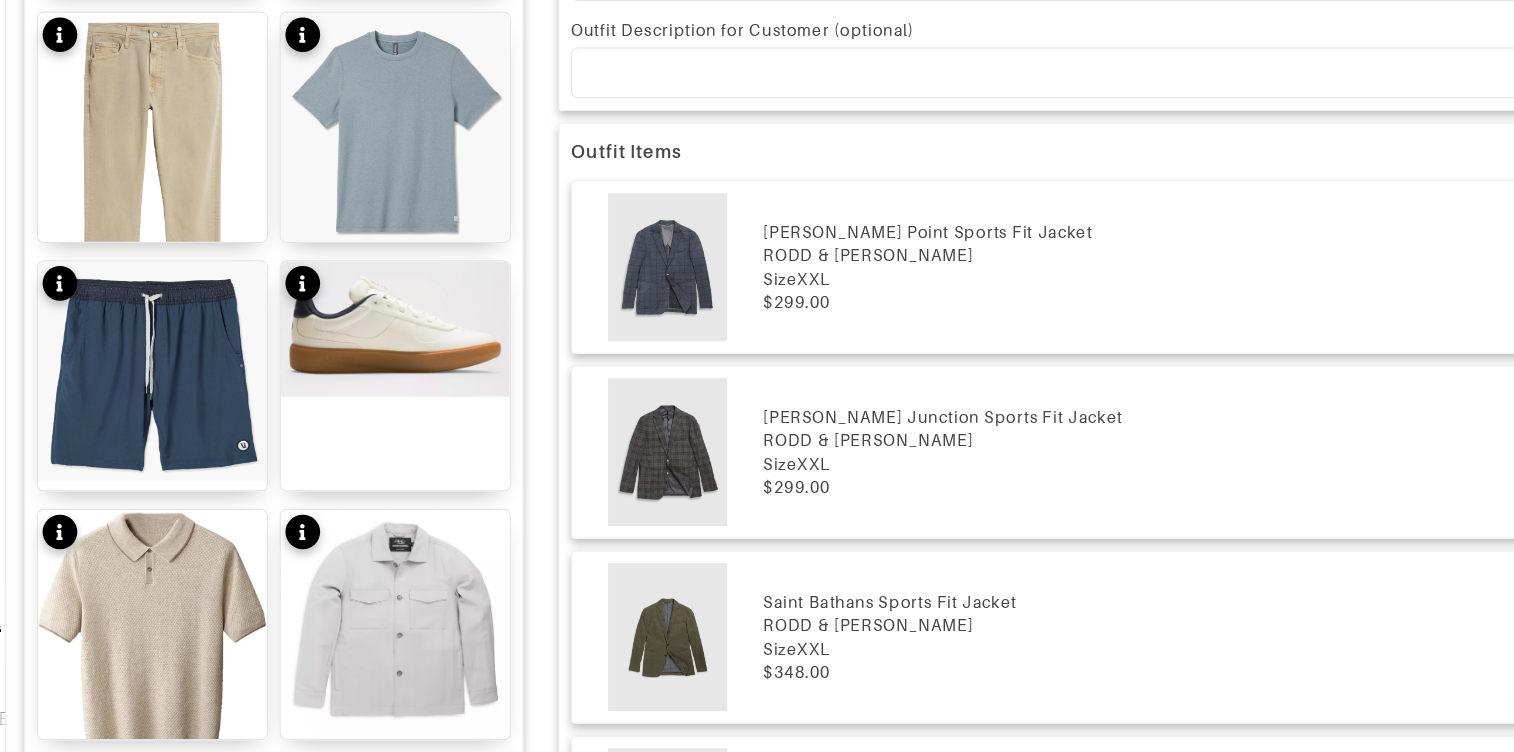 scroll, scrollTop: 878, scrollLeft: 0, axis: vertical 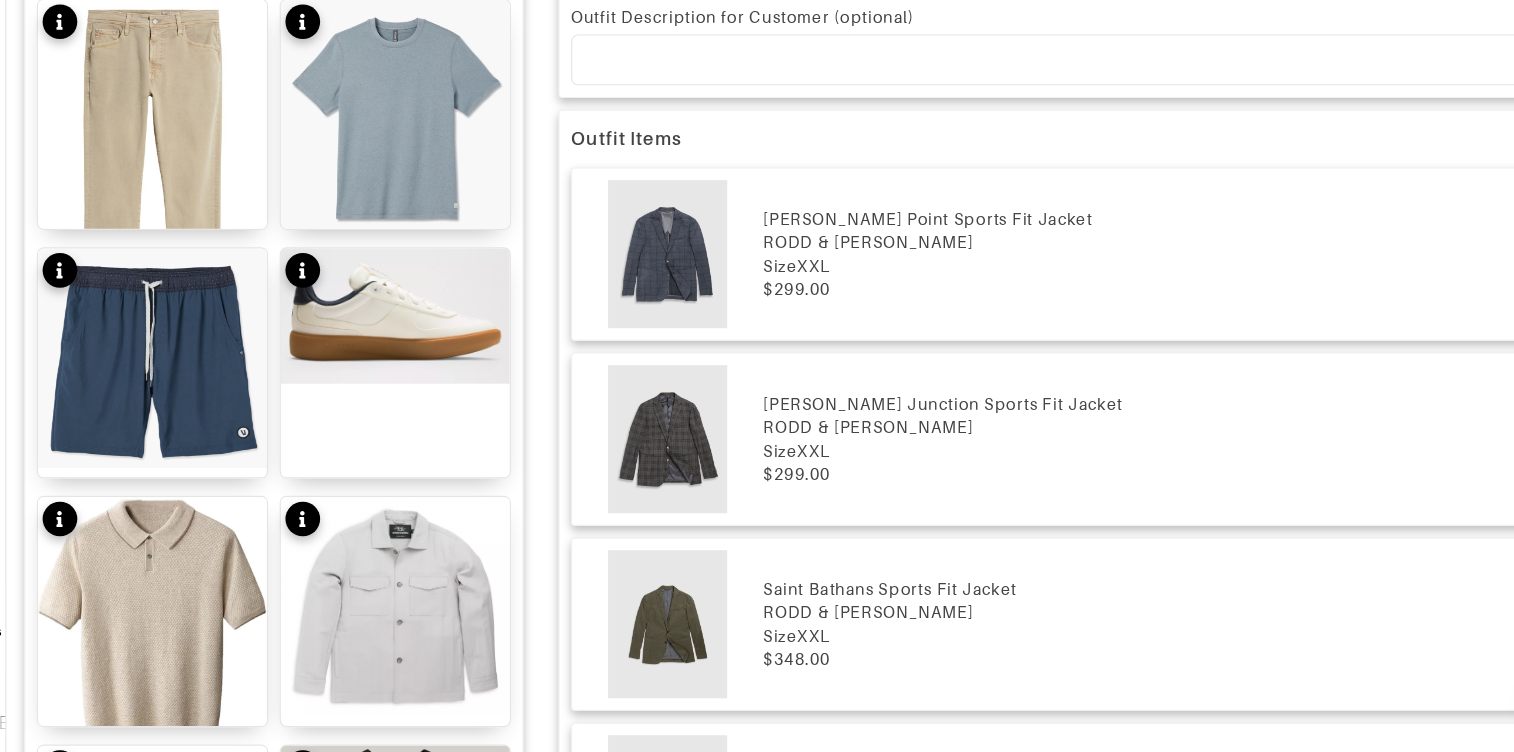 click on "Owen Junction Sports Fit Jacket" at bounding box center [1137, 449] 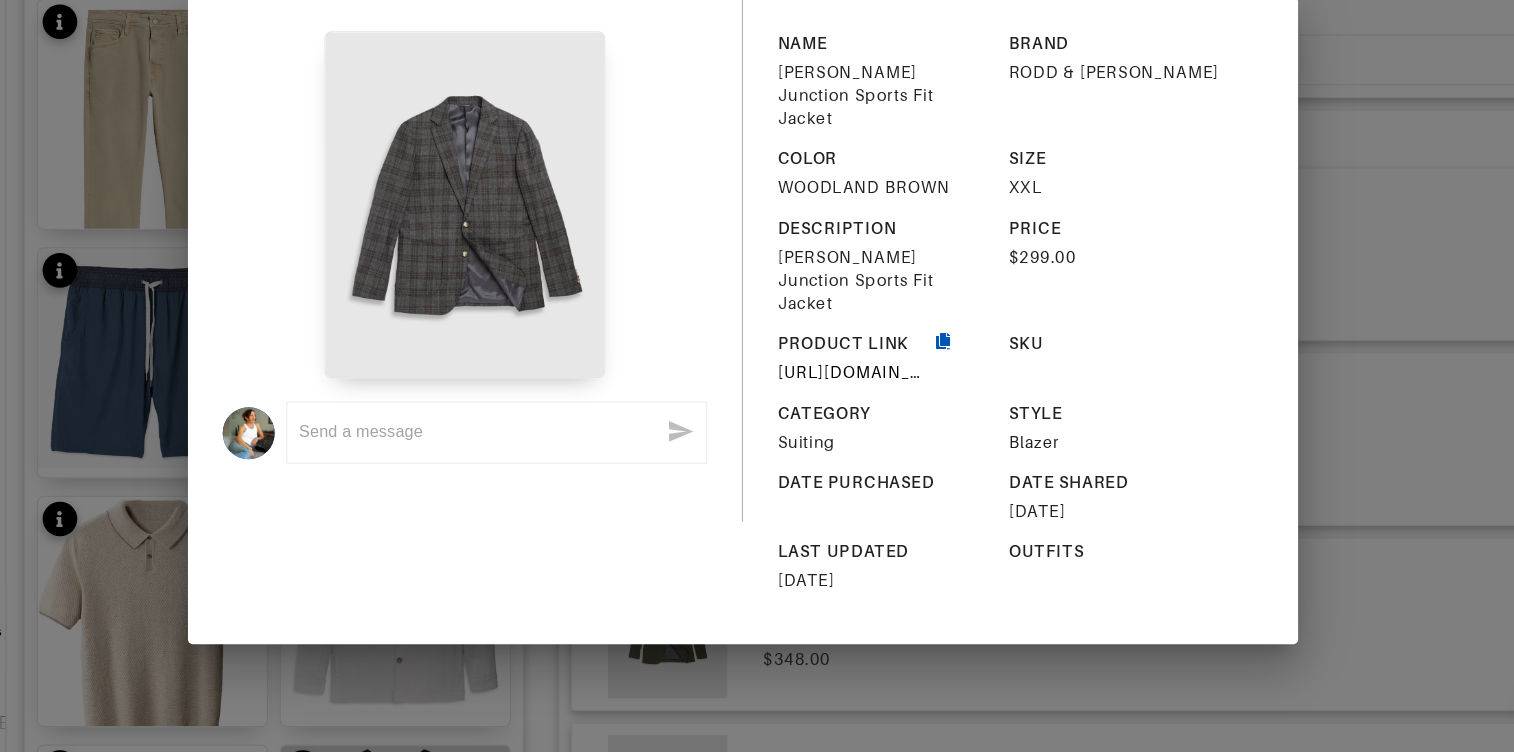 click at bounding box center (930, 408) 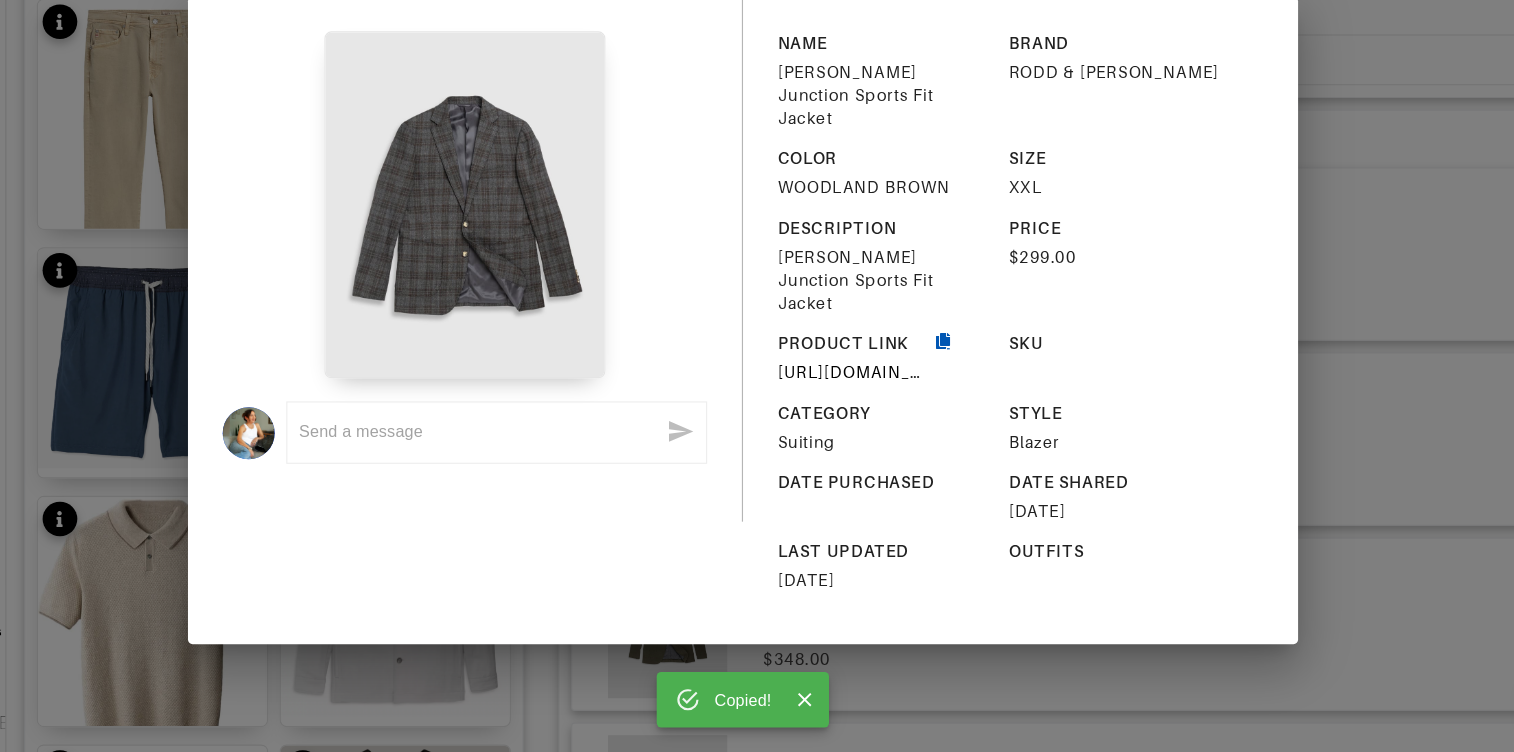 scroll, scrollTop: 878, scrollLeft: 0, axis: vertical 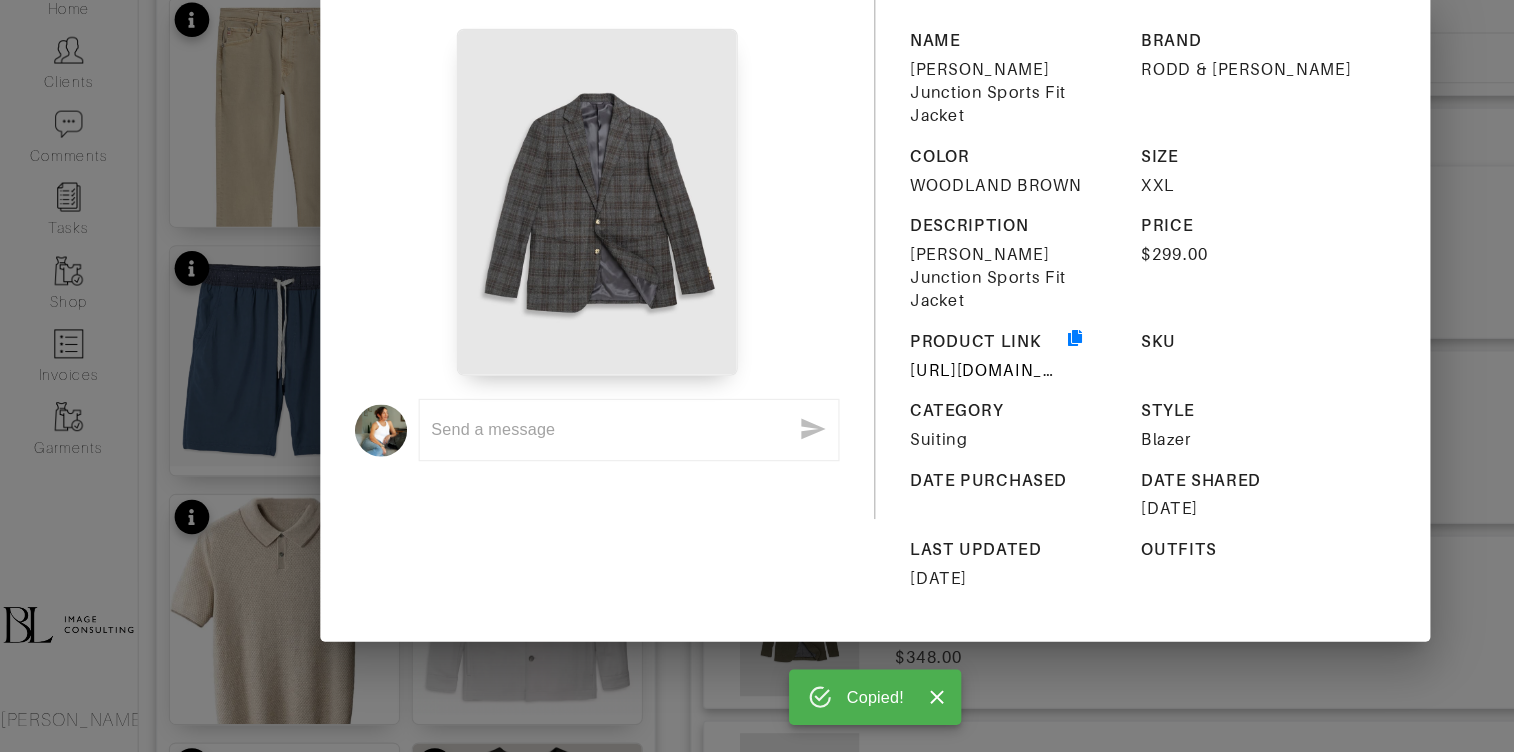click on "Copied! x NAME Owen Junction Sports Fit Jacket BRAND RODD & GUNN COLOR WOODLAND BROWN SIZE XXL DESCRIPTION Owen Junction Sports Fit Jacket PRICE $299.00 PRODUCT LINK https://www.roddandgunn.com/us/clothing/jackets-coats/owen-junction-sports-fit-jacket/009142-02.html?cgid=clothing-jackets   SKU CATEGORY Suiting STYLE Blazer DATE PURCHASED DATE SHARED 07/24/2025 LAST UPDATED 07/23/2025 OUTFITS" at bounding box center (757, 376) 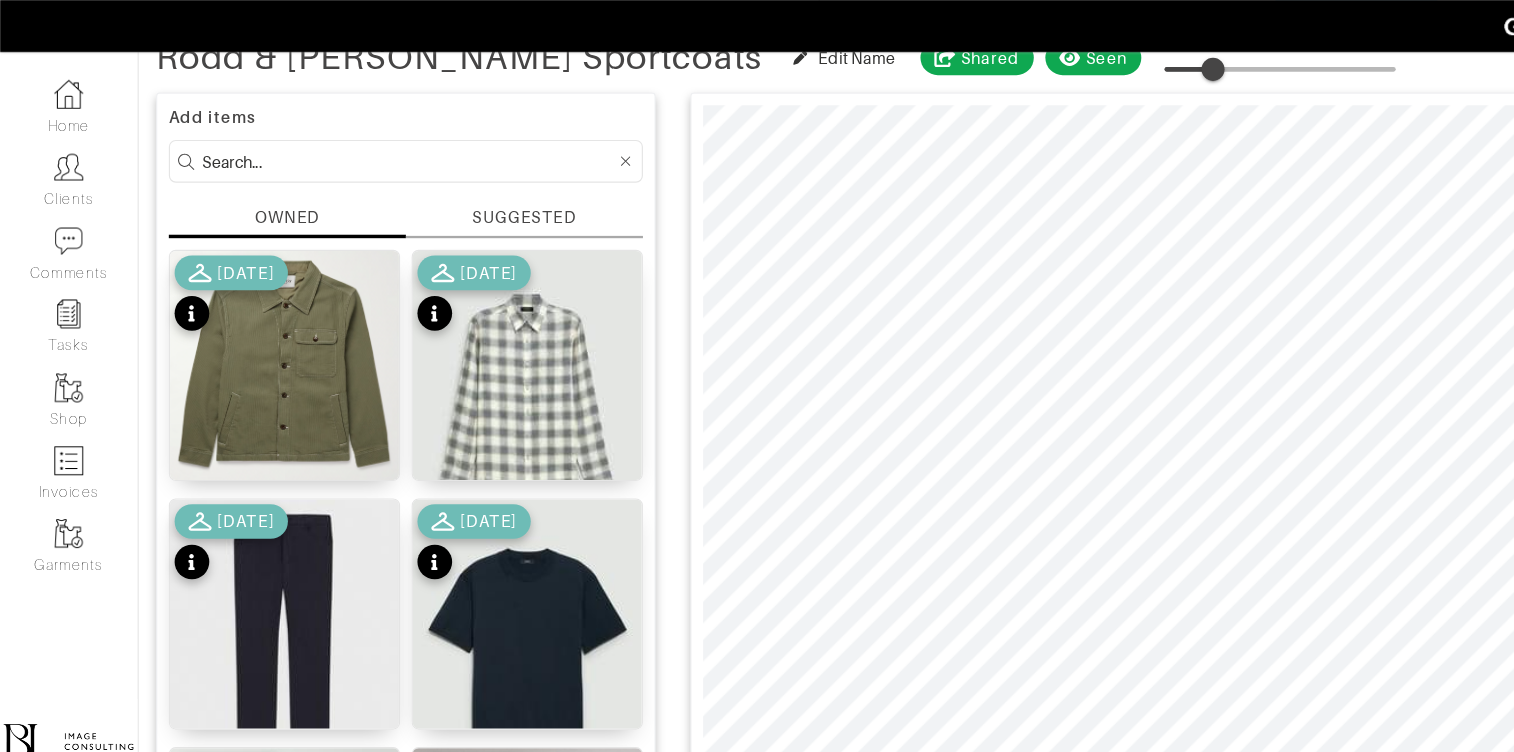 scroll, scrollTop: 85, scrollLeft: 0, axis: vertical 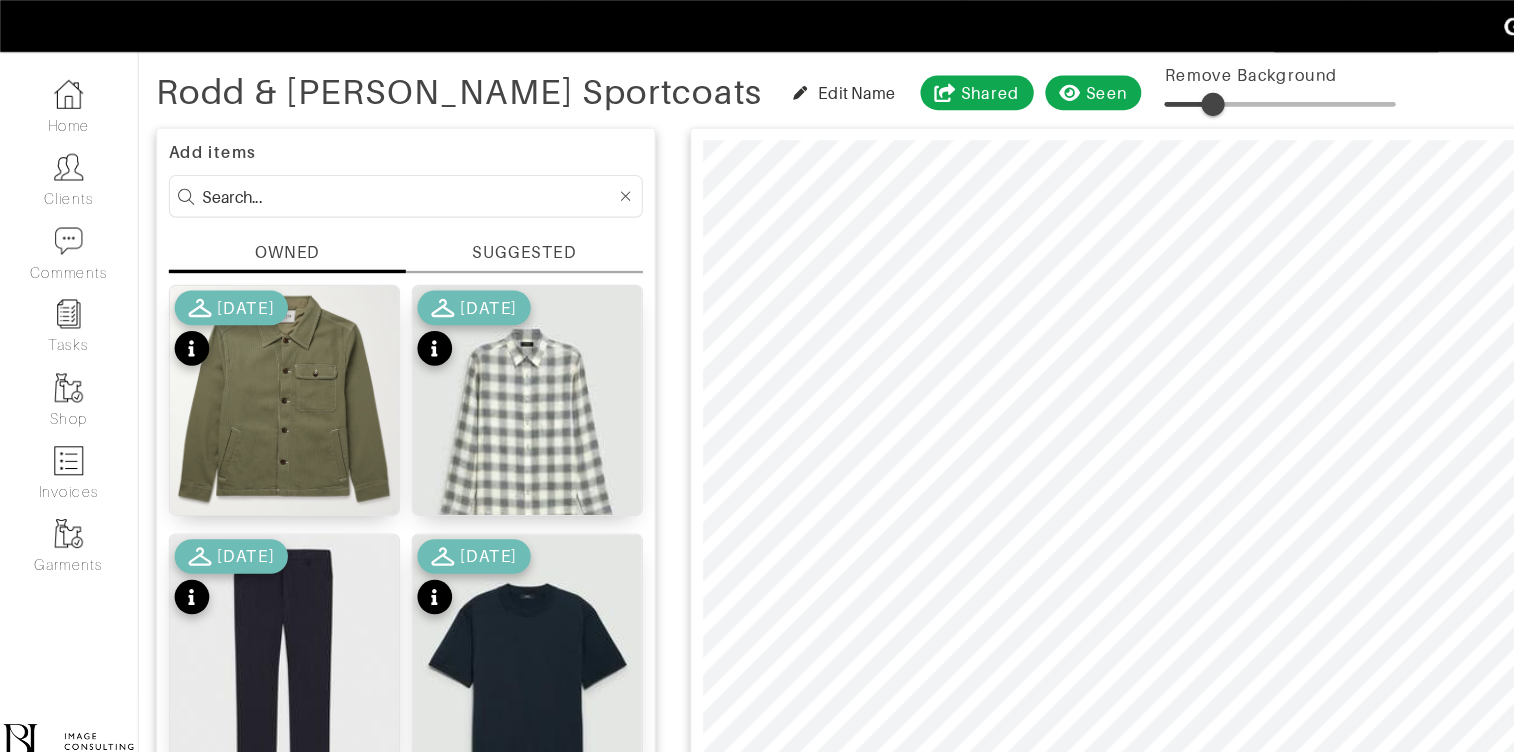 type on "22" 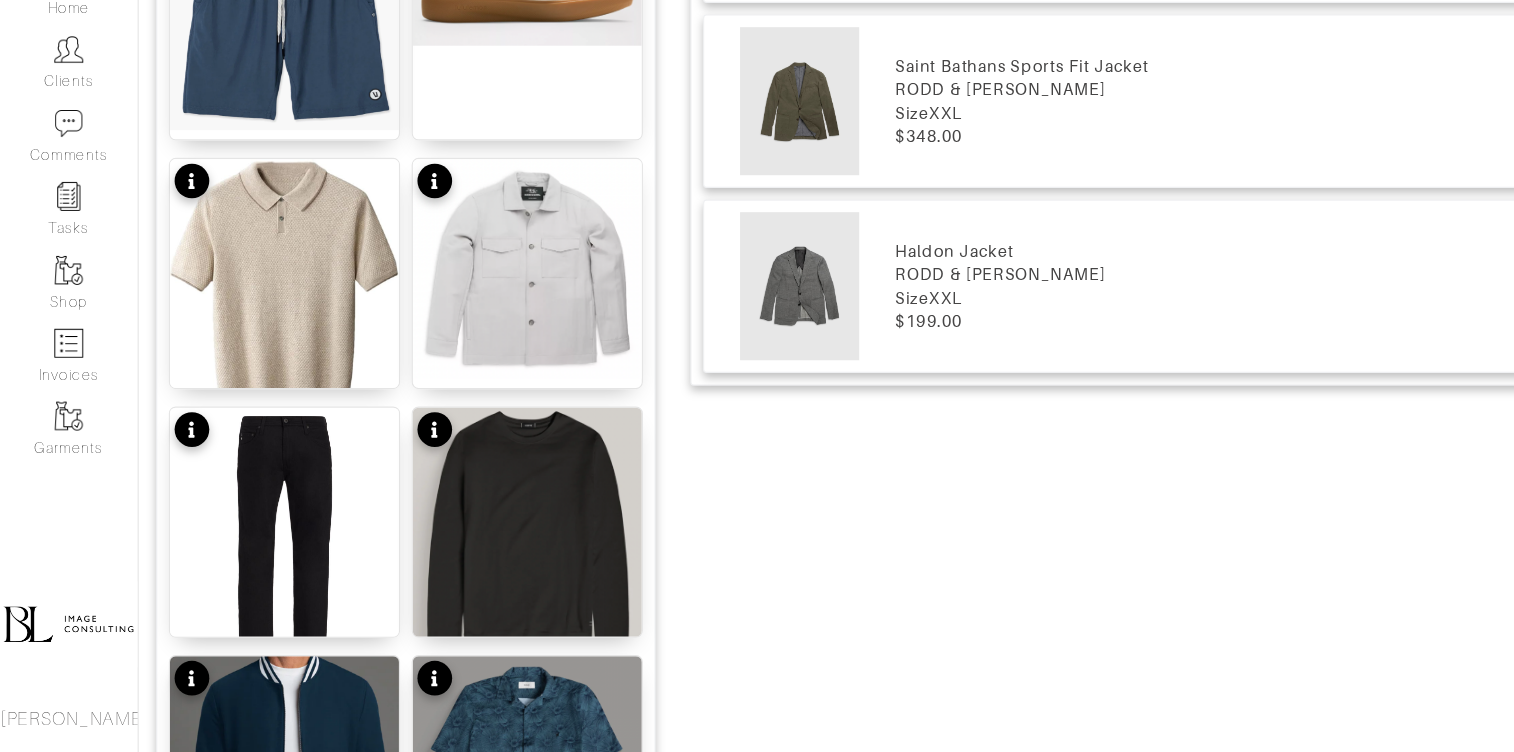 scroll, scrollTop: 1136, scrollLeft: 0, axis: vertical 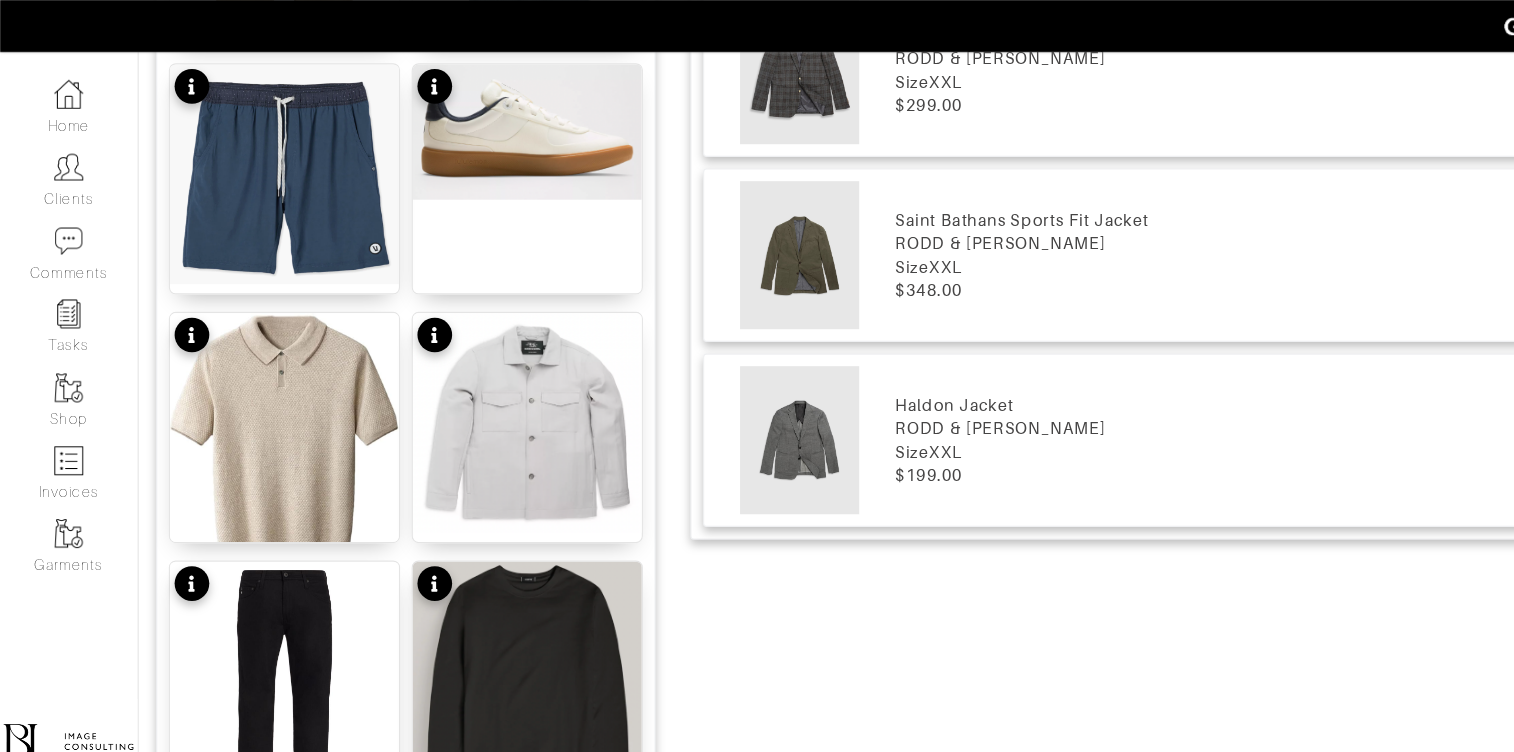 click on "$348.00" at bounding box center (1137, 251) 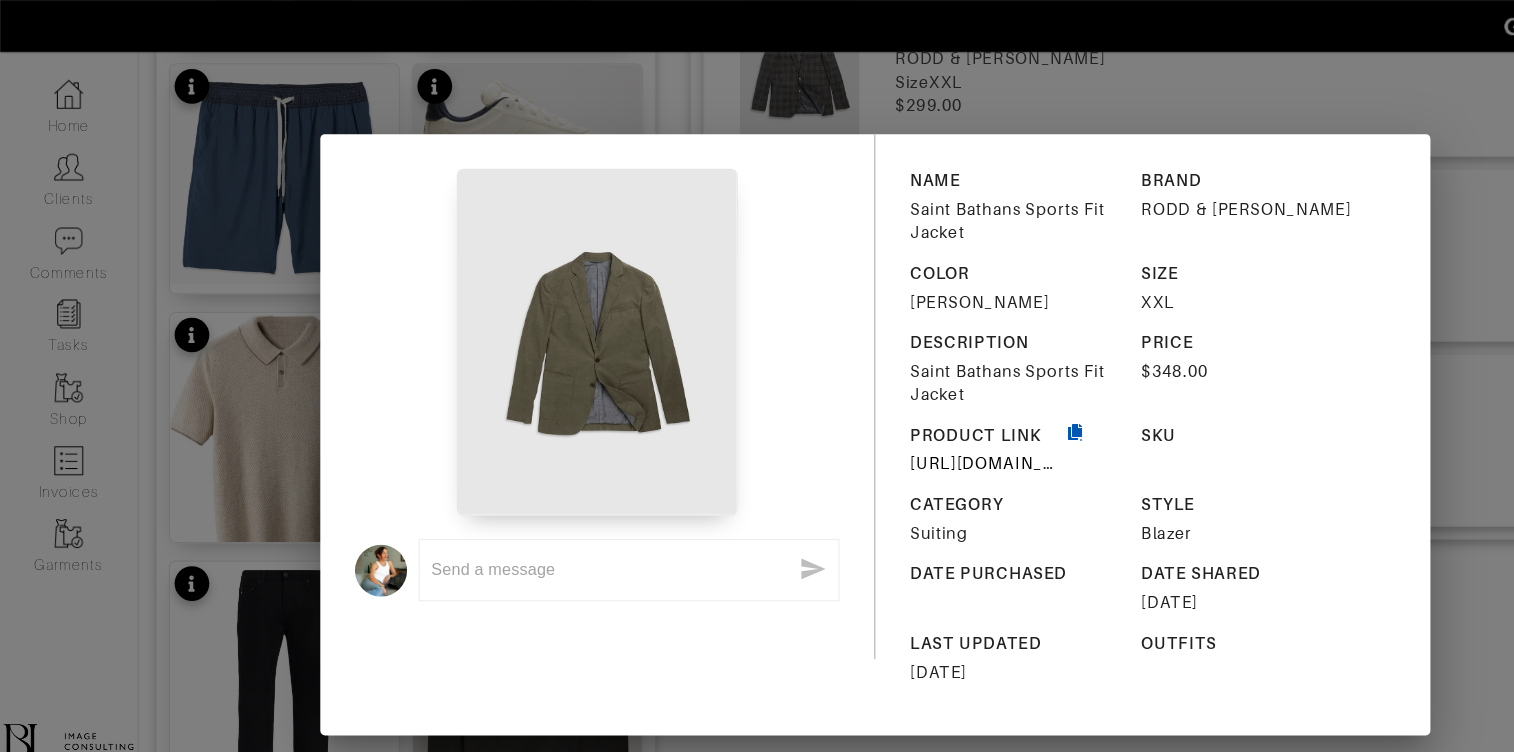 click at bounding box center (930, 388) 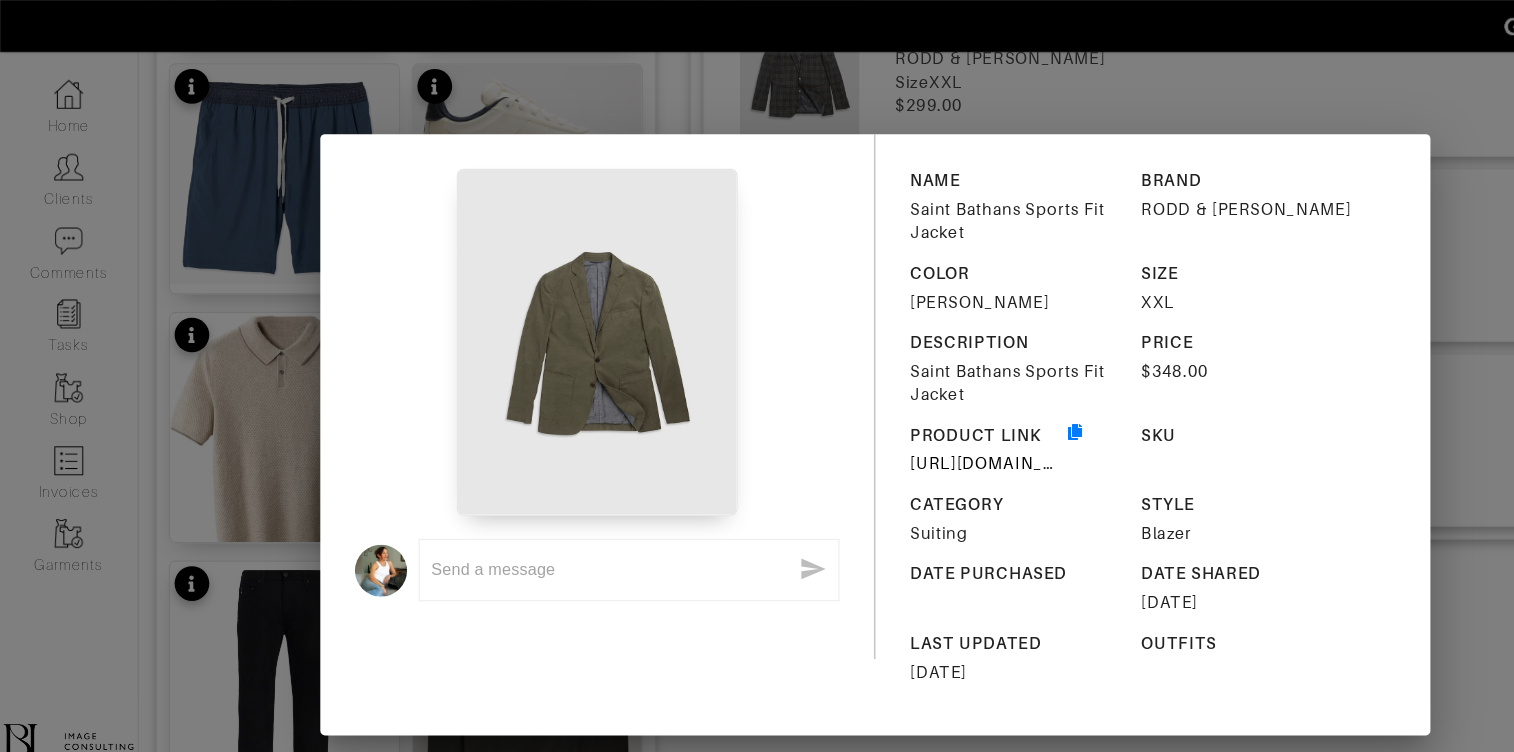 click on "Copied! x NAME Saint Bathans Sports Fit Jacket BRAND RODD & GUNN COLOR MOSS SIZE XXL DESCRIPTION Saint Bathans Sports Fit Jacket PRICE $348.00 PRODUCT LINK https://www.roddandgunn.com/us/clothing/jackets-coats/saint-bathans-sports-fit-jacket/006779-02.html?cgid=clothing-jackets   SKU CATEGORY Suiting STYLE Blazer DATE PURCHASED DATE SHARED 07/24/2025 LAST UPDATED 07/23/2025 OUTFITS" at bounding box center [757, 376] 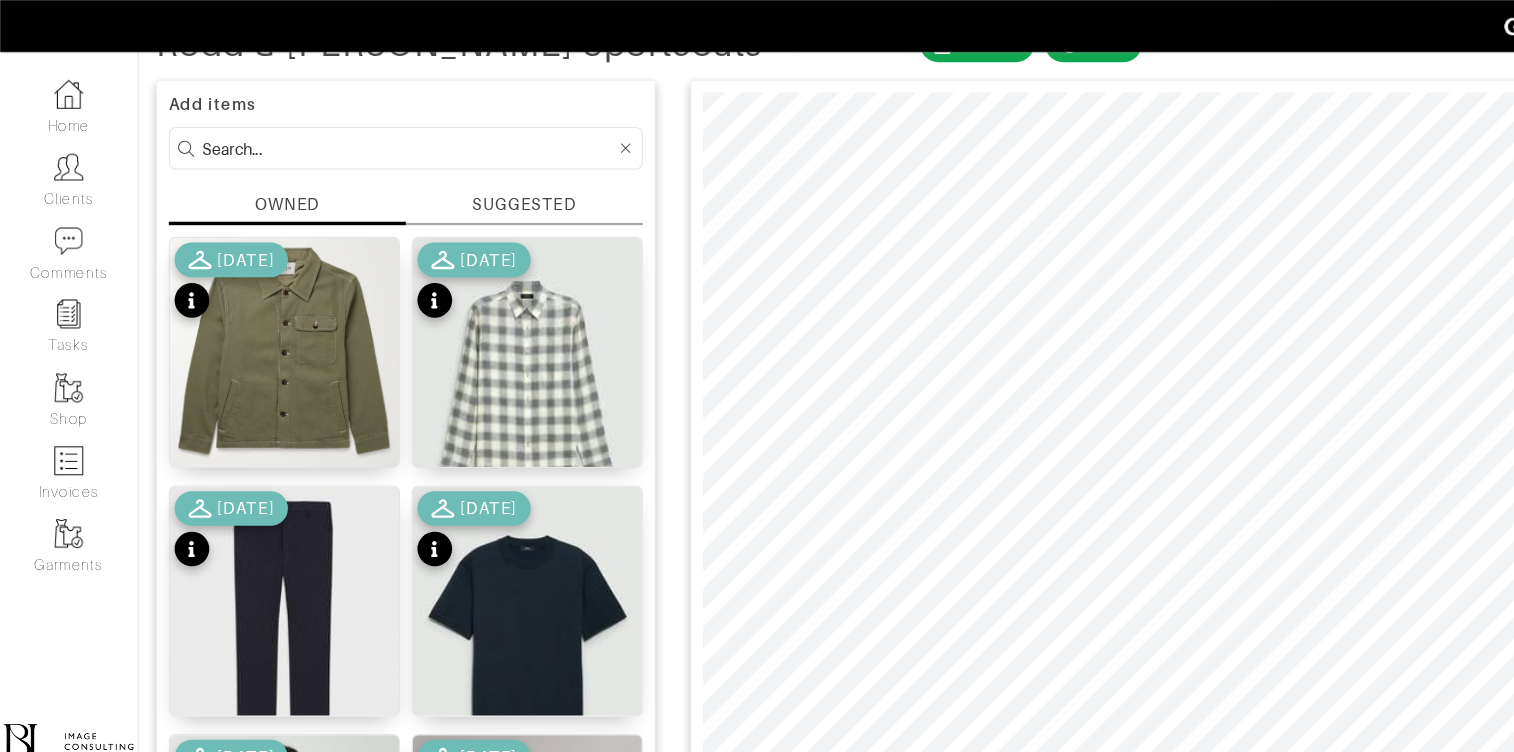 scroll, scrollTop: 123, scrollLeft: 0, axis: vertical 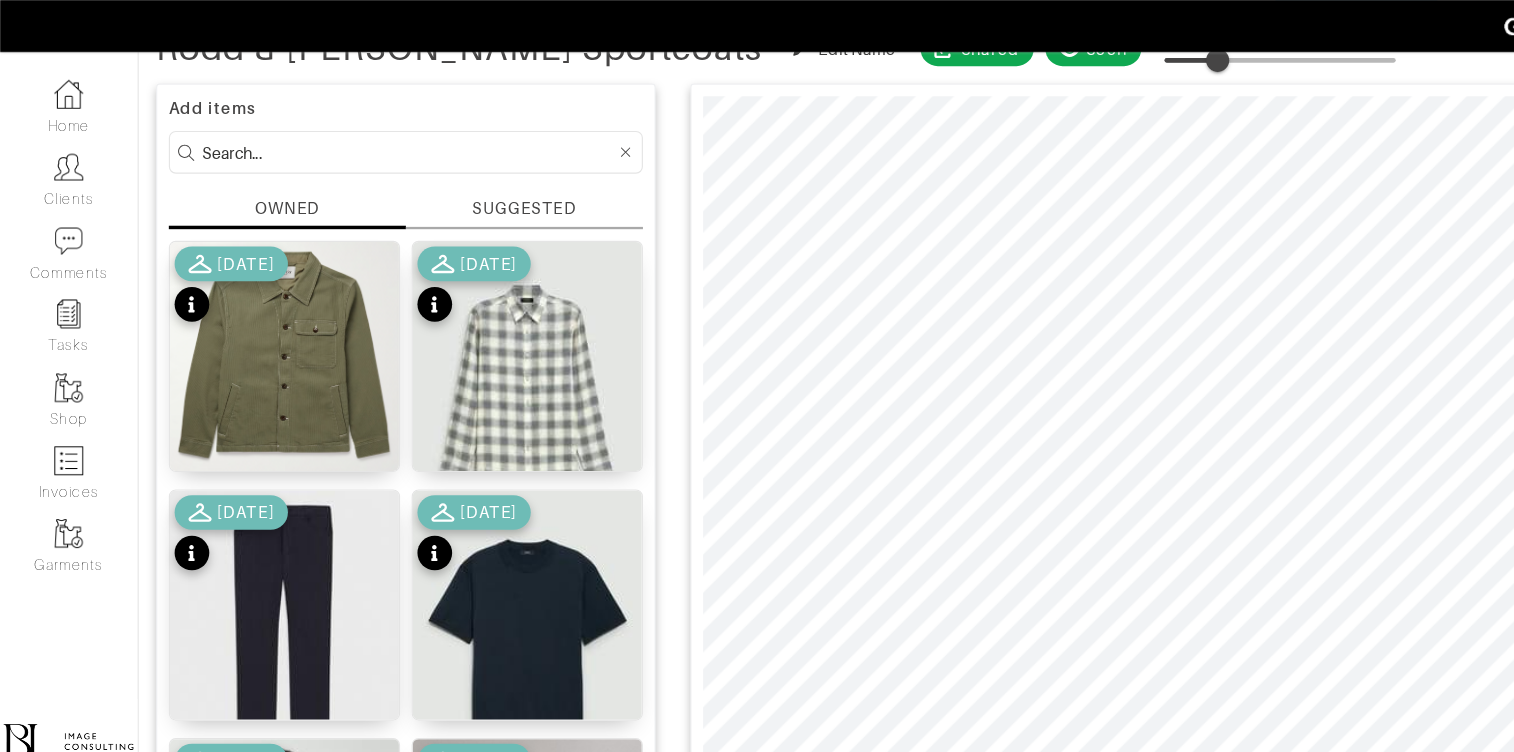 type on "21" 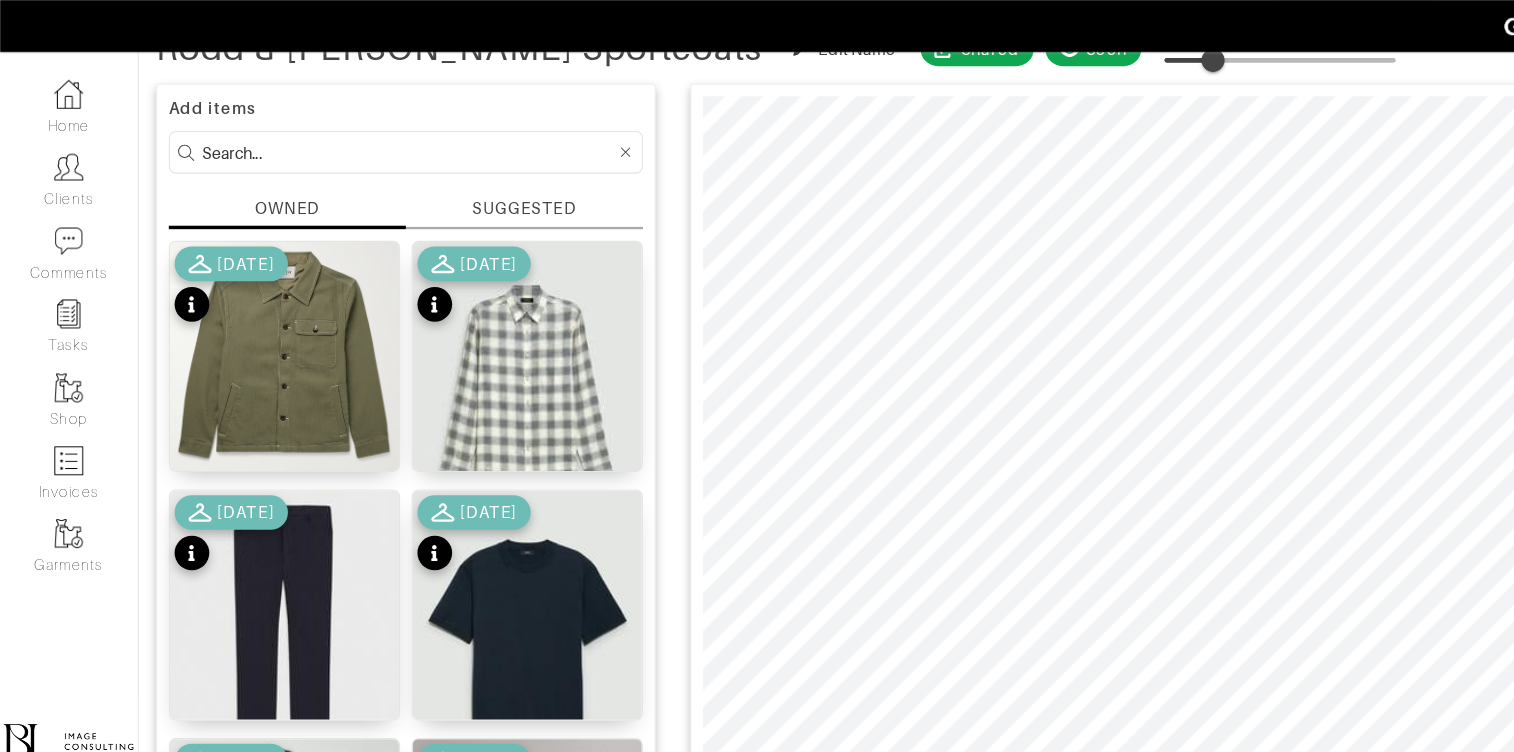 click at bounding box center (1059, 401) 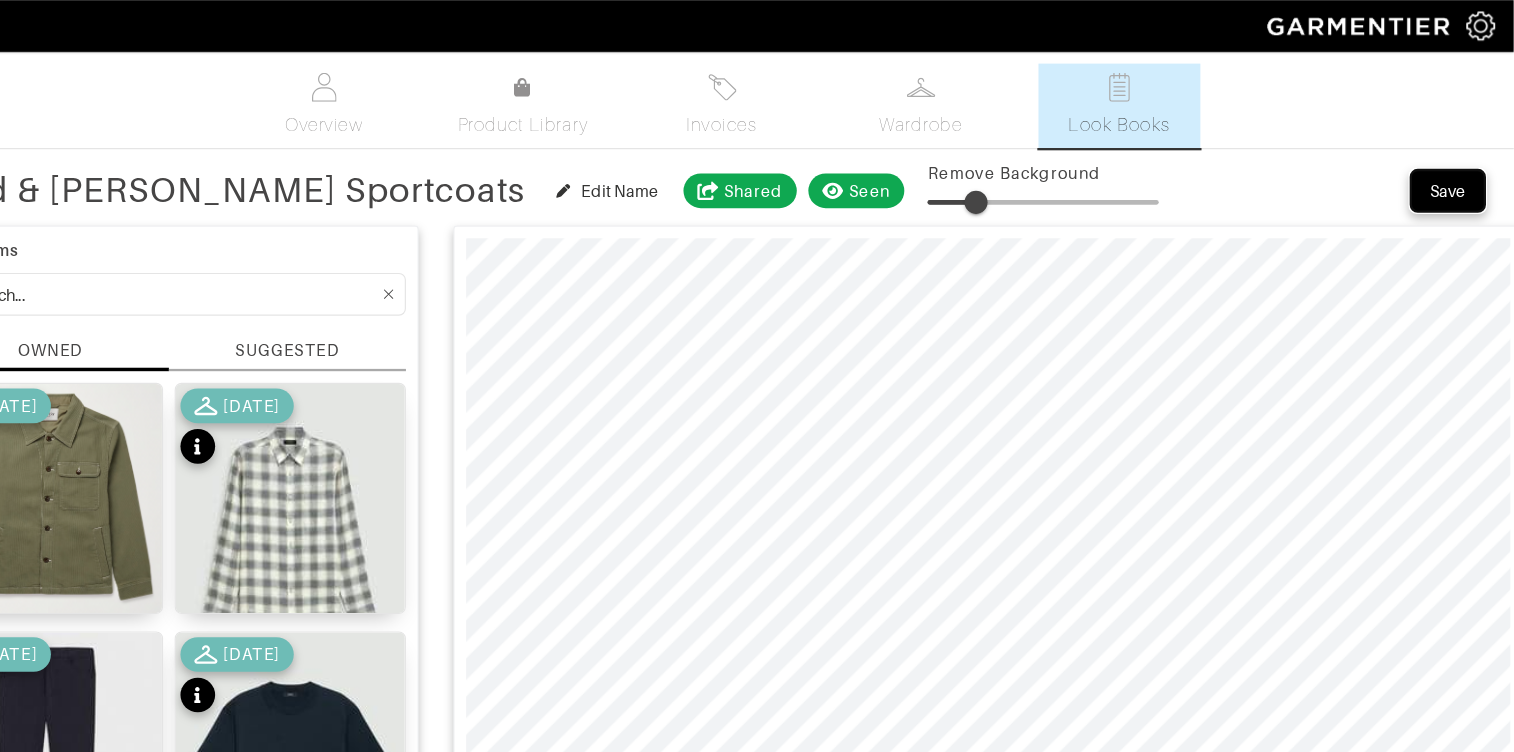 click on "Save" at bounding box center [1457, 165] 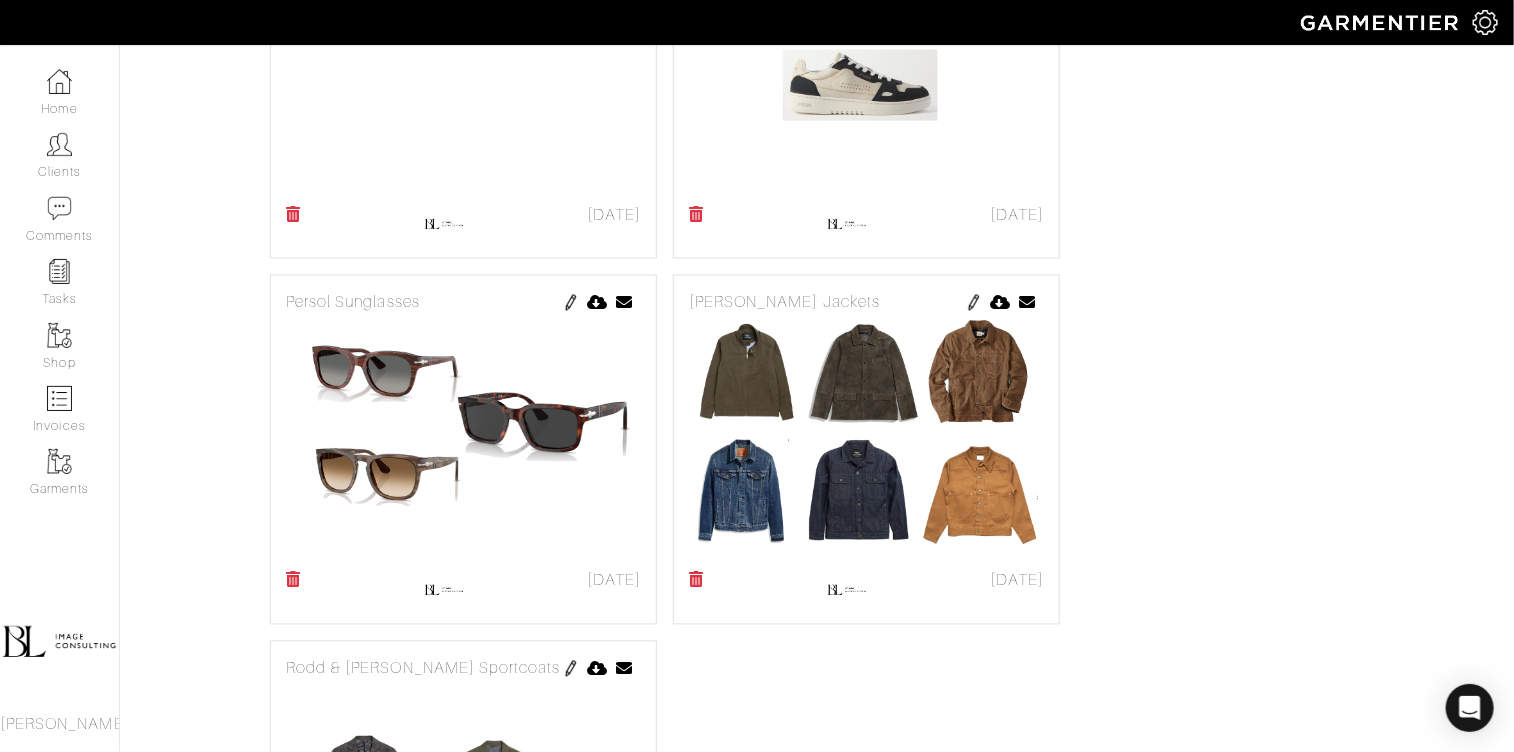 scroll, scrollTop: 1440, scrollLeft: 0, axis: vertical 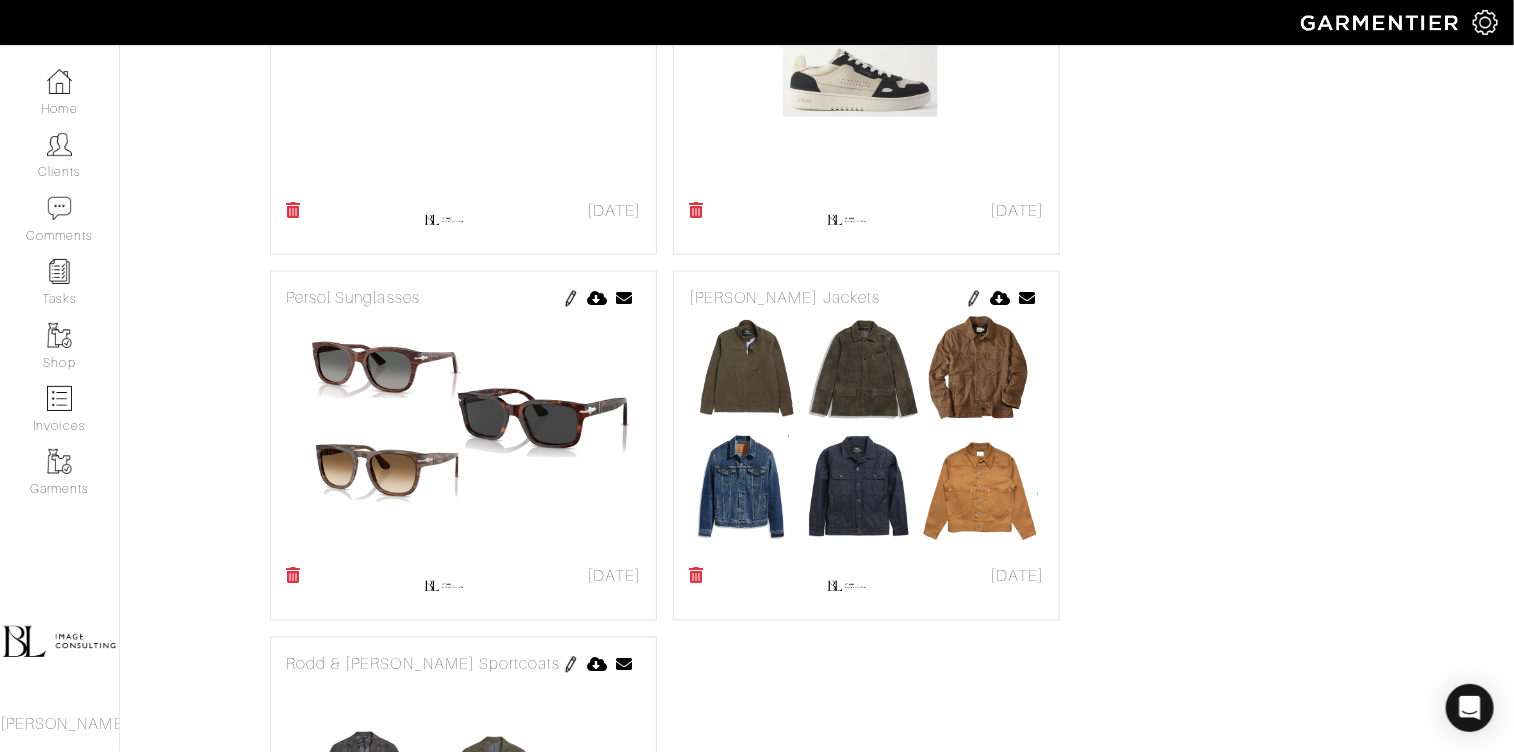 click at bounding box center (974, 299) 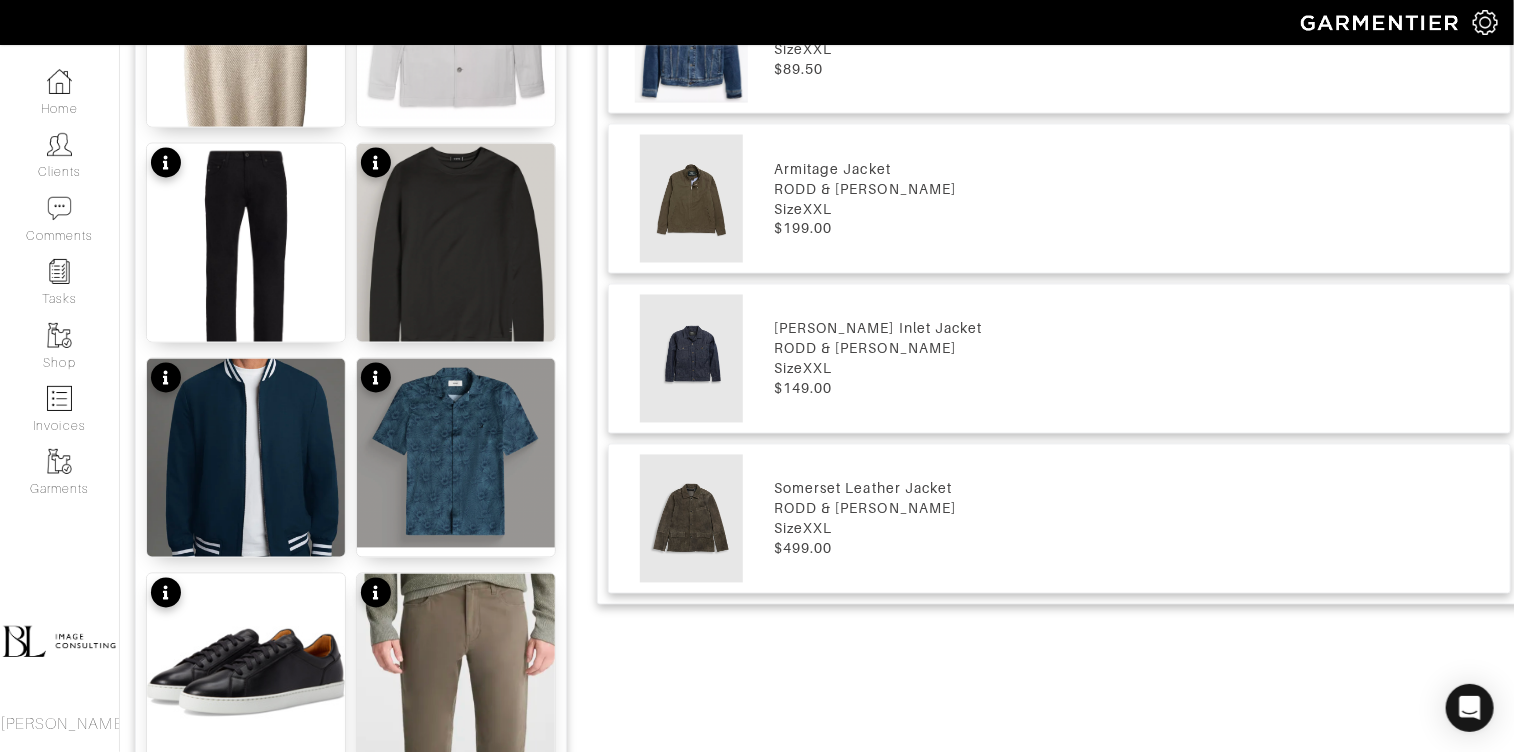 scroll, scrollTop: 1518, scrollLeft: 0, axis: vertical 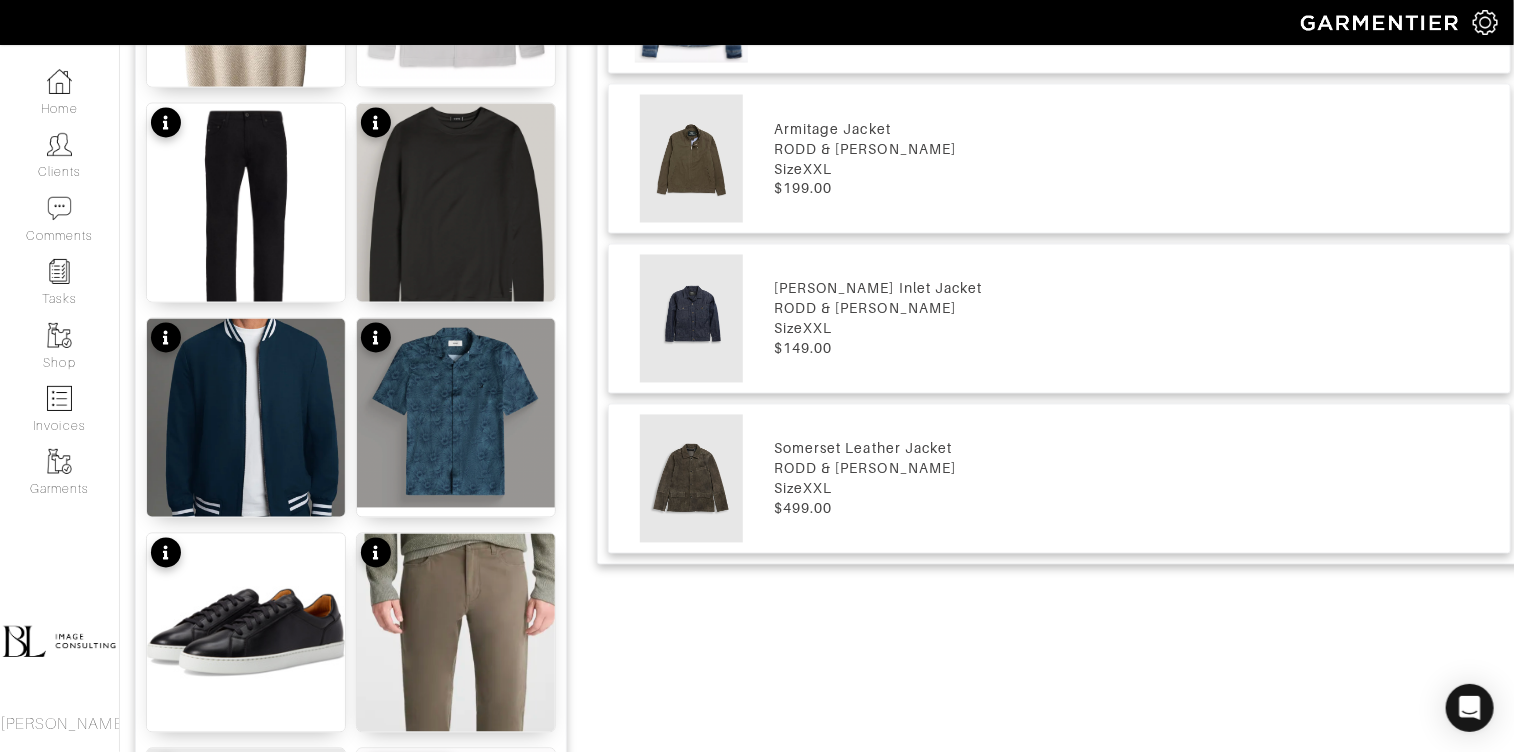 click at bounding box center (691, 319) 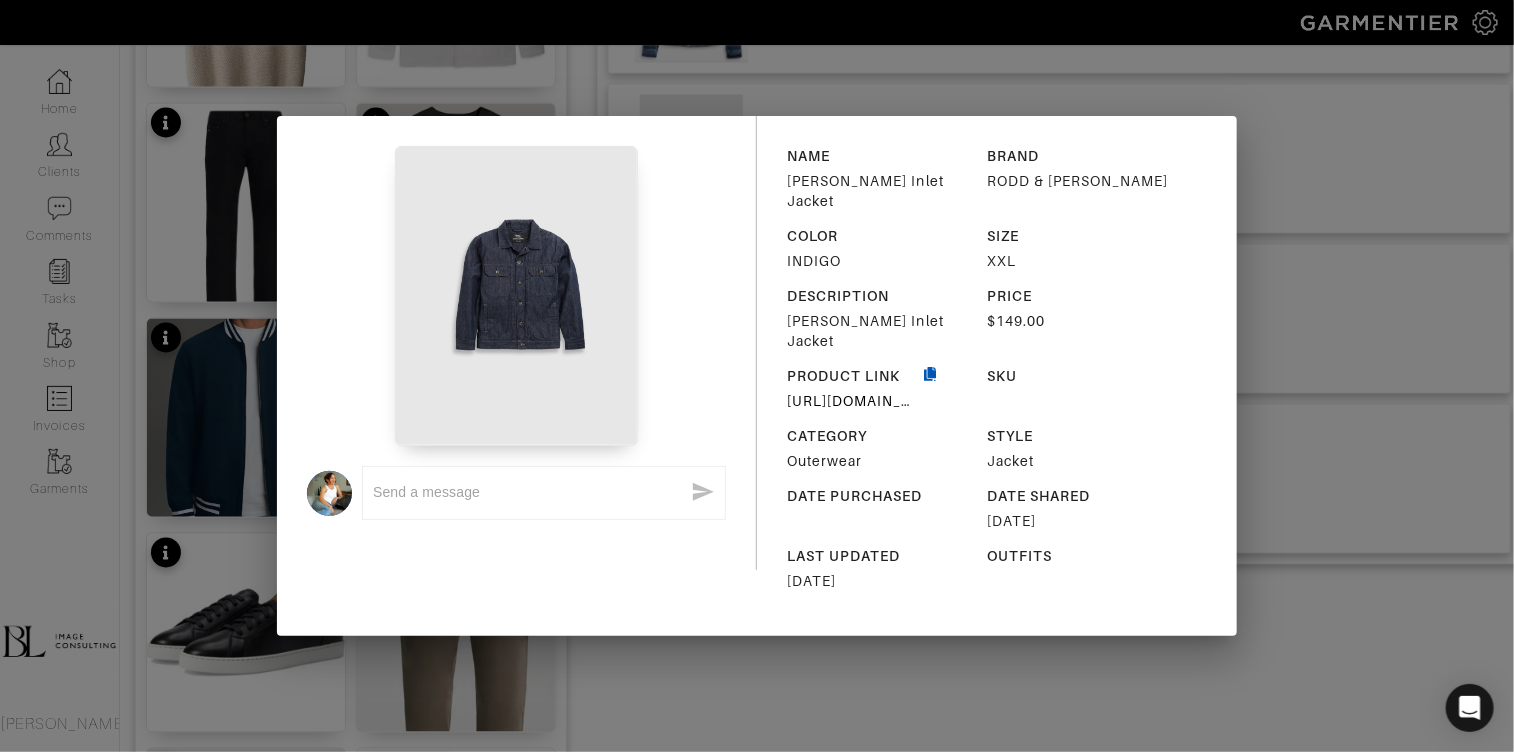 click at bounding box center [930, 388] 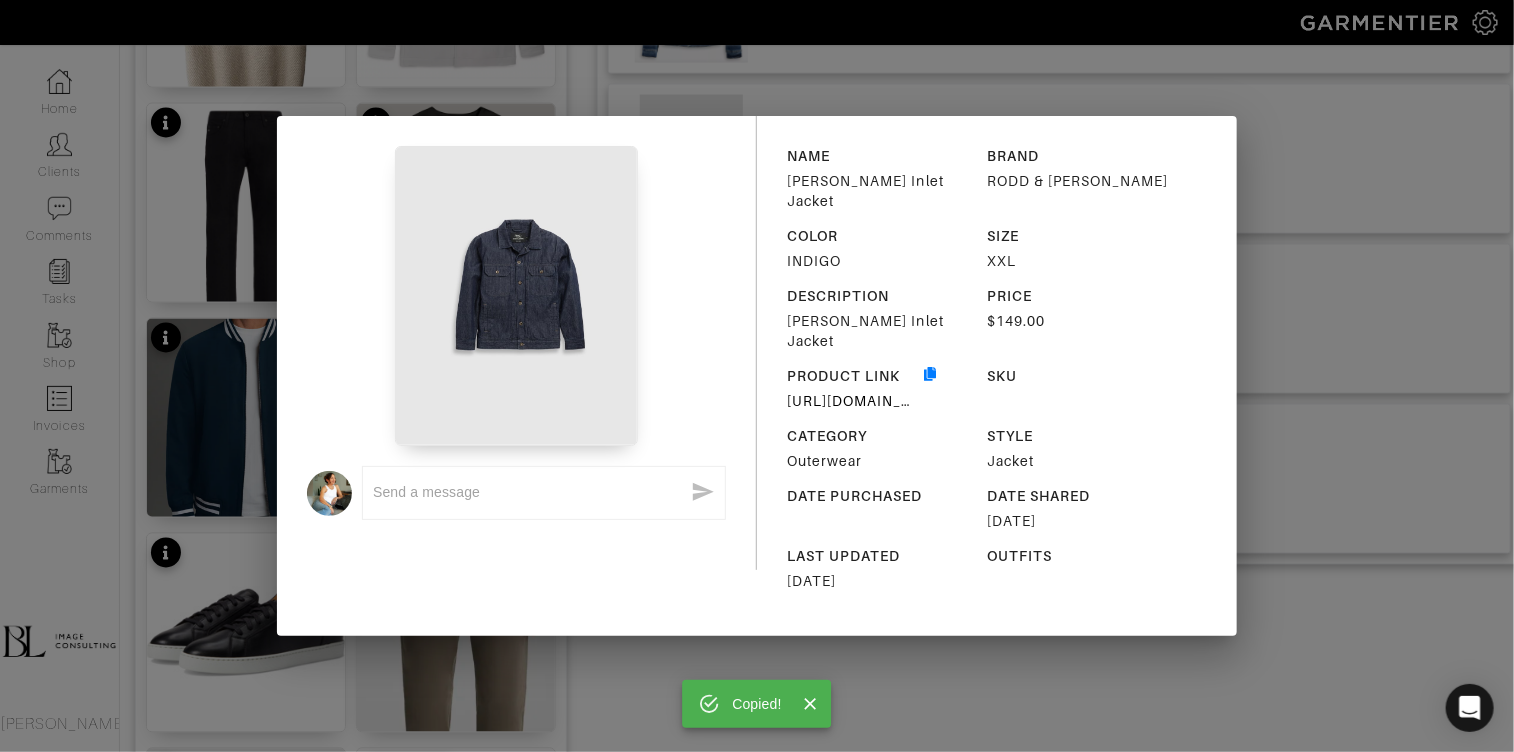 click on "Copied! x NAME Tennyson Inlet Jacket BRAND RODD & GUNN COLOR INDIGO SIZE XXL DESCRIPTION Tennyson Inlet Jacket PRICE $149.00 PRODUCT LINK https://www.roddandgunn.com/us/clothing/jackets-coats/tennyson-inlet-jacket/009349-01.html?cgid=clothing-jackets   SKU CATEGORY Outerwear STYLE Jacket DATE PURCHASED DATE SHARED 07/24/2025 LAST UPDATED 07/23/2025 OUTFITS" at bounding box center (757, 376) 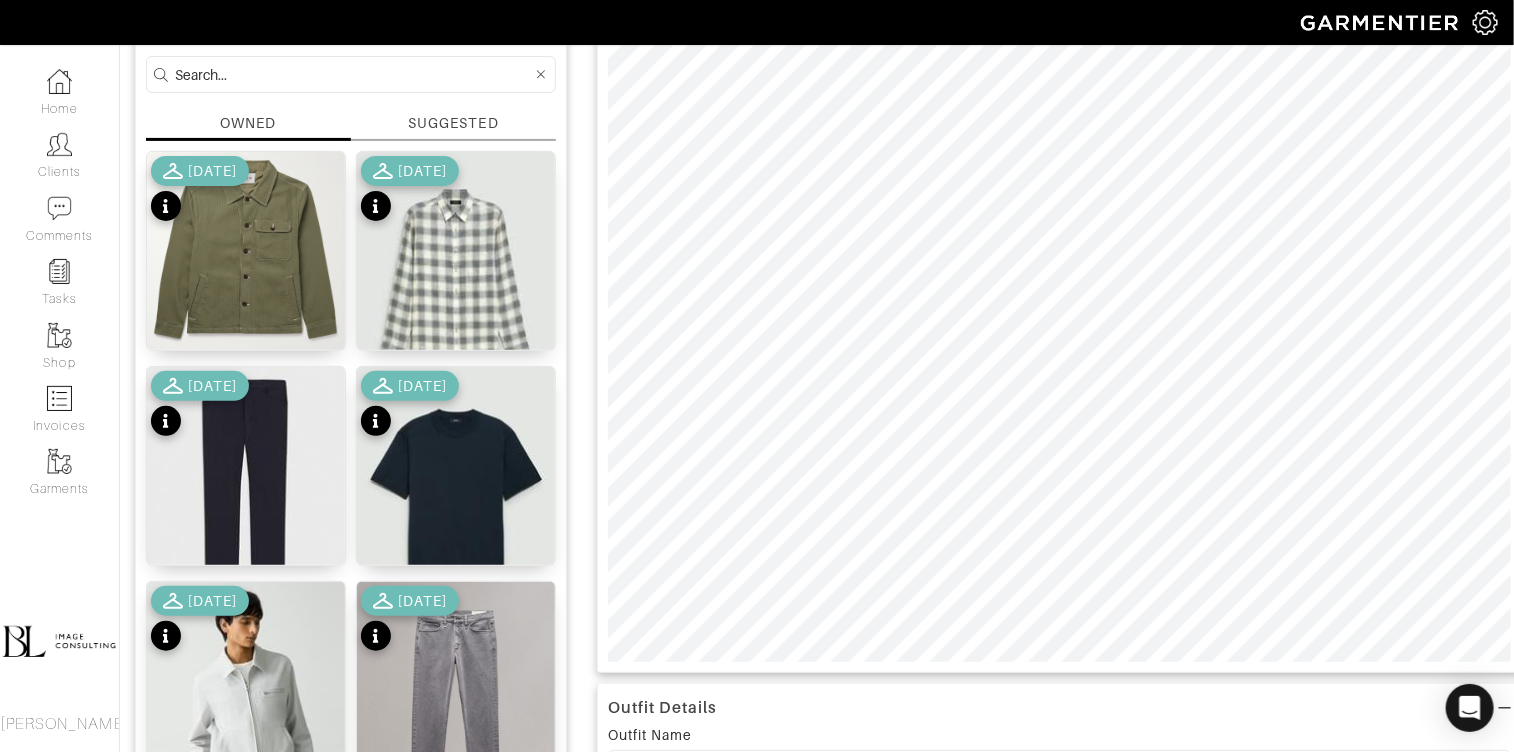 scroll, scrollTop: 0, scrollLeft: 0, axis: both 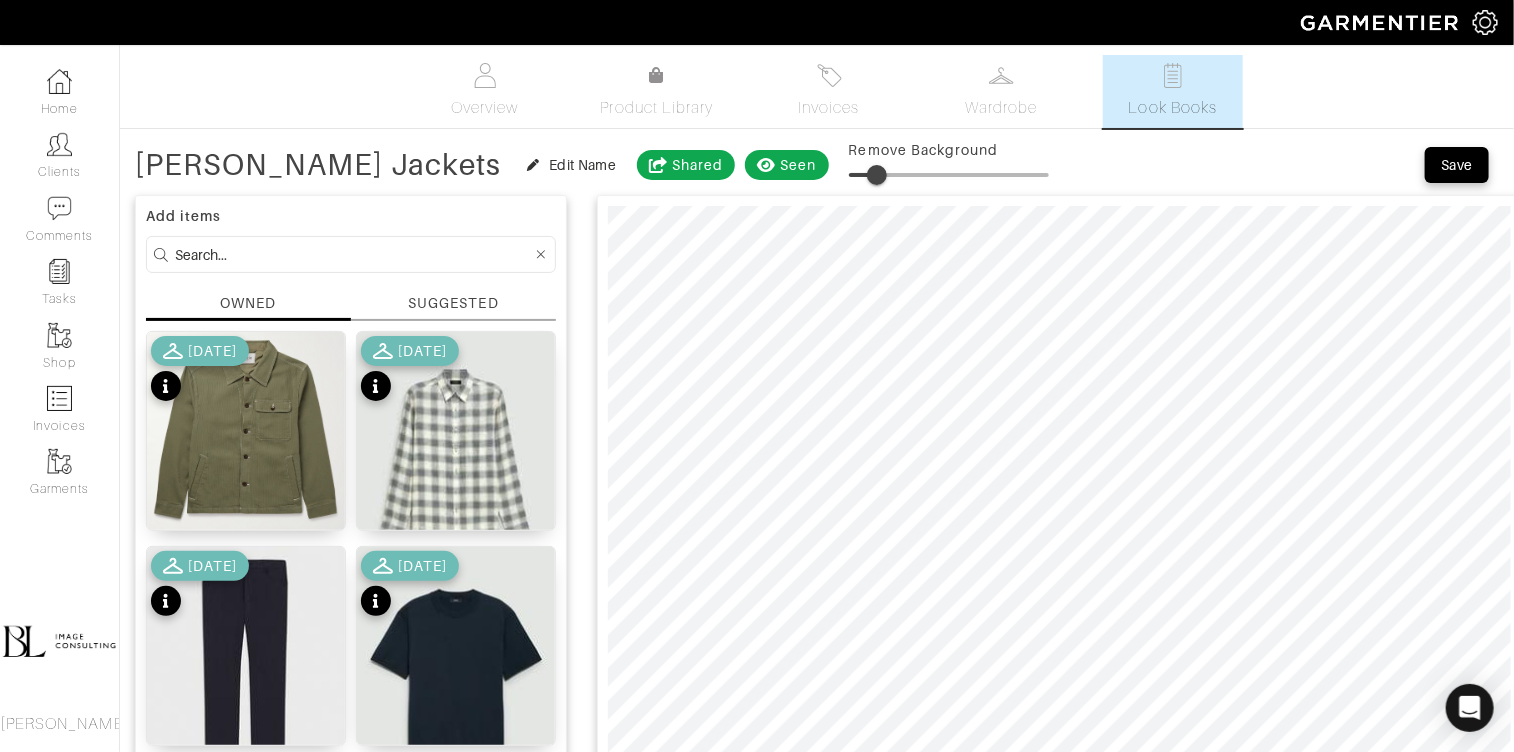 type on "19" 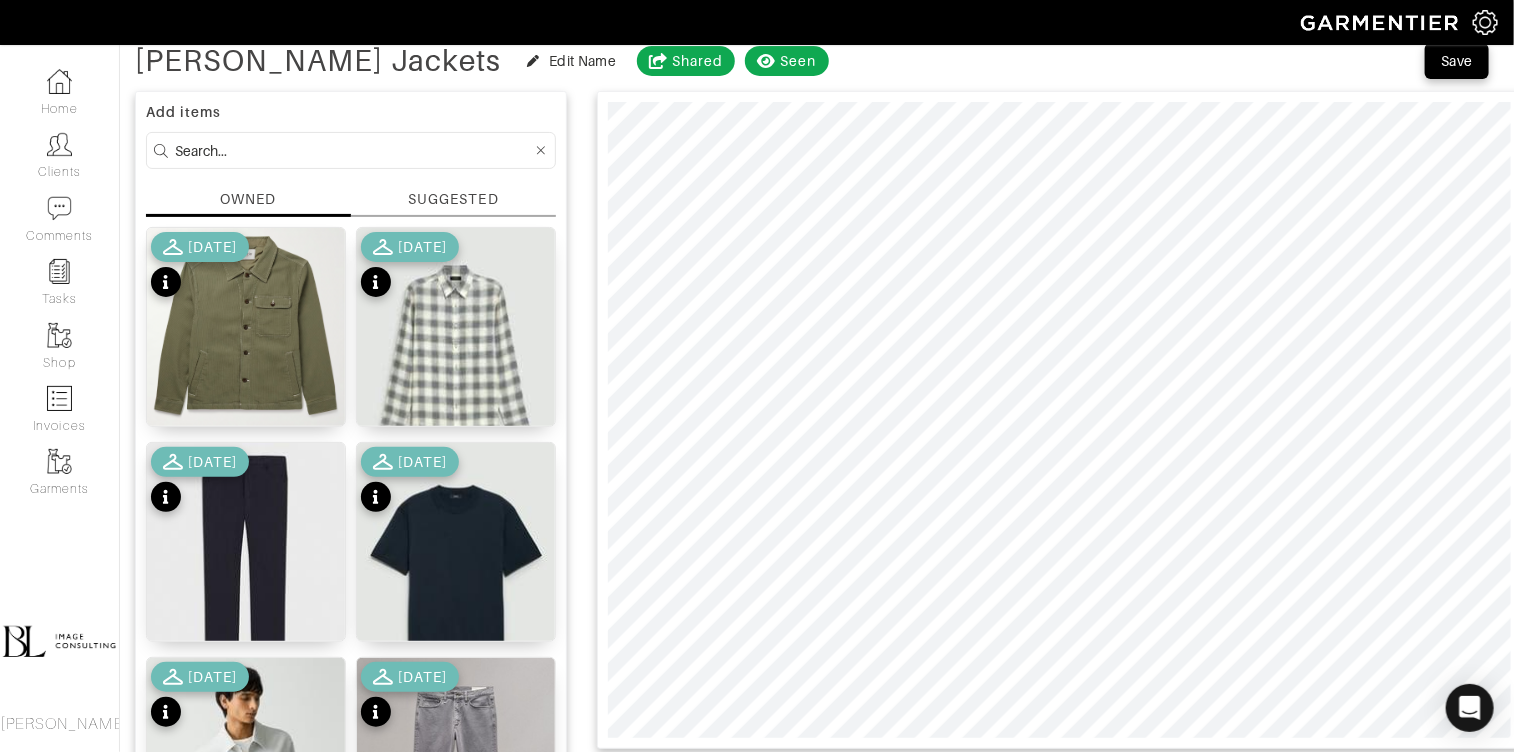 scroll, scrollTop: 125, scrollLeft: 0, axis: vertical 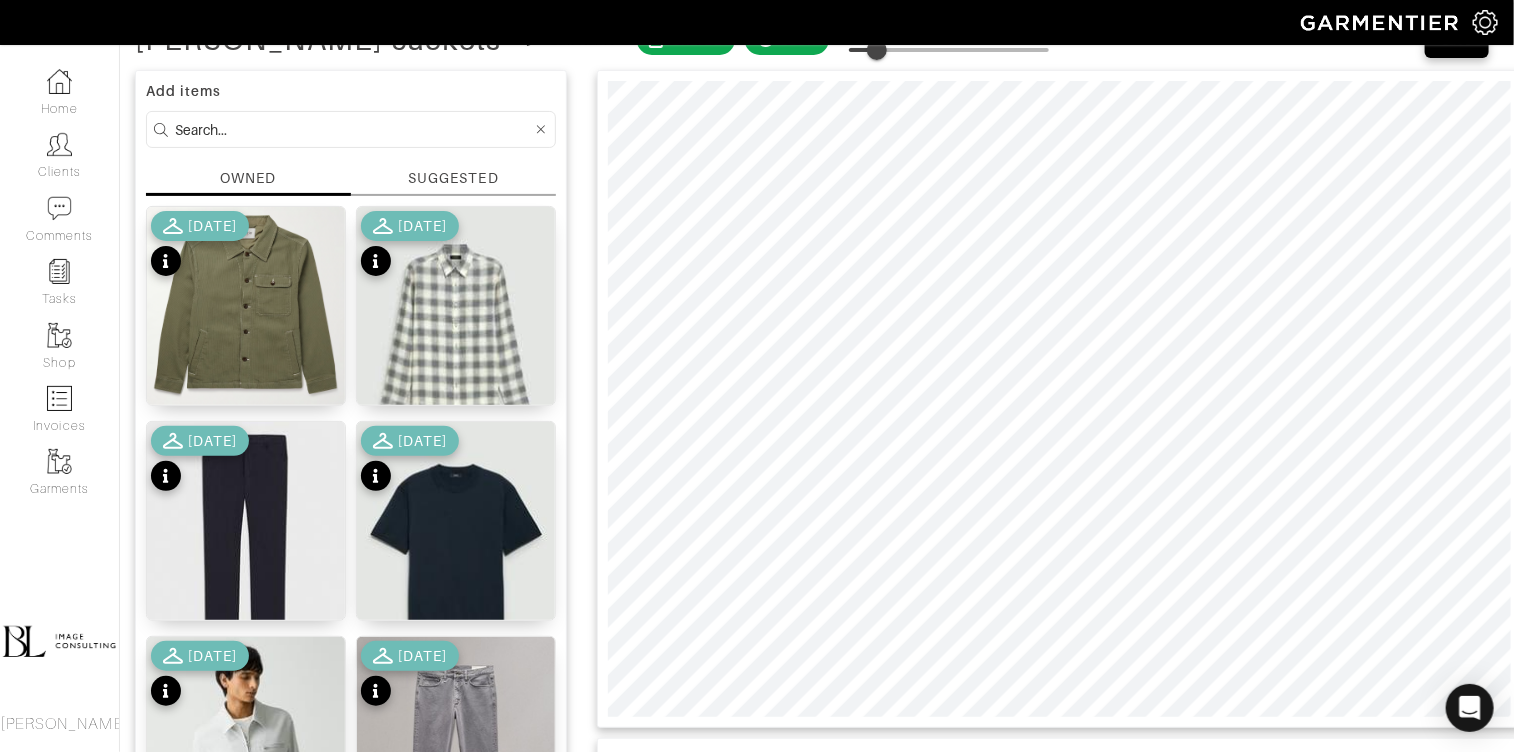 type on "37" 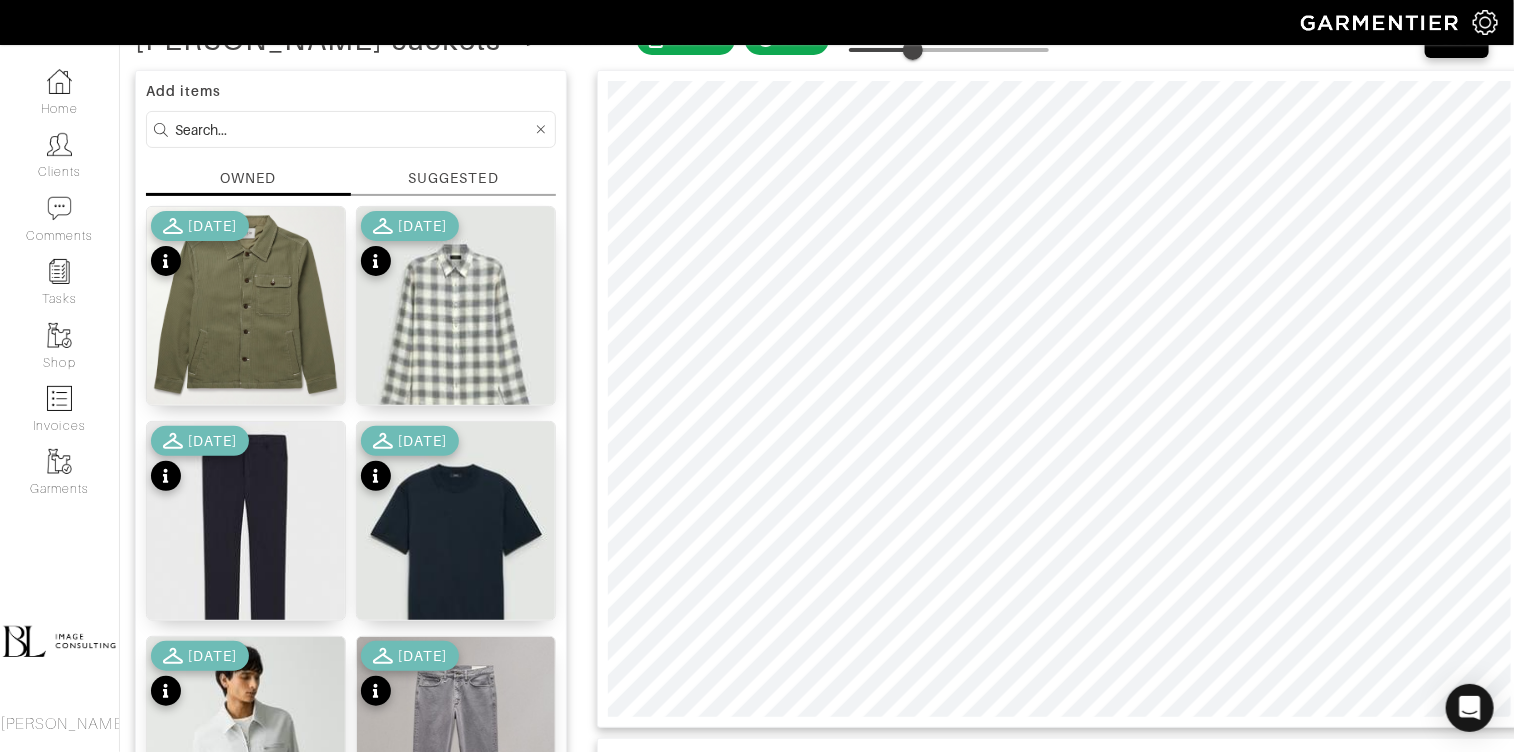 type on "14" 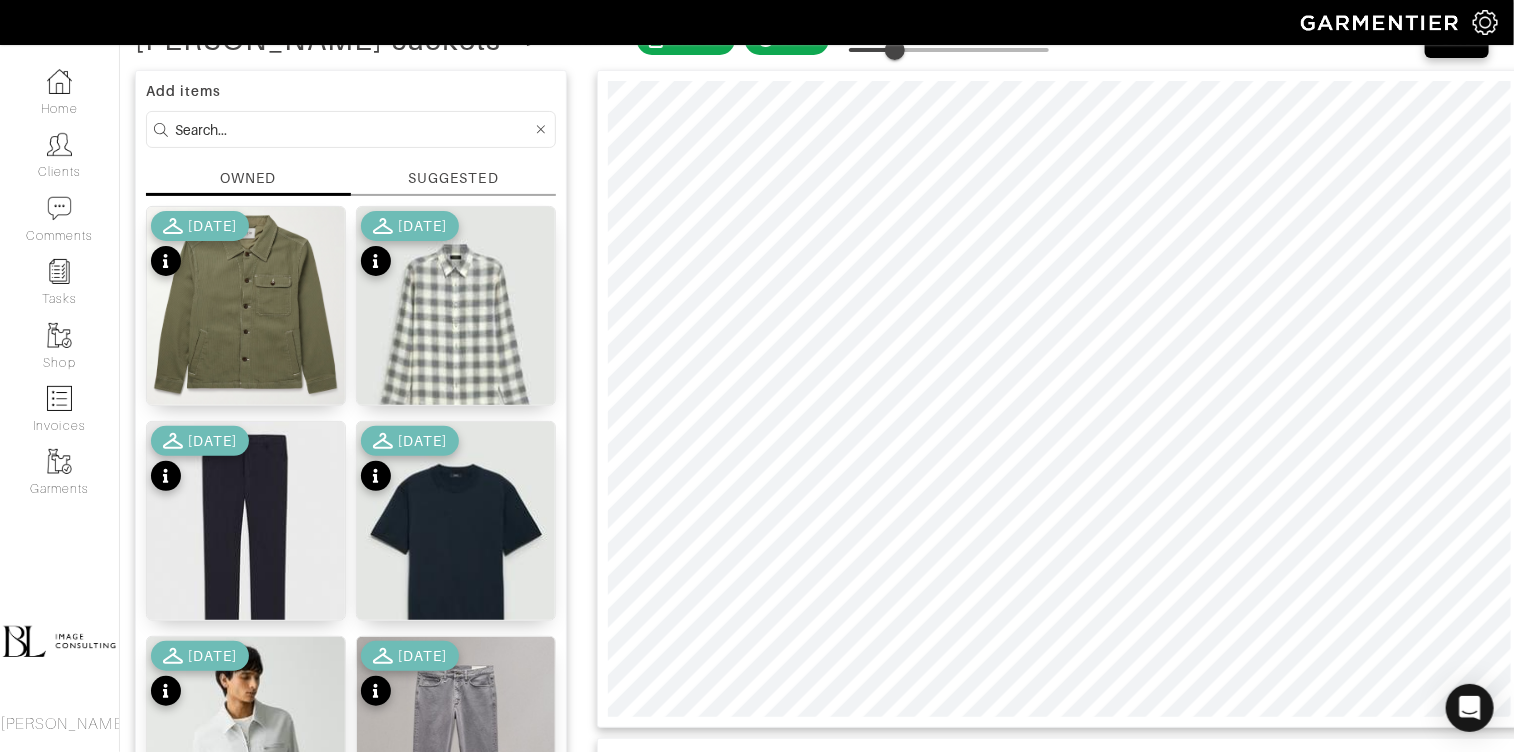 type on "15" 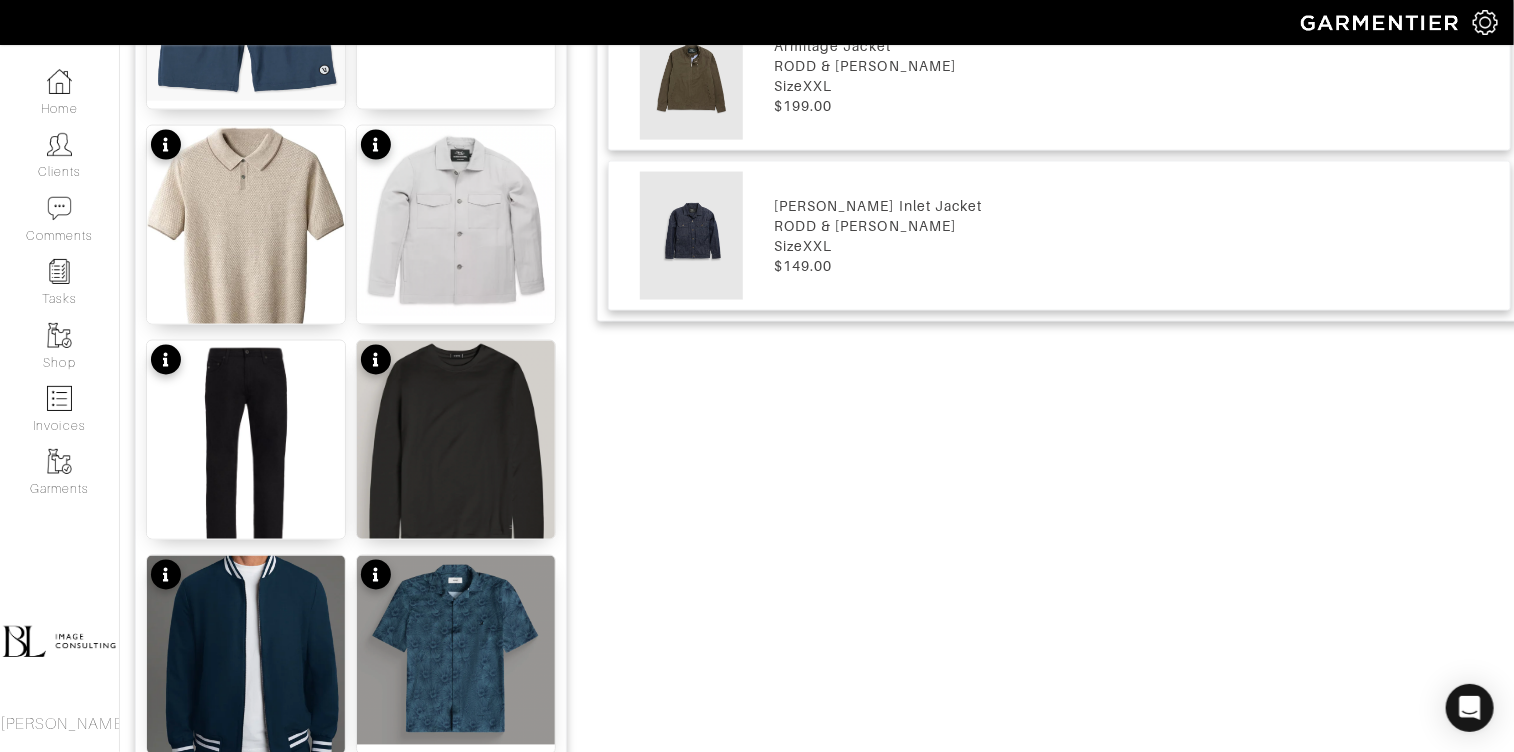 scroll, scrollTop: 834, scrollLeft: 0, axis: vertical 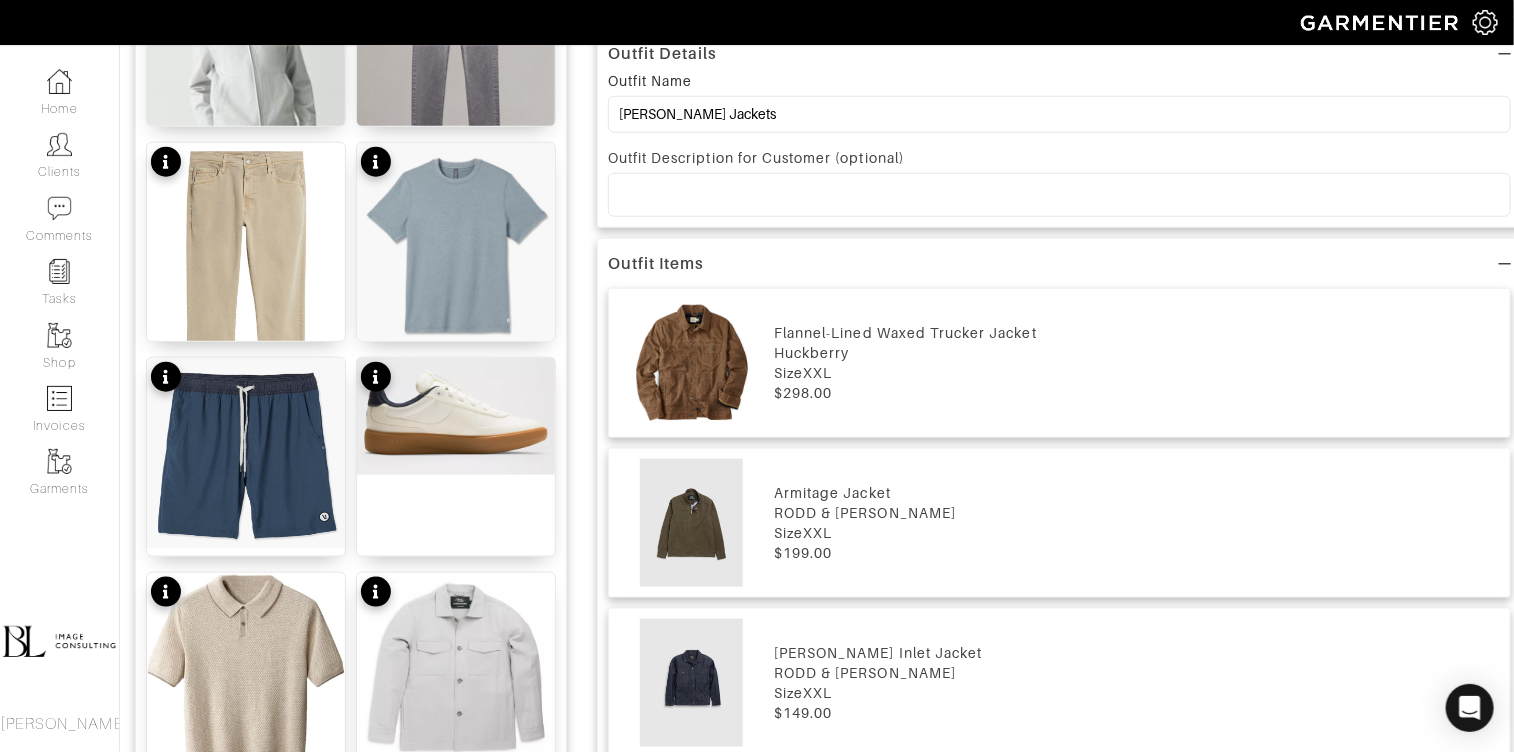 click on "Armitage Jacket" at bounding box center [1137, 493] 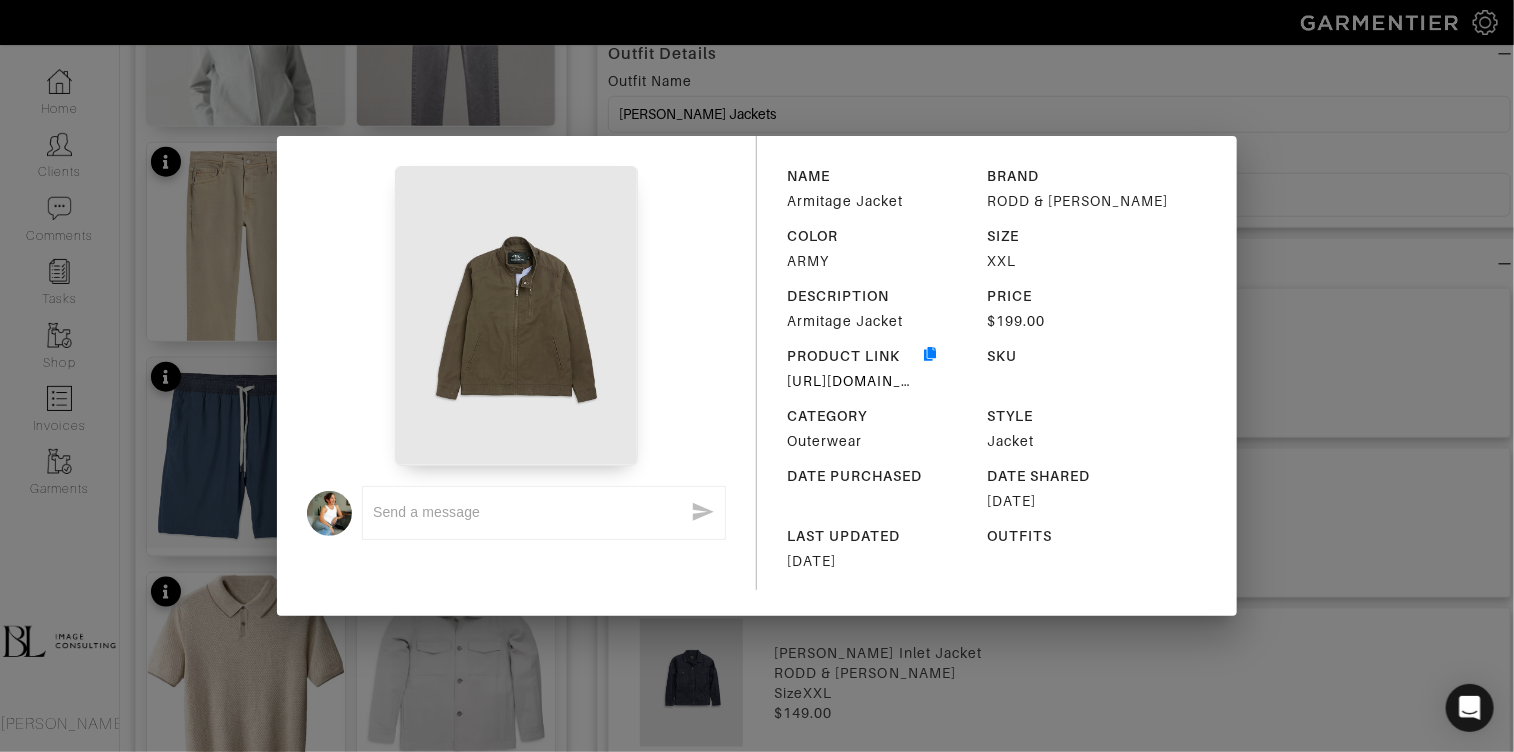 click on "PRODUCT LINK https://www.roddandgunn.com/us/clothing/jackets-coats/armitage-jacket/002737-06.html?cgid=clothing-jackets" at bounding box center [853, 368] 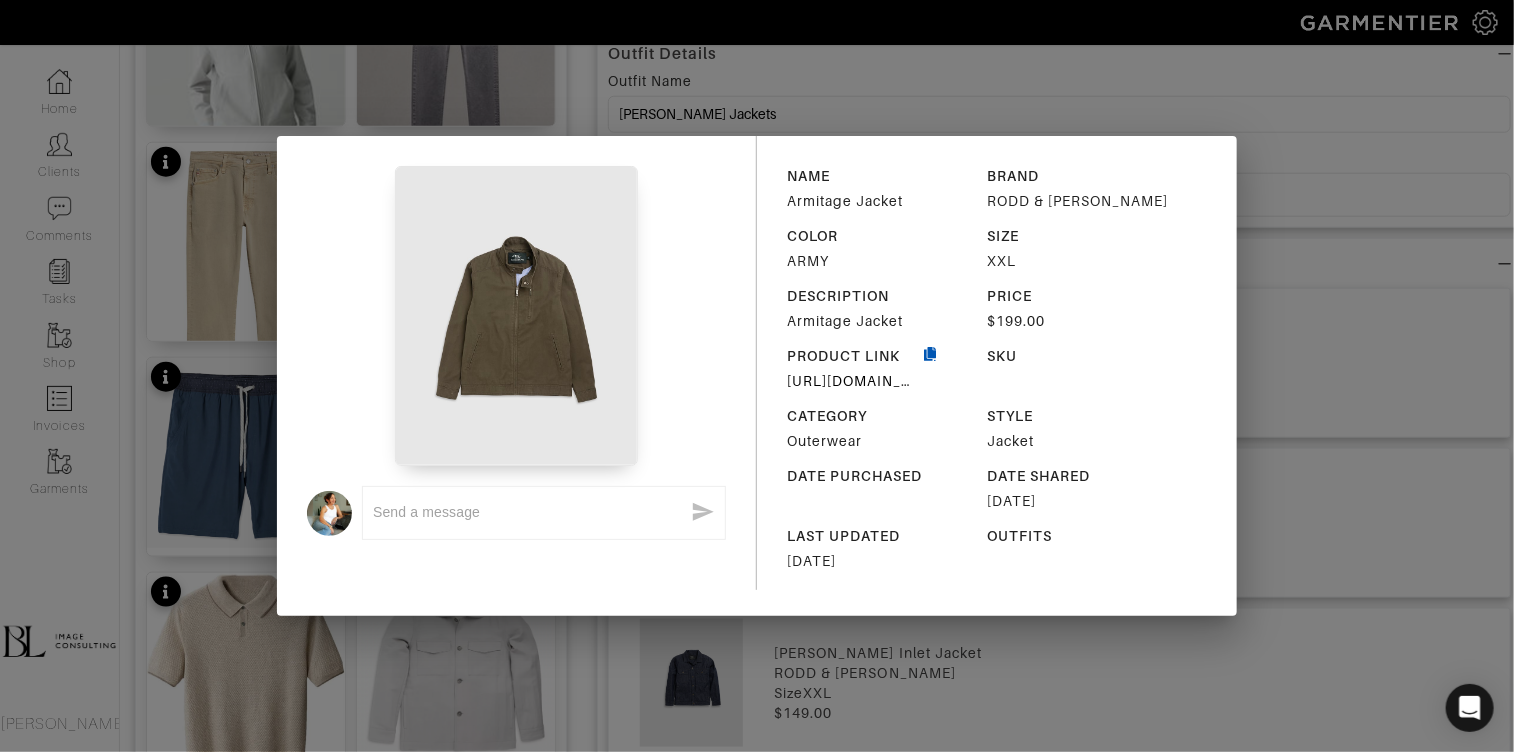 click at bounding box center [930, 368] 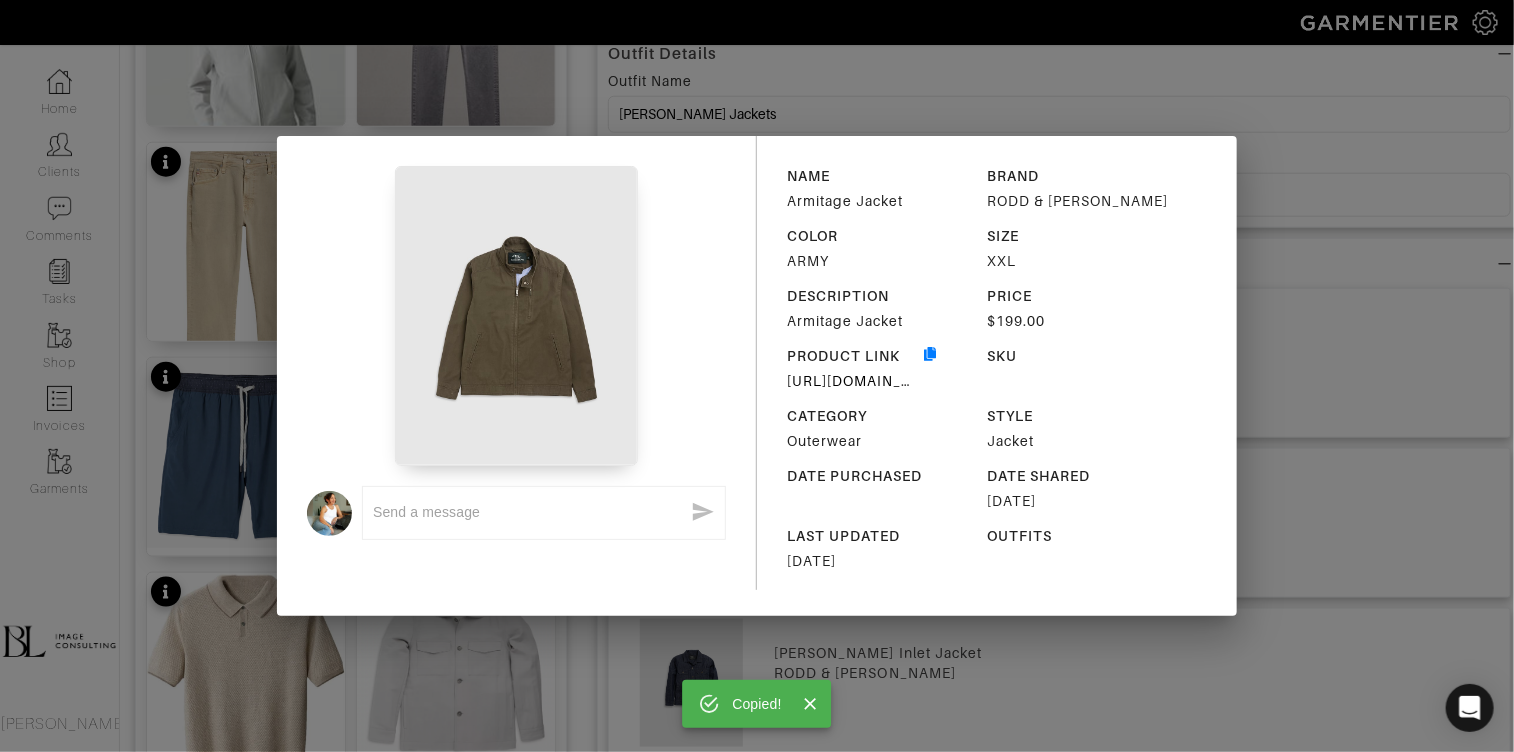 click on "Copied! x NAME Armitage Jacket BRAND RODD & GUNN COLOR ARMY SIZE XXL DESCRIPTION Armitage Jacket PRICE $199.00 PRODUCT LINK https://www.roddandgunn.com/us/clothing/jackets-coats/armitage-jacket/002737-06.html?cgid=clothing-jackets   SKU CATEGORY Outerwear STYLE Jacket DATE PURCHASED DATE SHARED 07/24/2025 LAST UPDATED 07/23/2025 OUTFITS" at bounding box center [757, 376] 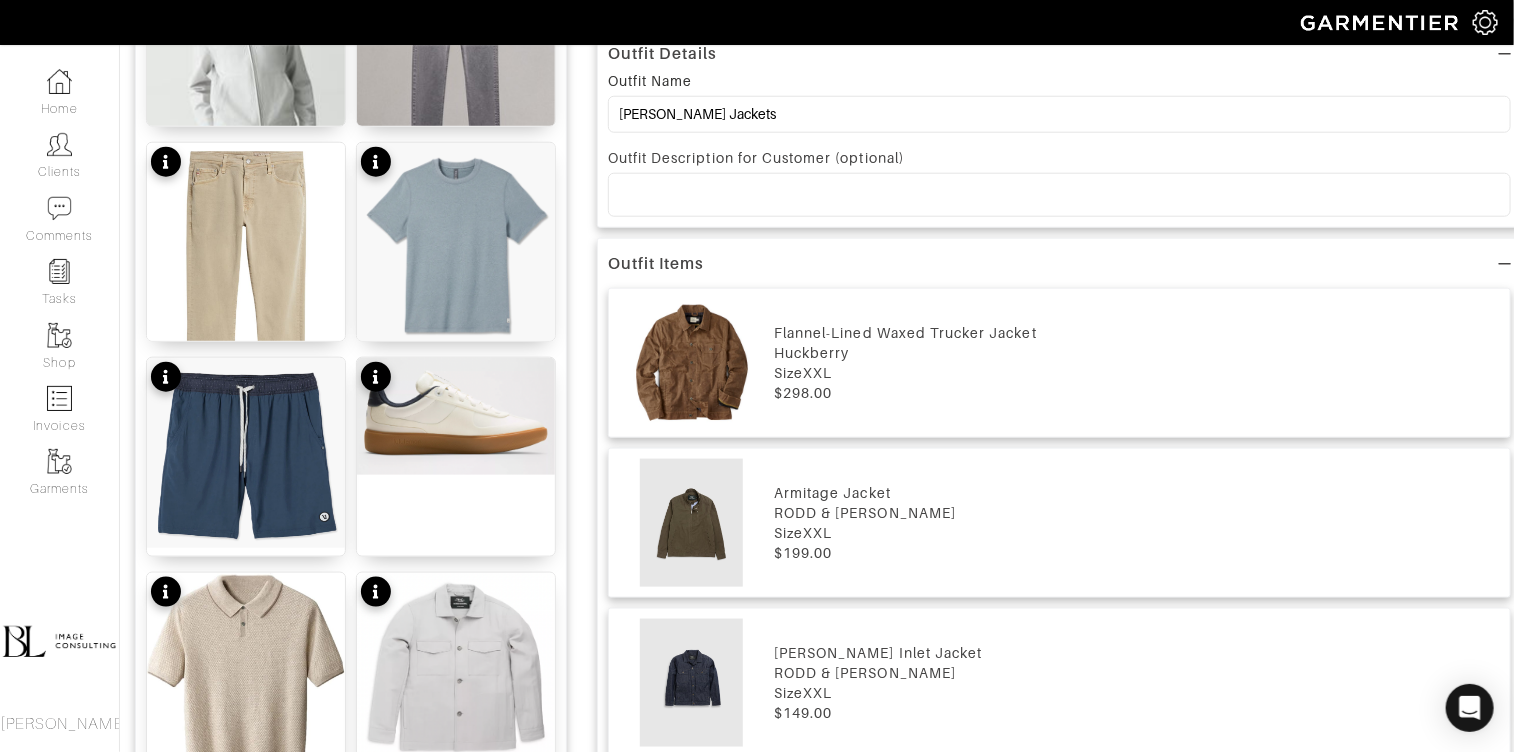 scroll, scrollTop: 0, scrollLeft: 0, axis: both 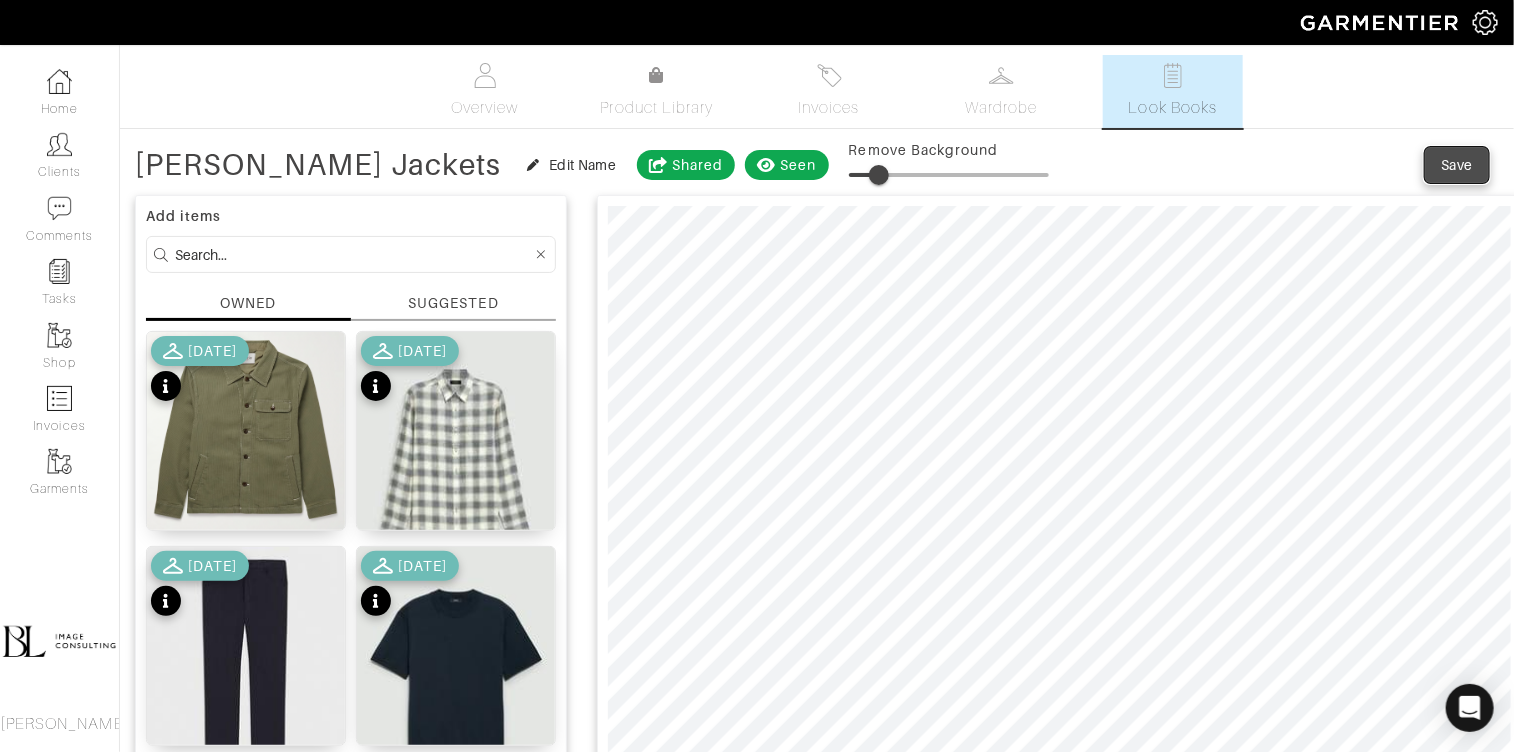 click on "Save" at bounding box center (1457, 165) 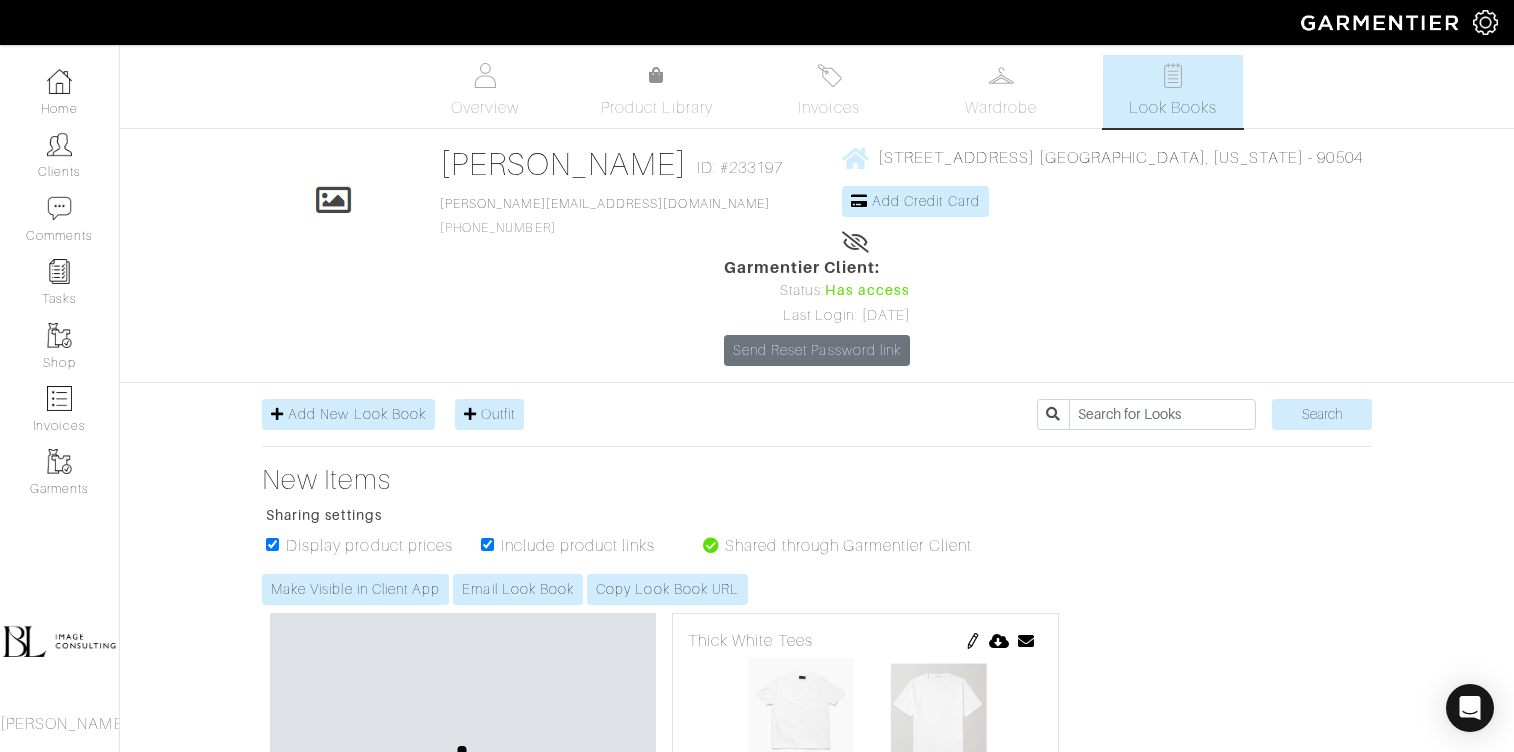 scroll, scrollTop: 0, scrollLeft: 0, axis: both 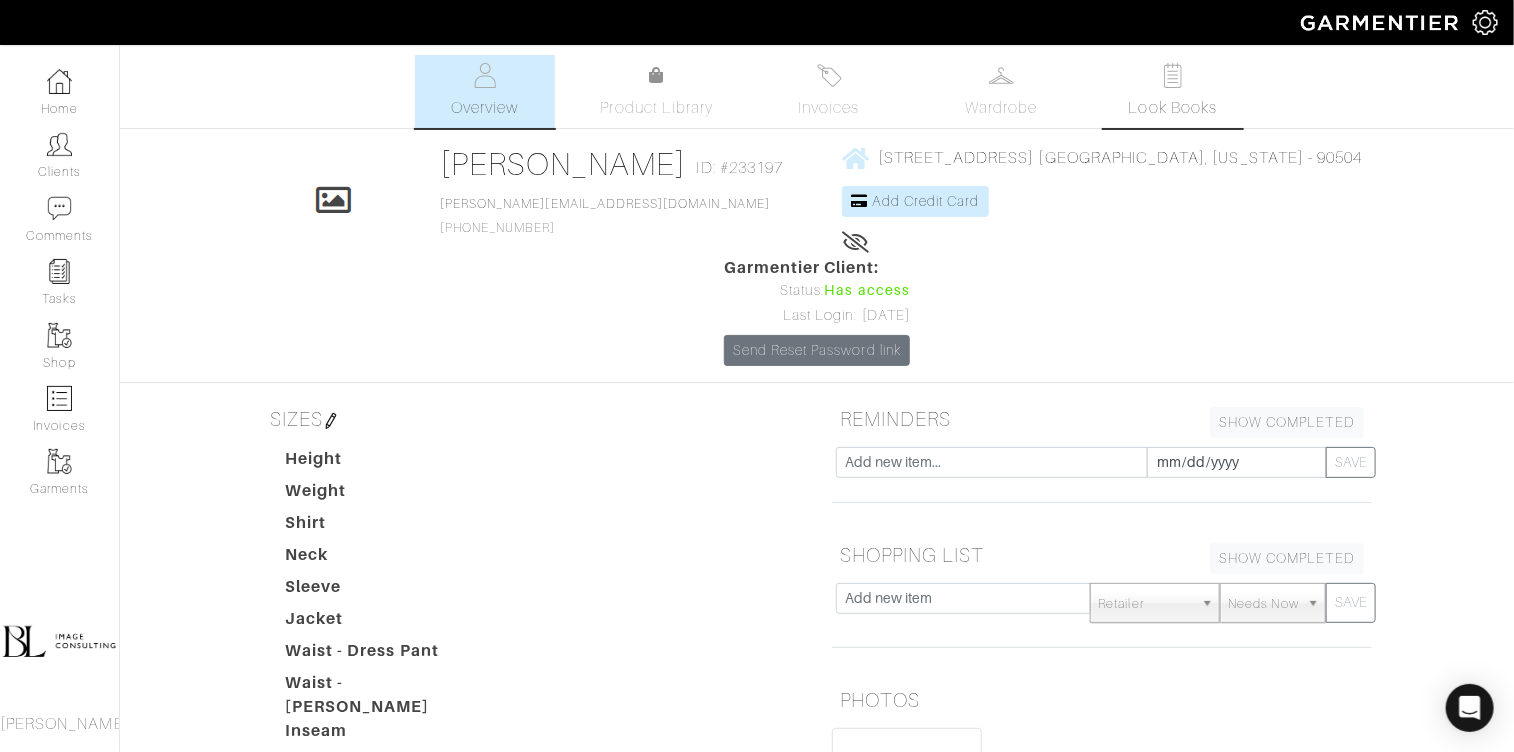 click on "Look Books" at bounding box center (1173, 108) 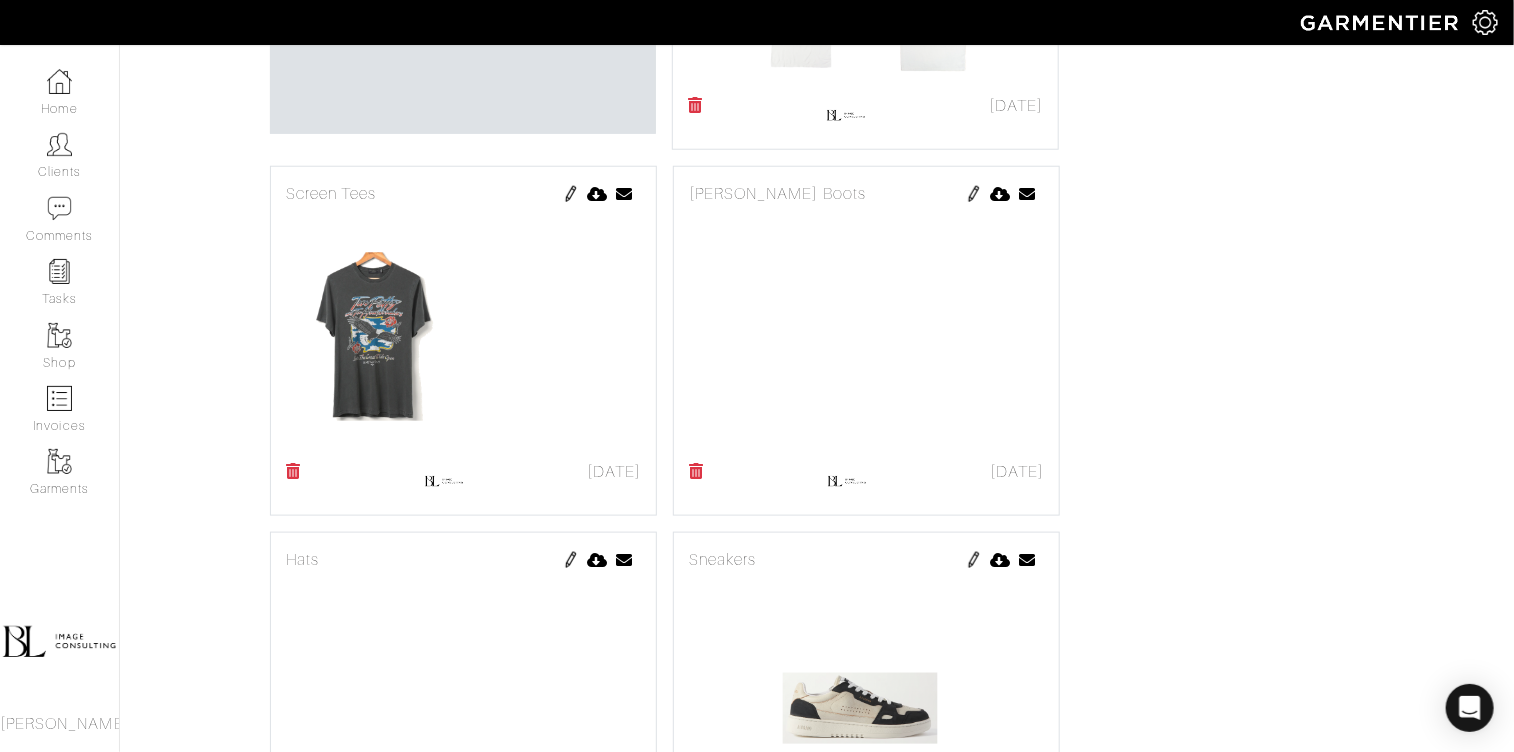 scroll, scrollTop: 871, scrollLeft: 0, axis: vertical 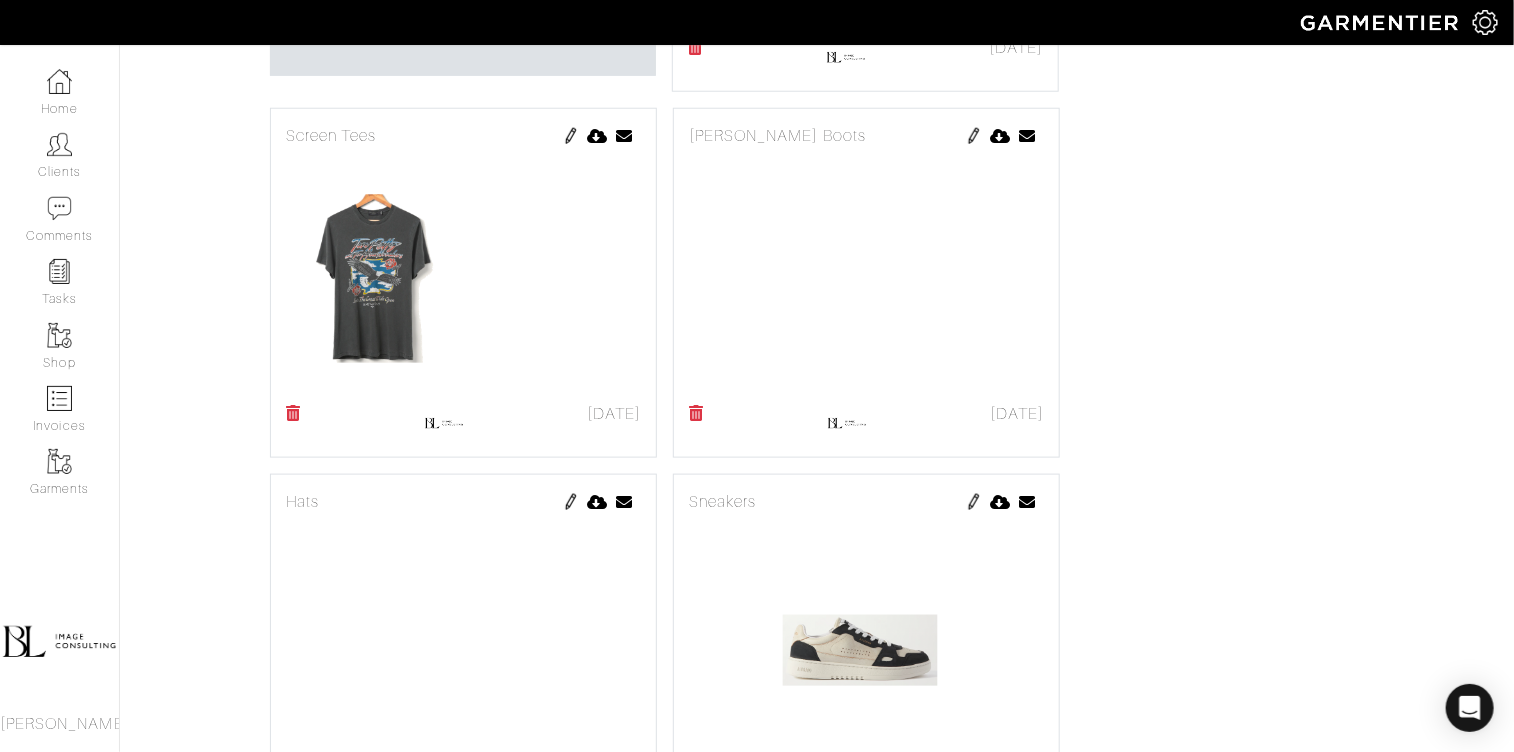 click at bounding box center [974, 502] 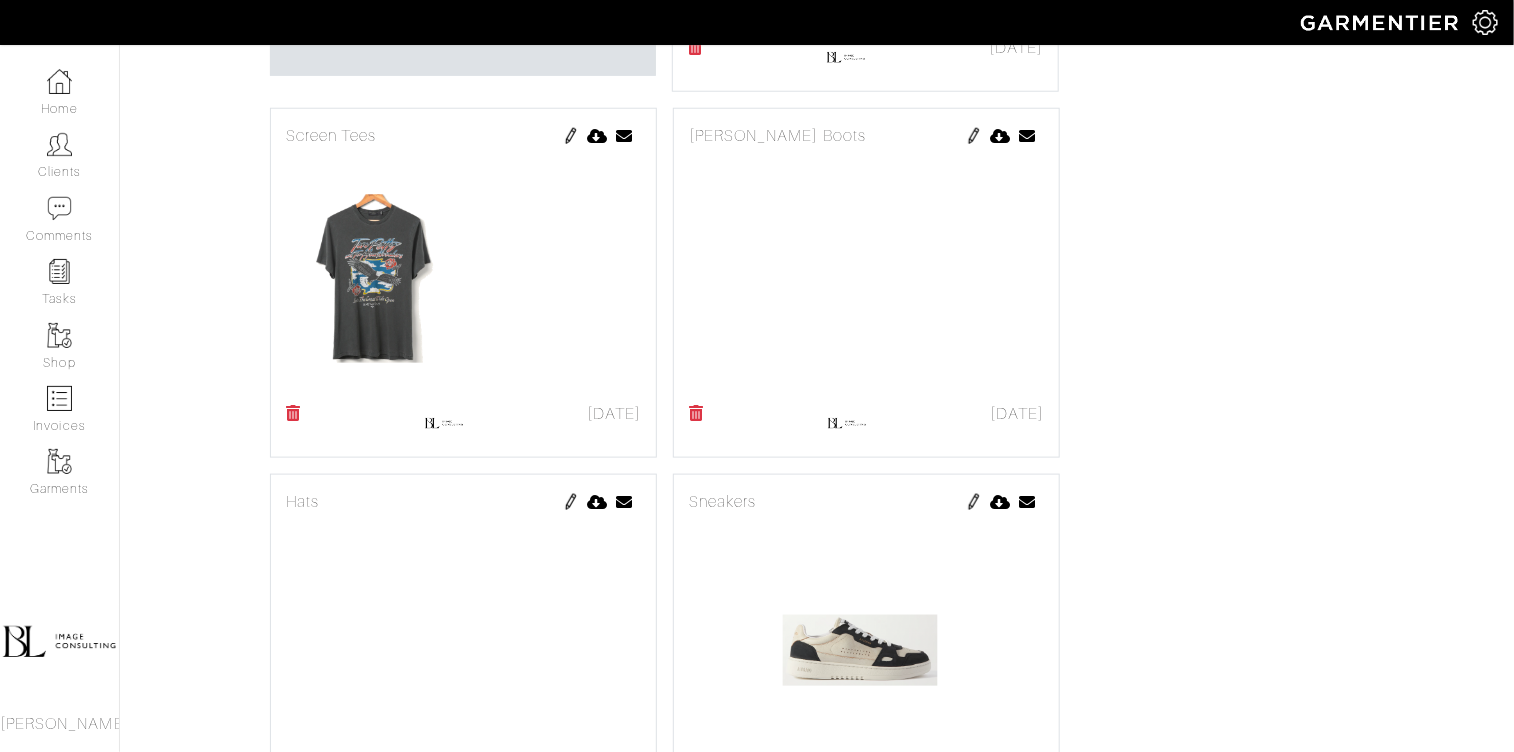 scroll, scrollTop: 0, scrollLeft: 0, axis: both 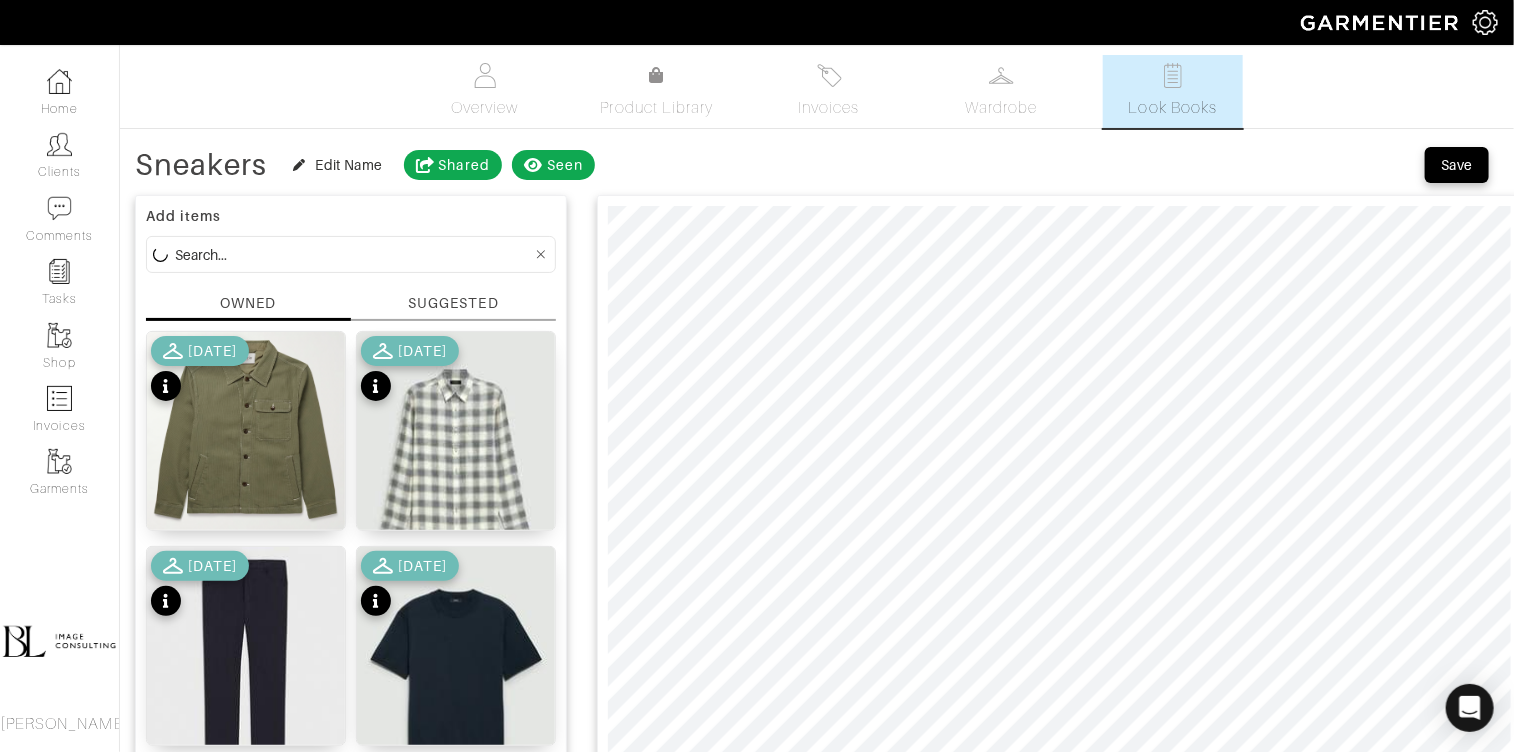 click at bounding box center [353, 254] 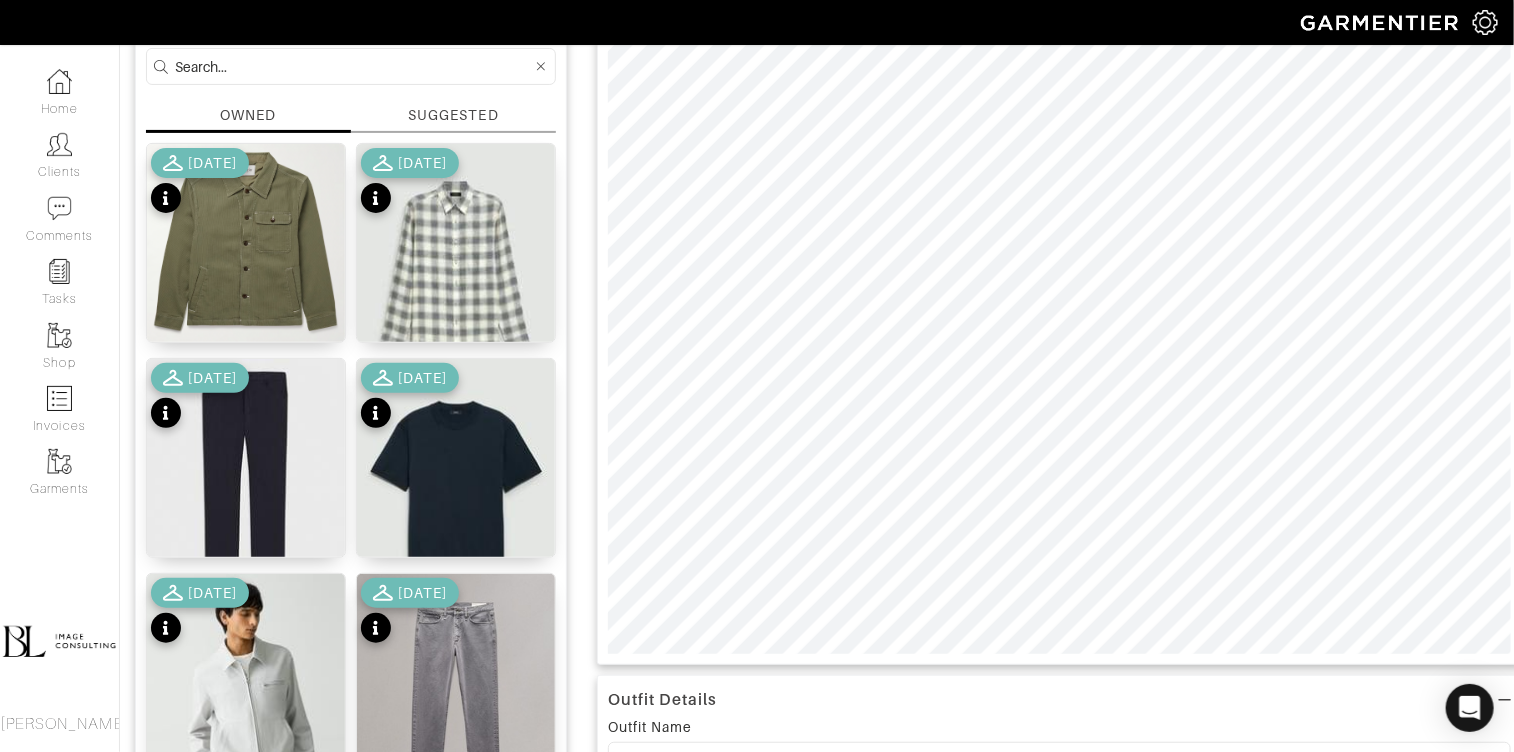 scroll, scrollTop: 212, scrollLeft: 0, axis: vertical 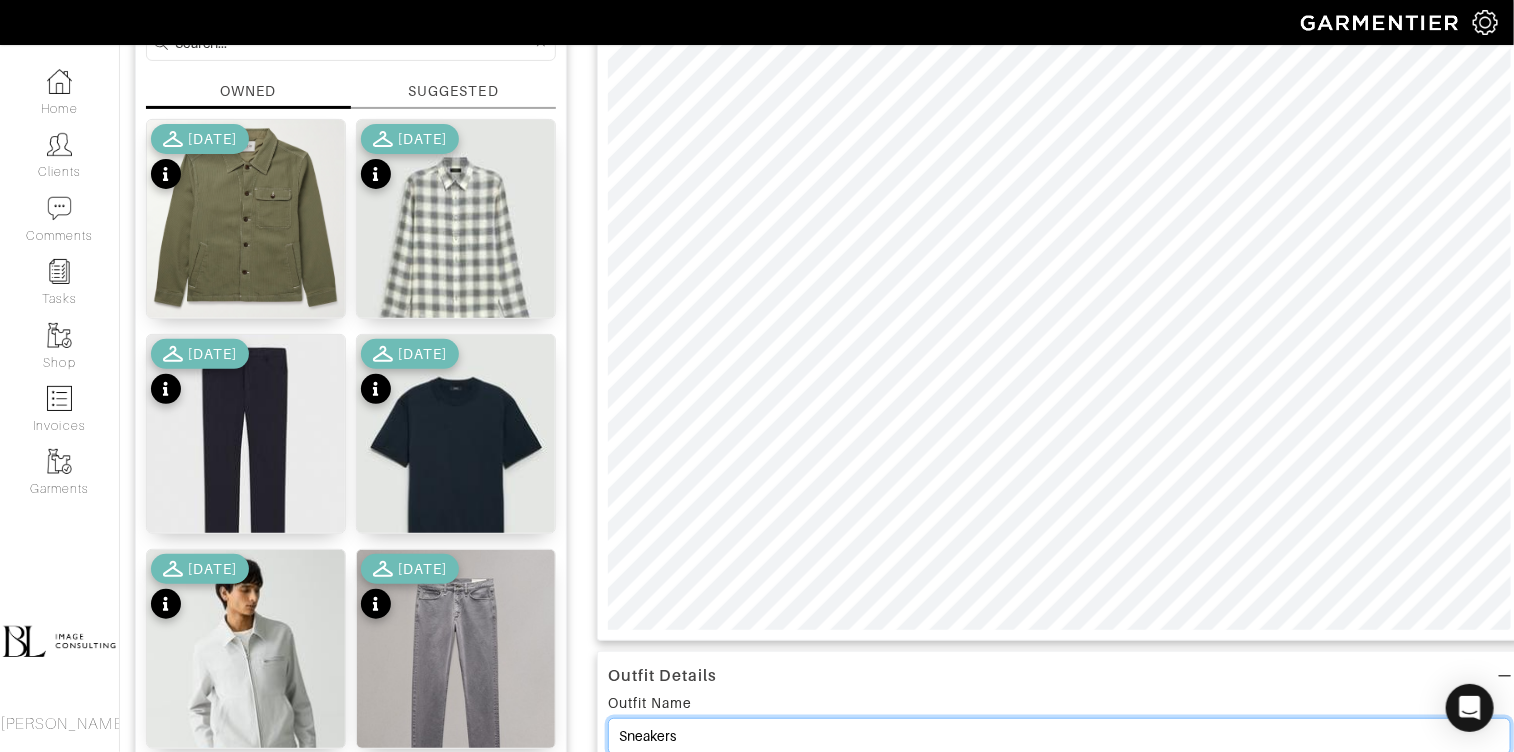 click on "Sneakers" at bounding box center [1059, 736] 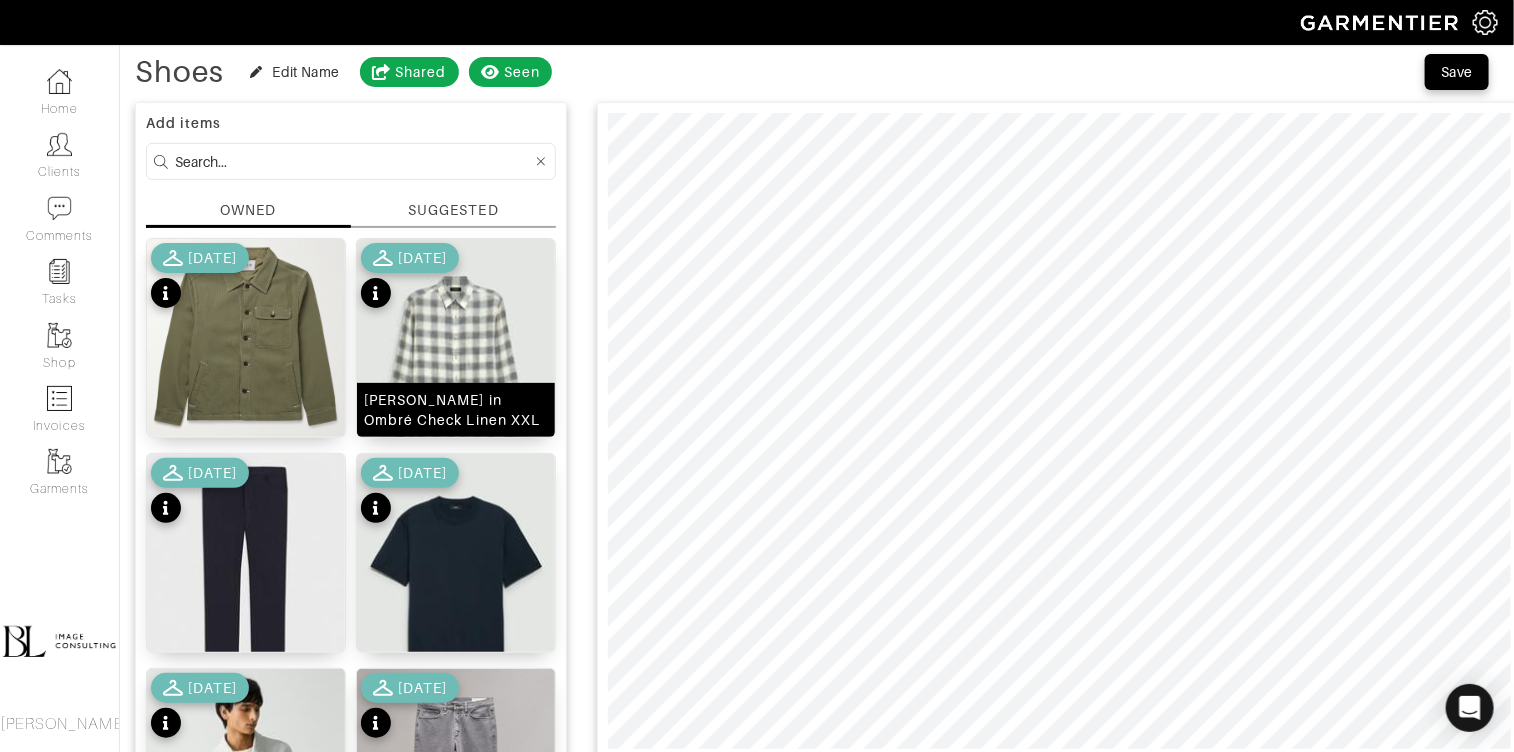 scroll, scrollTop: 92, scrollLeft: 0, axis: vertical 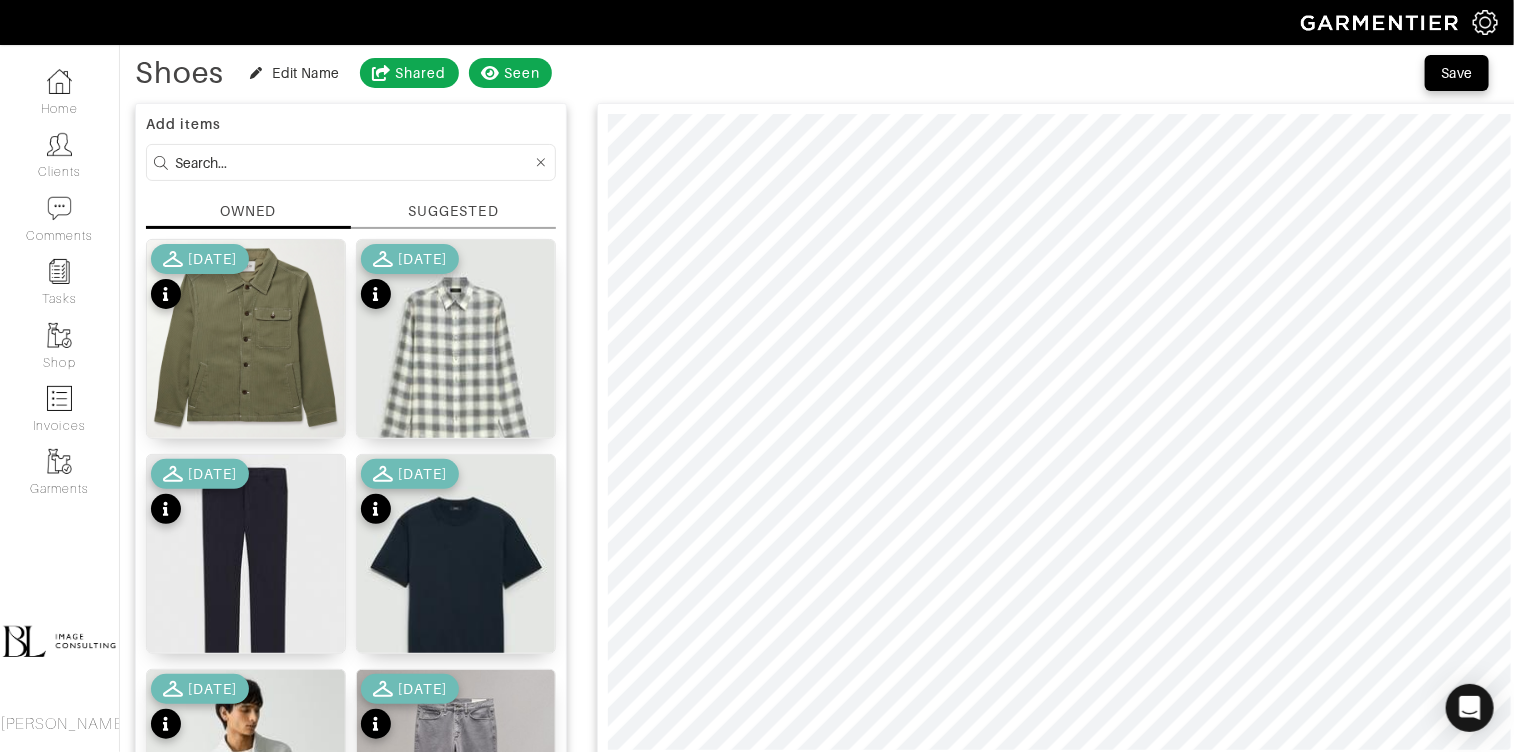 type on "Shoes" 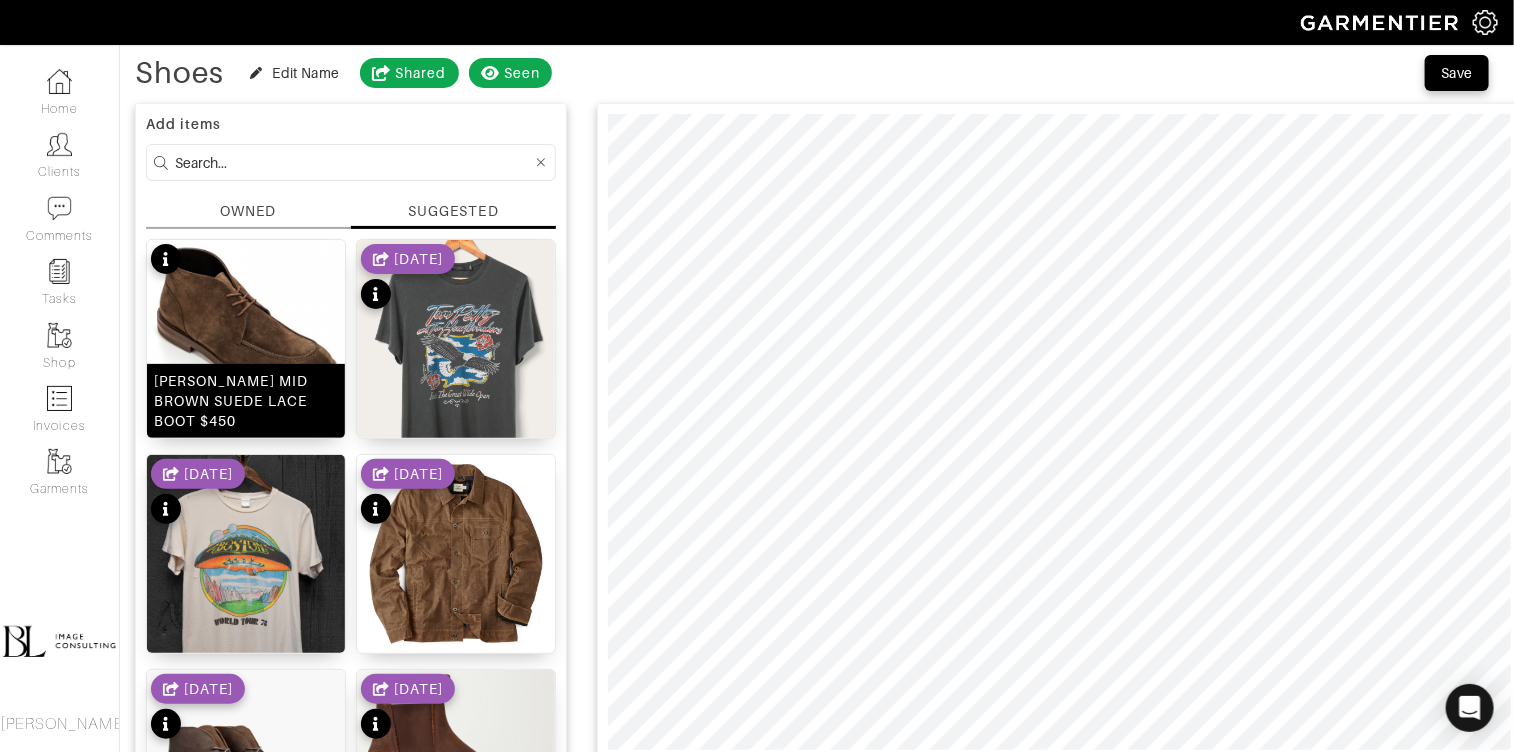 click at bounding box center (246, 317) 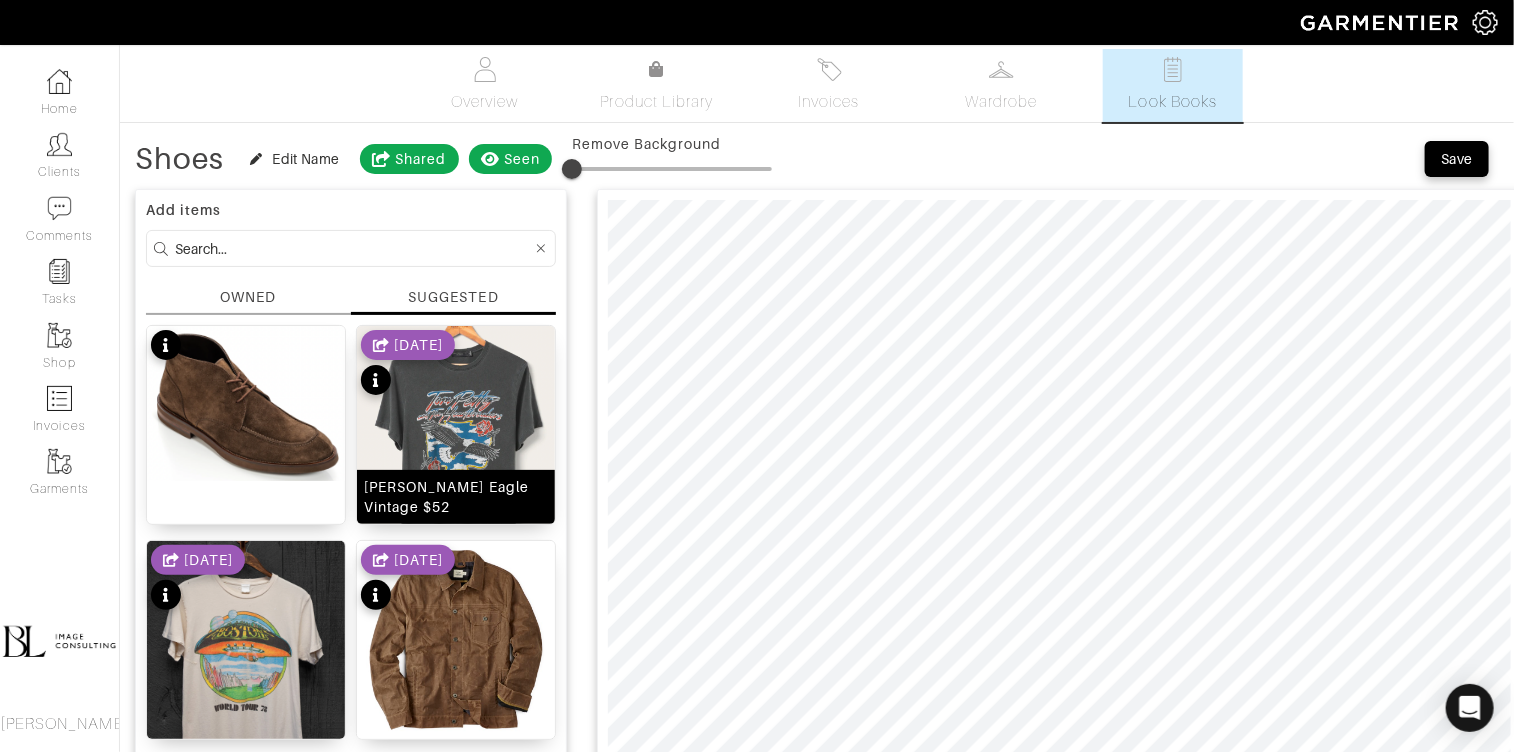 scroll, scrollTop: 0, scrollLeft: 0, axis: both 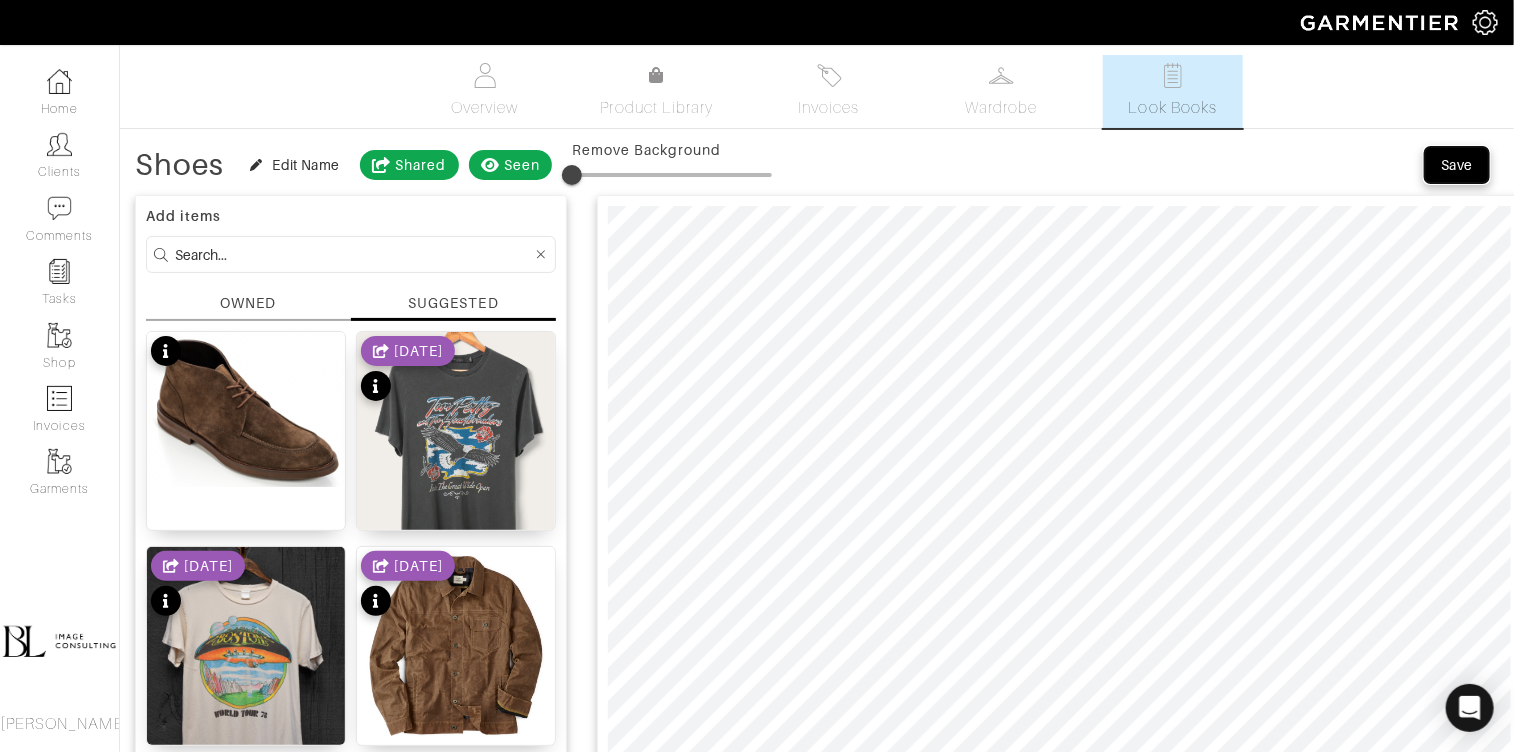 click on "Save" at bounding box center (1457, 165) 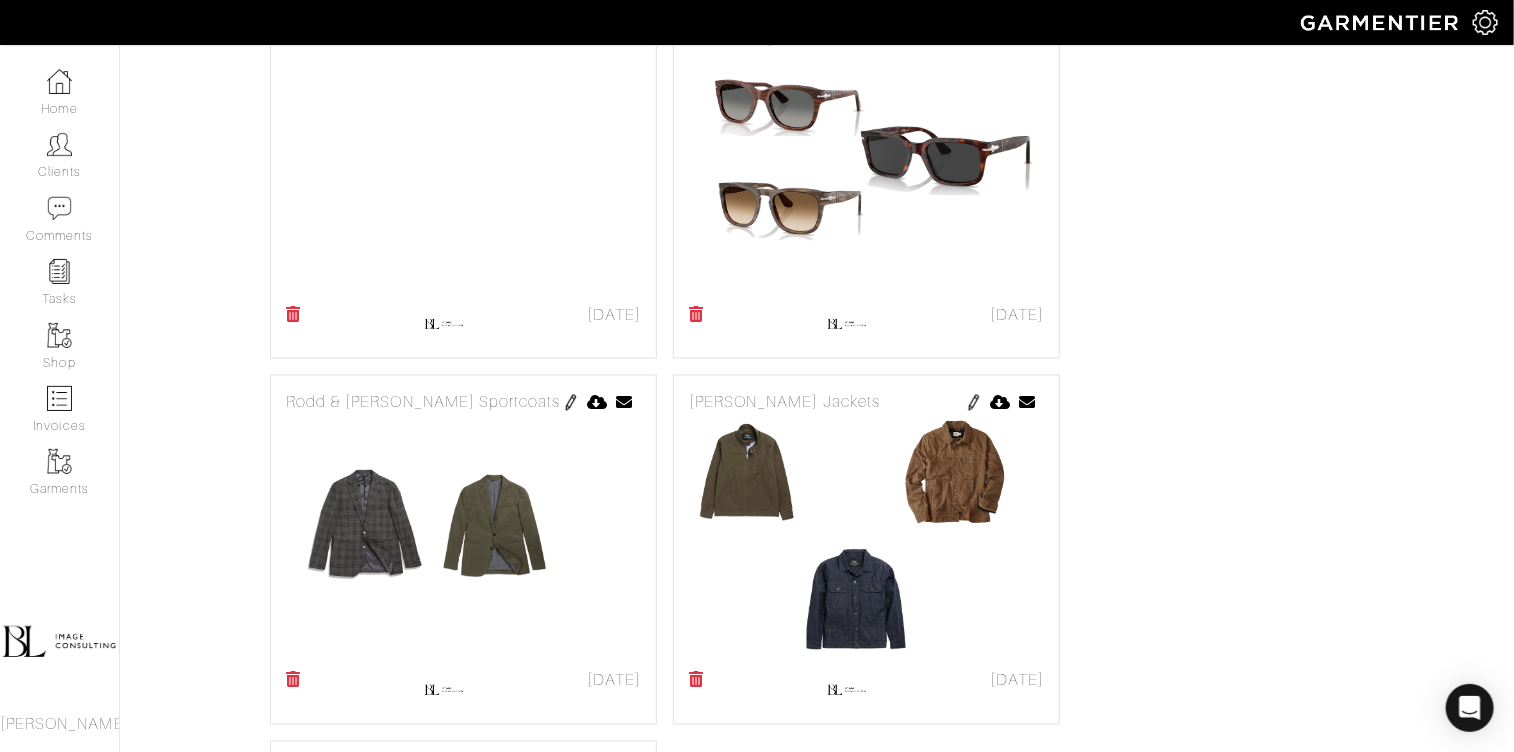 scroll, scrollTop: 0, scrollLeft: 0, axis: both 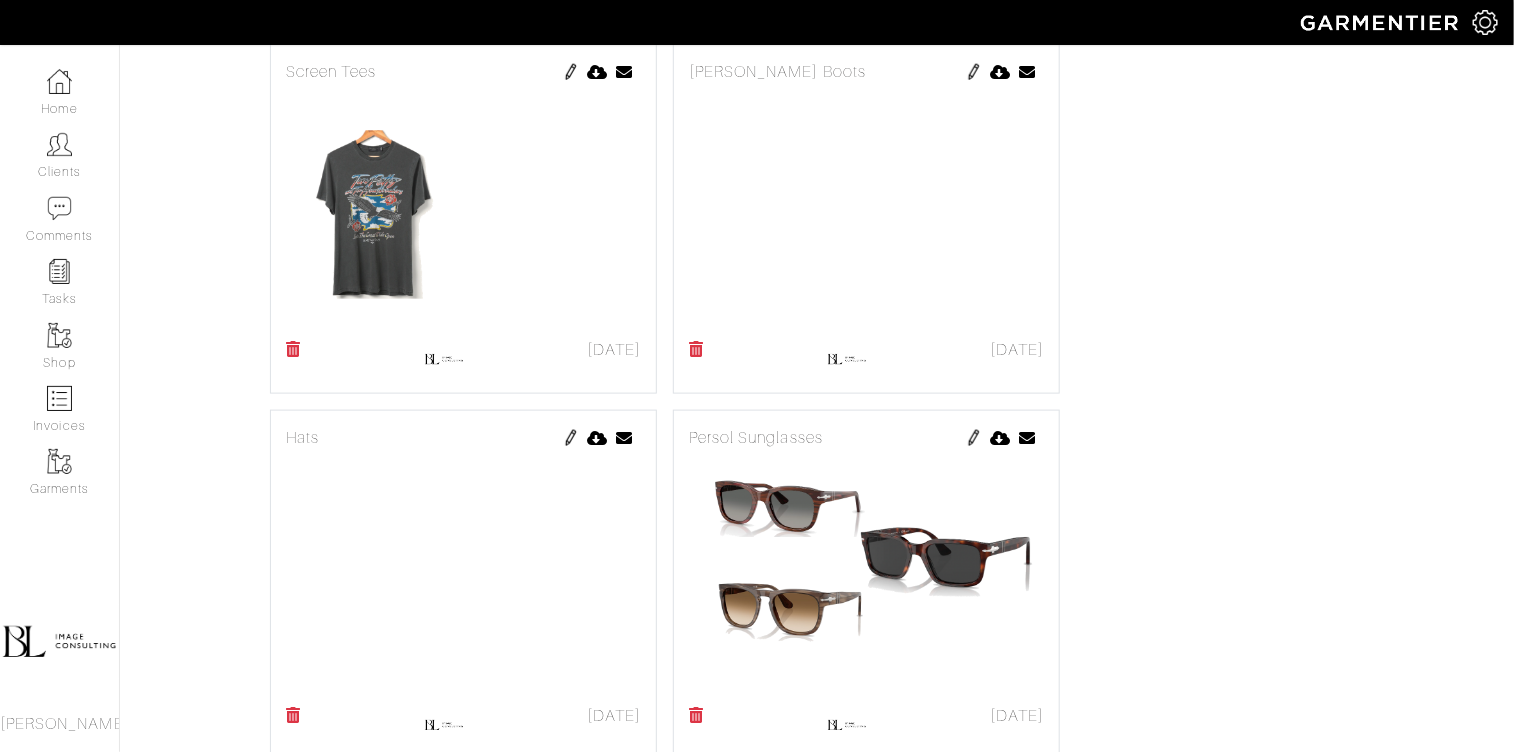 click at bounding box center [571, 438] 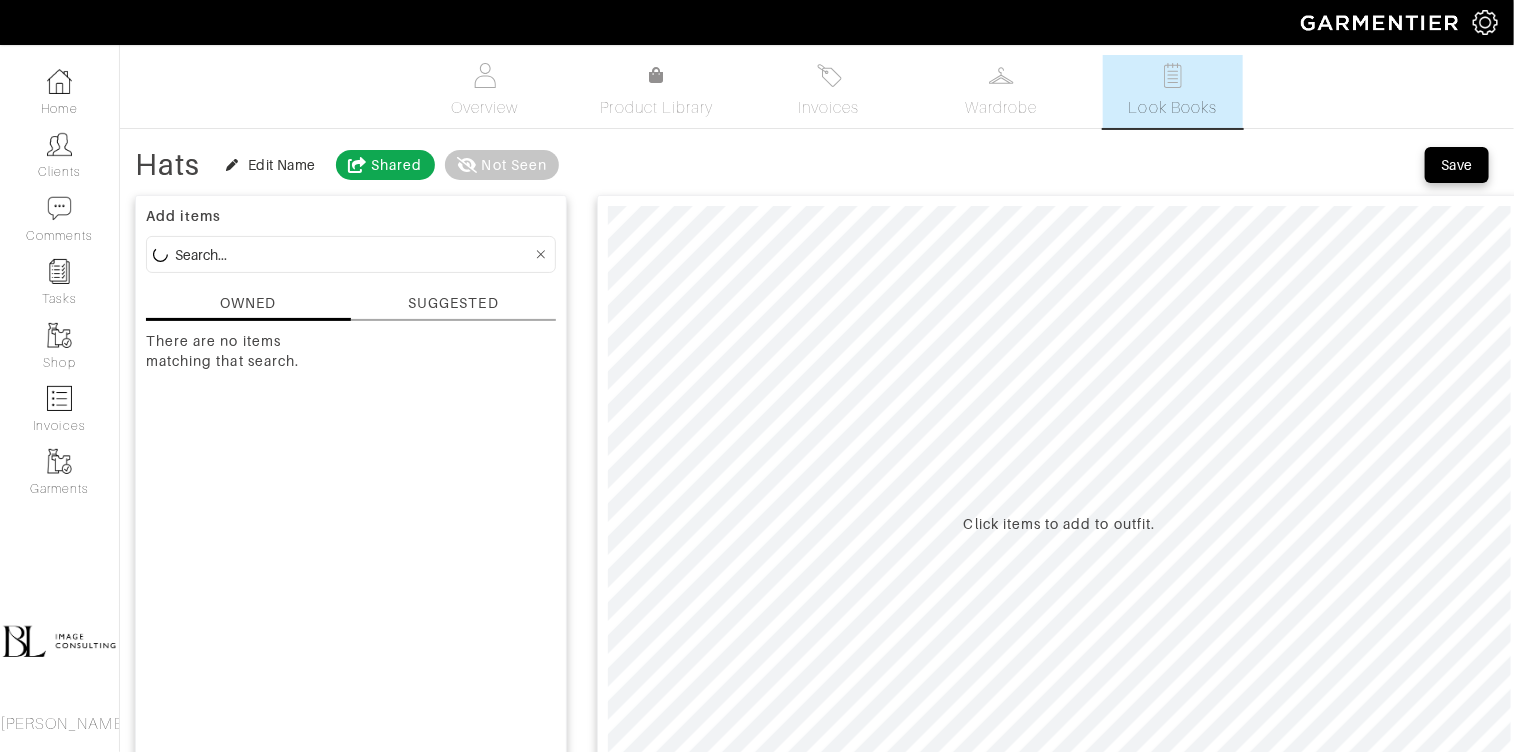 scroll, scrollTop: 177, scrollLeft: 0, axis: vertical 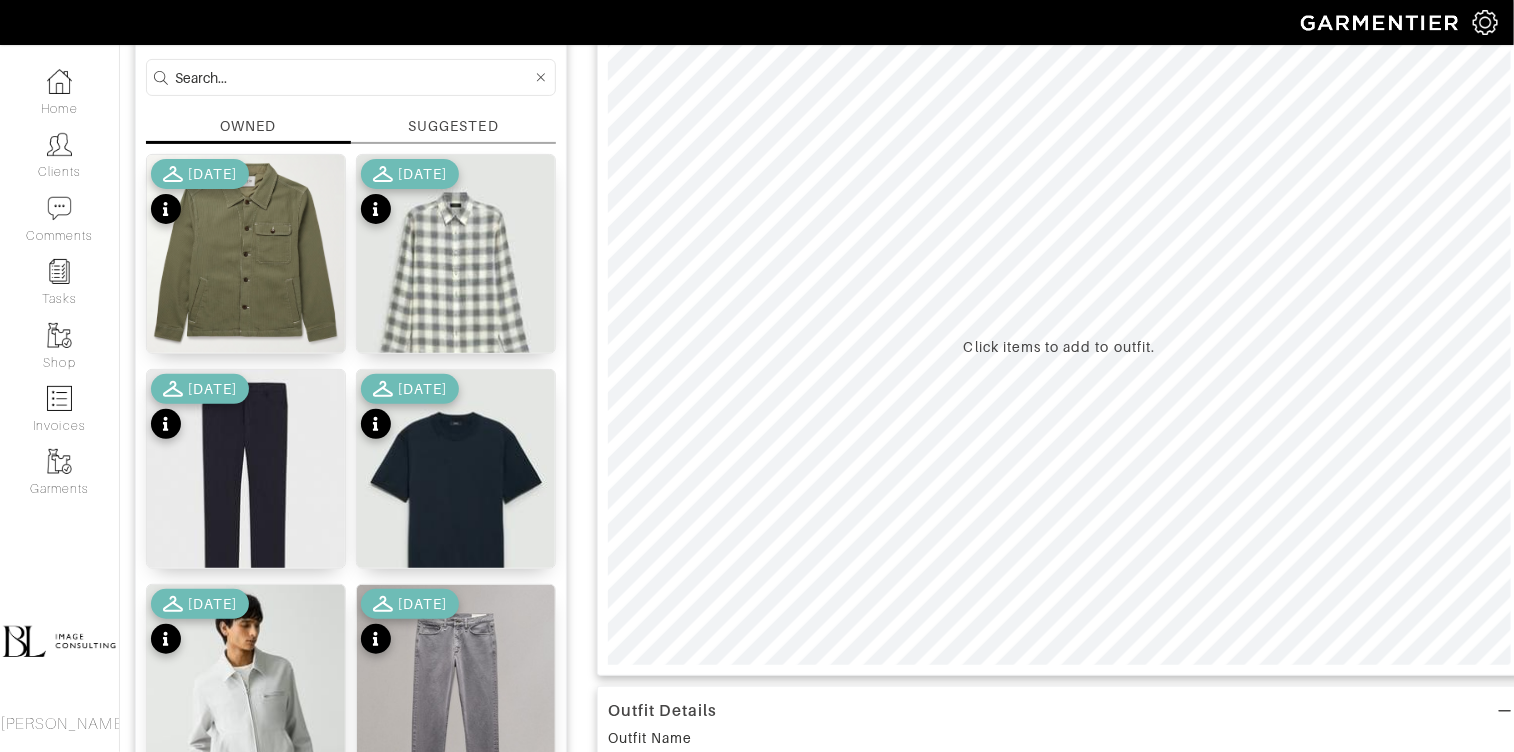 click on "SUGGESTED" at bounding box center [453, 126] 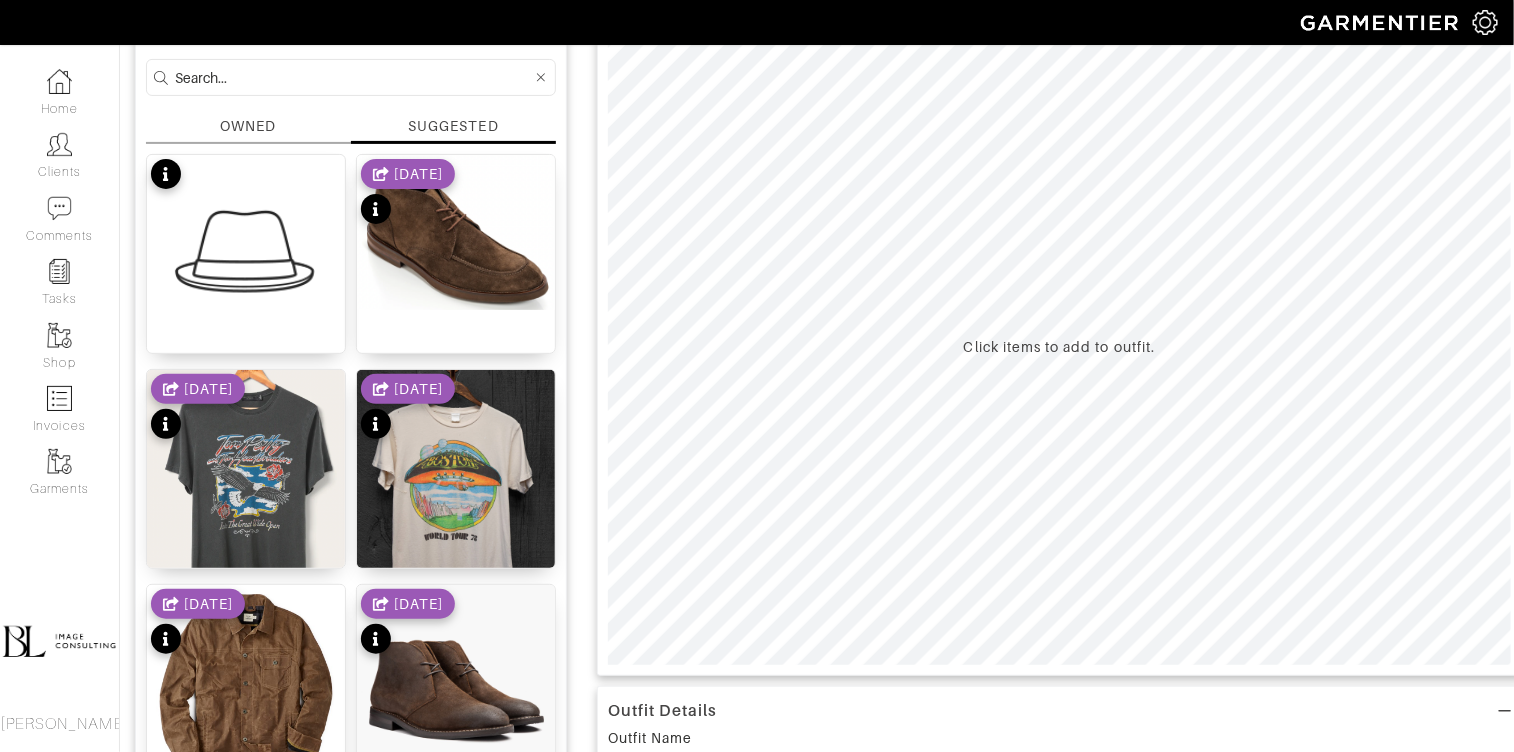 scroll, scrollTop: 0, scrollLeft: 0, axis: both 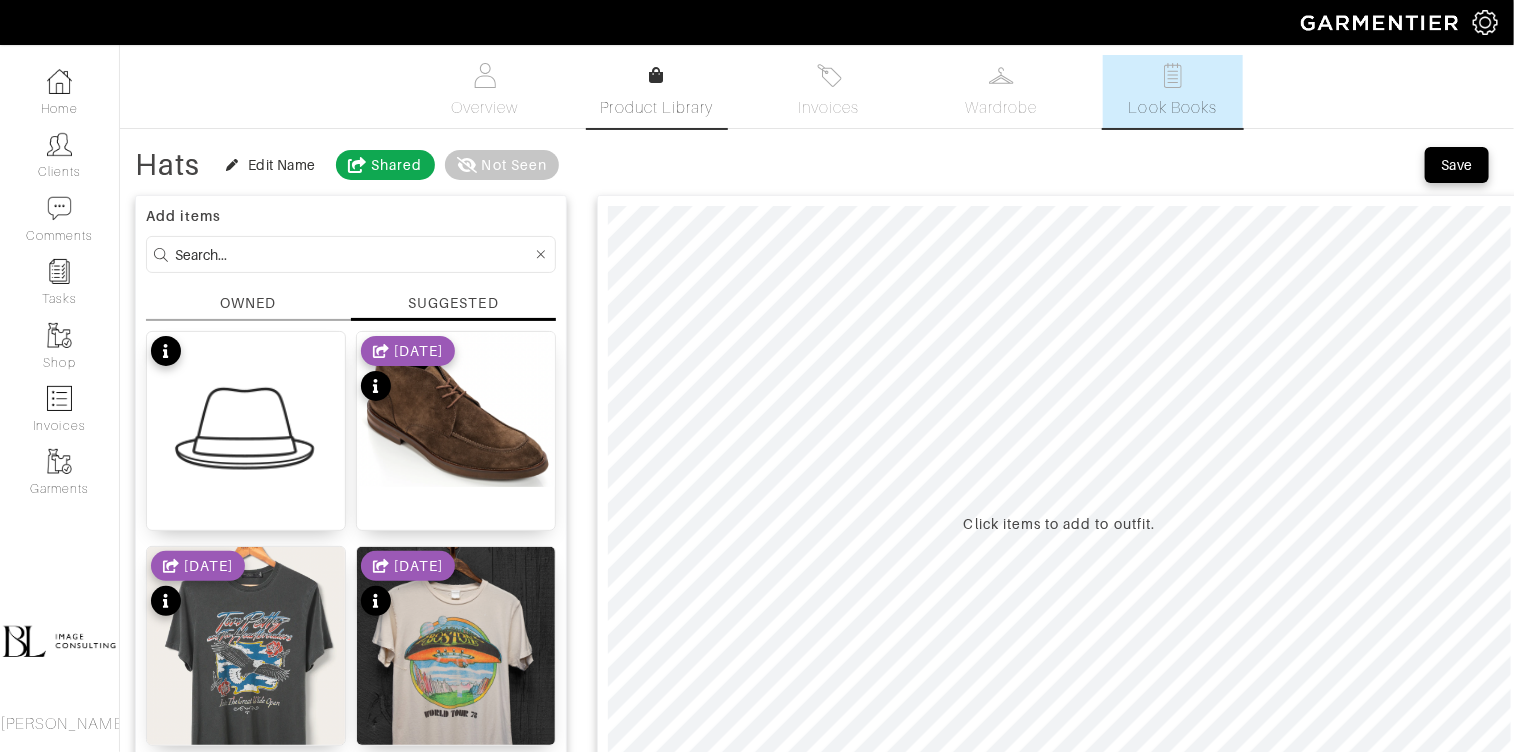 click at bounding box center [656, 76] 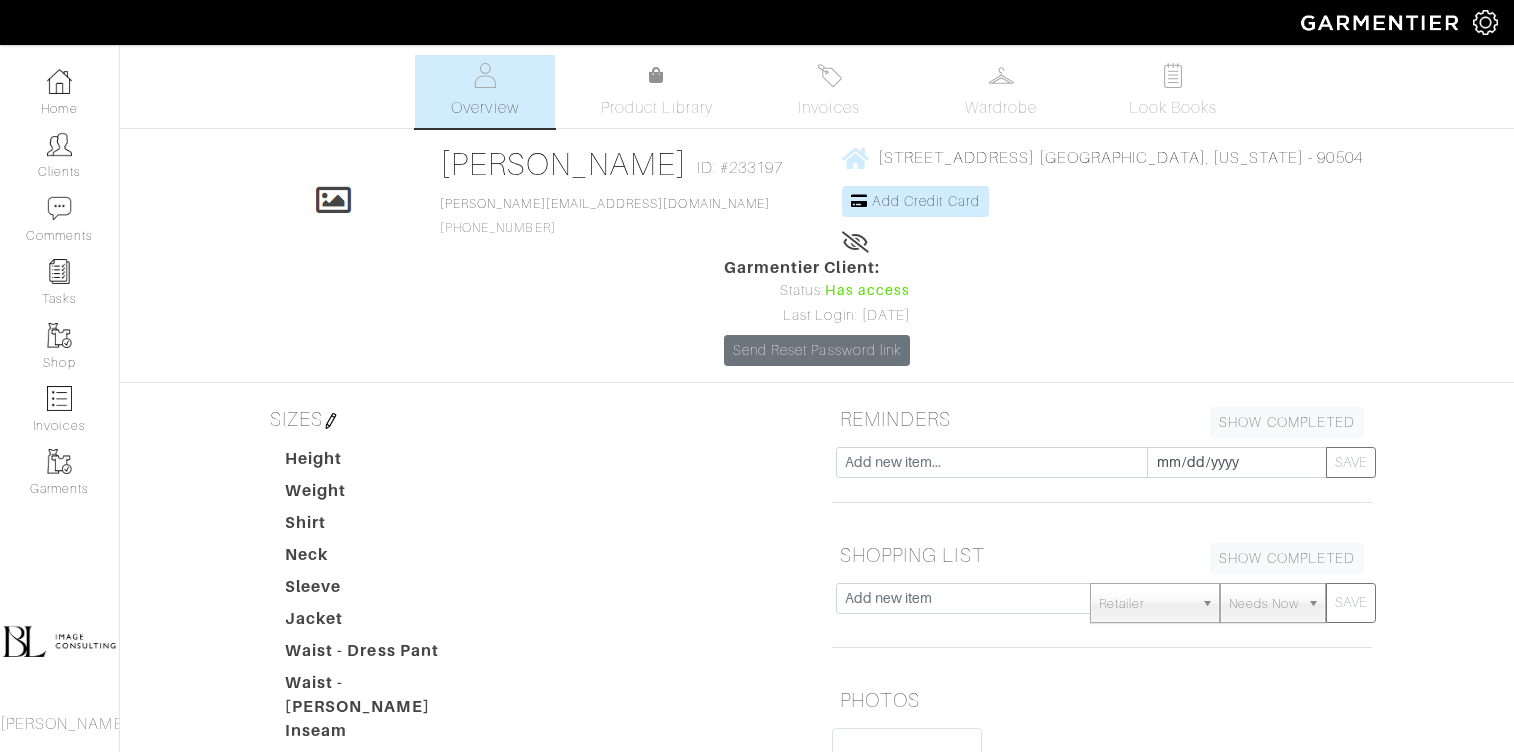 scroll, scrollTop: 0, scrollLeft: 0, axis: both 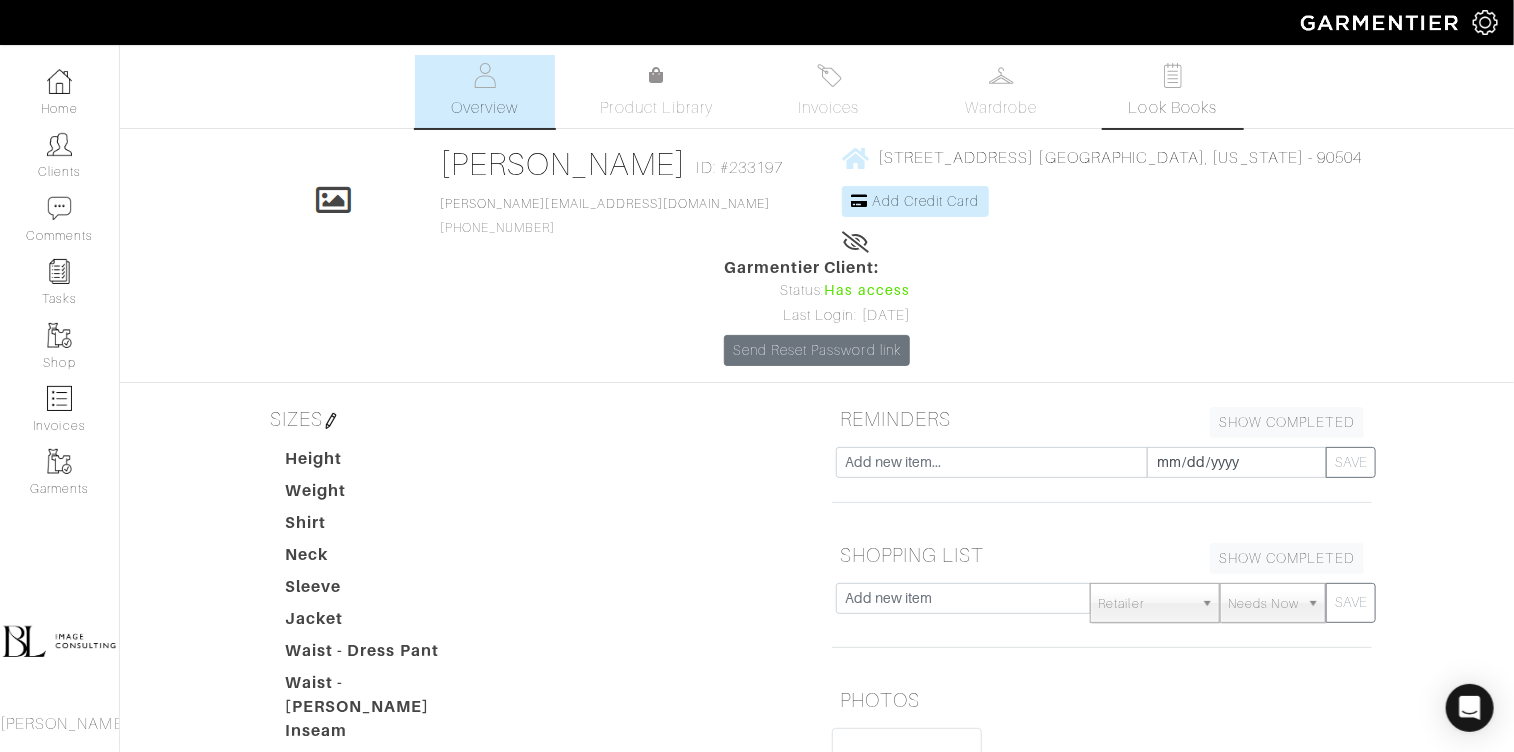 click on "Look Books" at bounding box center [1173, 108] 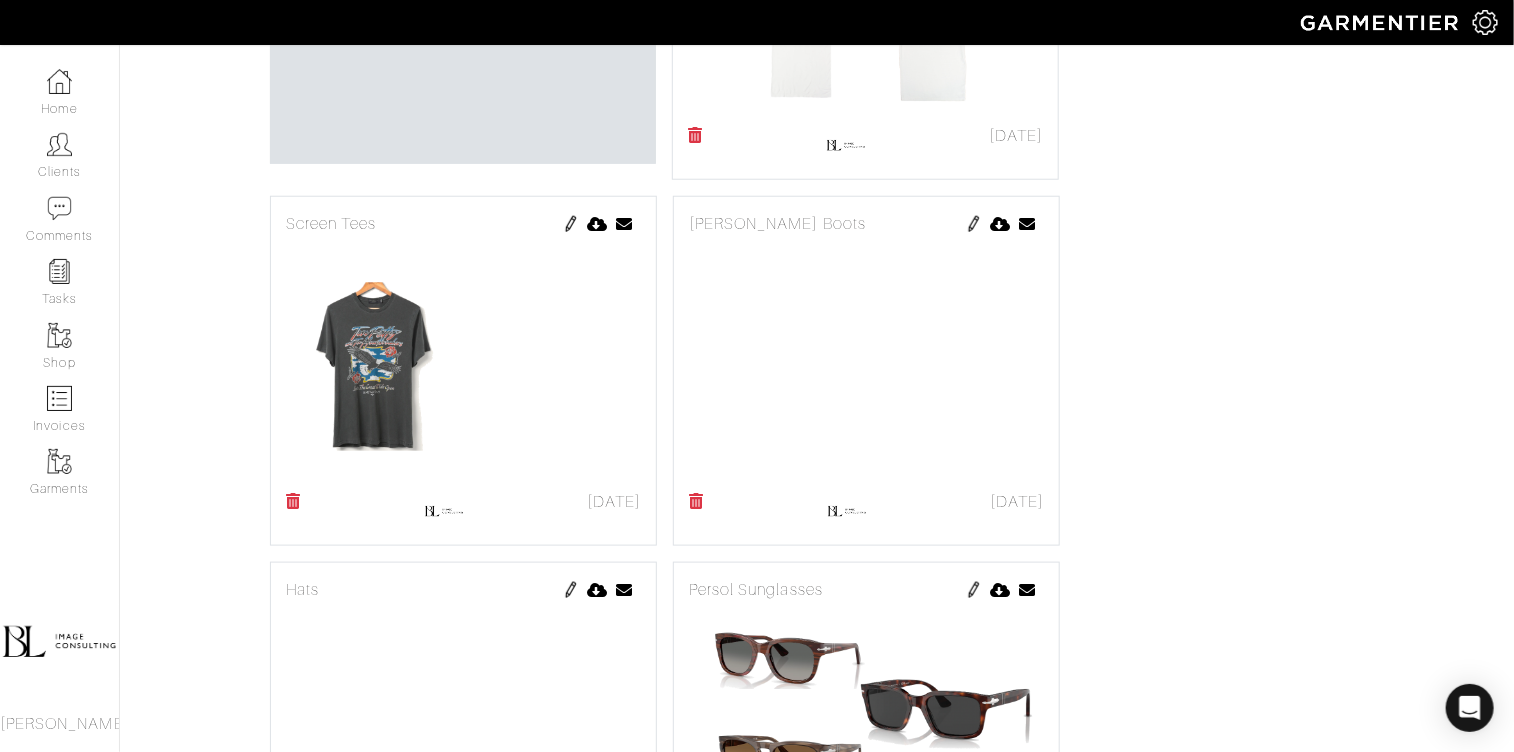 scroll, scrollTop: 786, scrollLeft: 0, axis: vertical 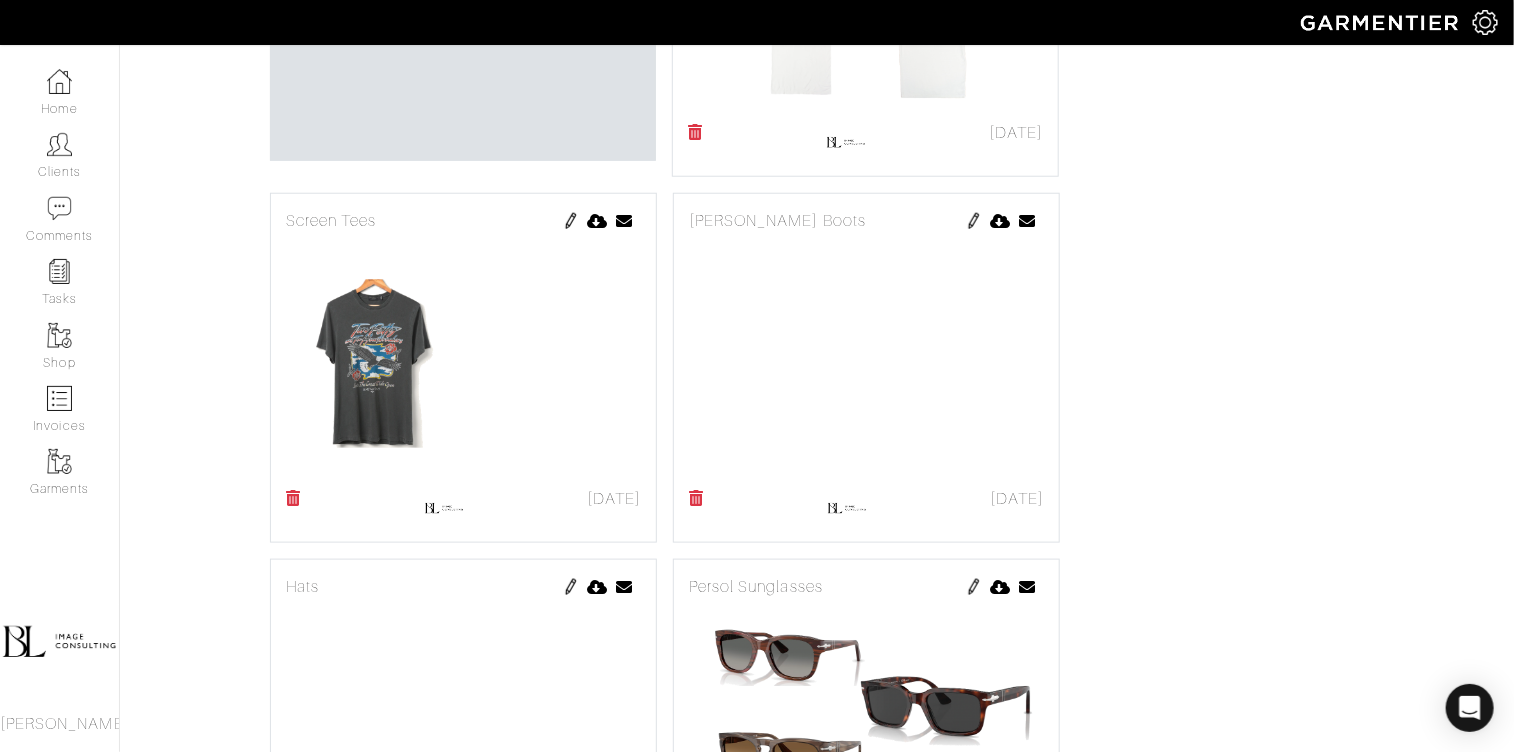 click at bounding box center [571, 587] 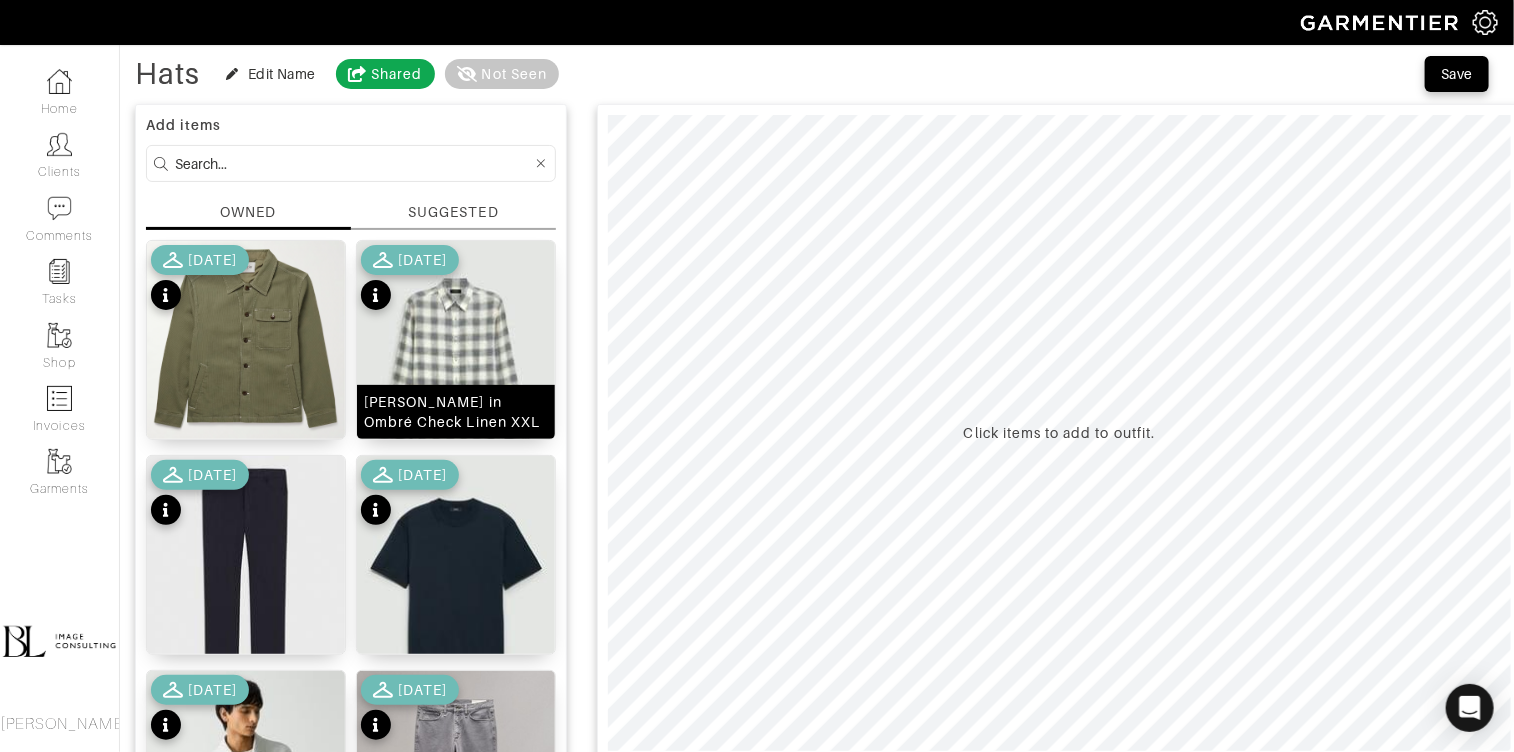 scroll, scrollTop: 76, scrollLeft: 0, axis: vertical 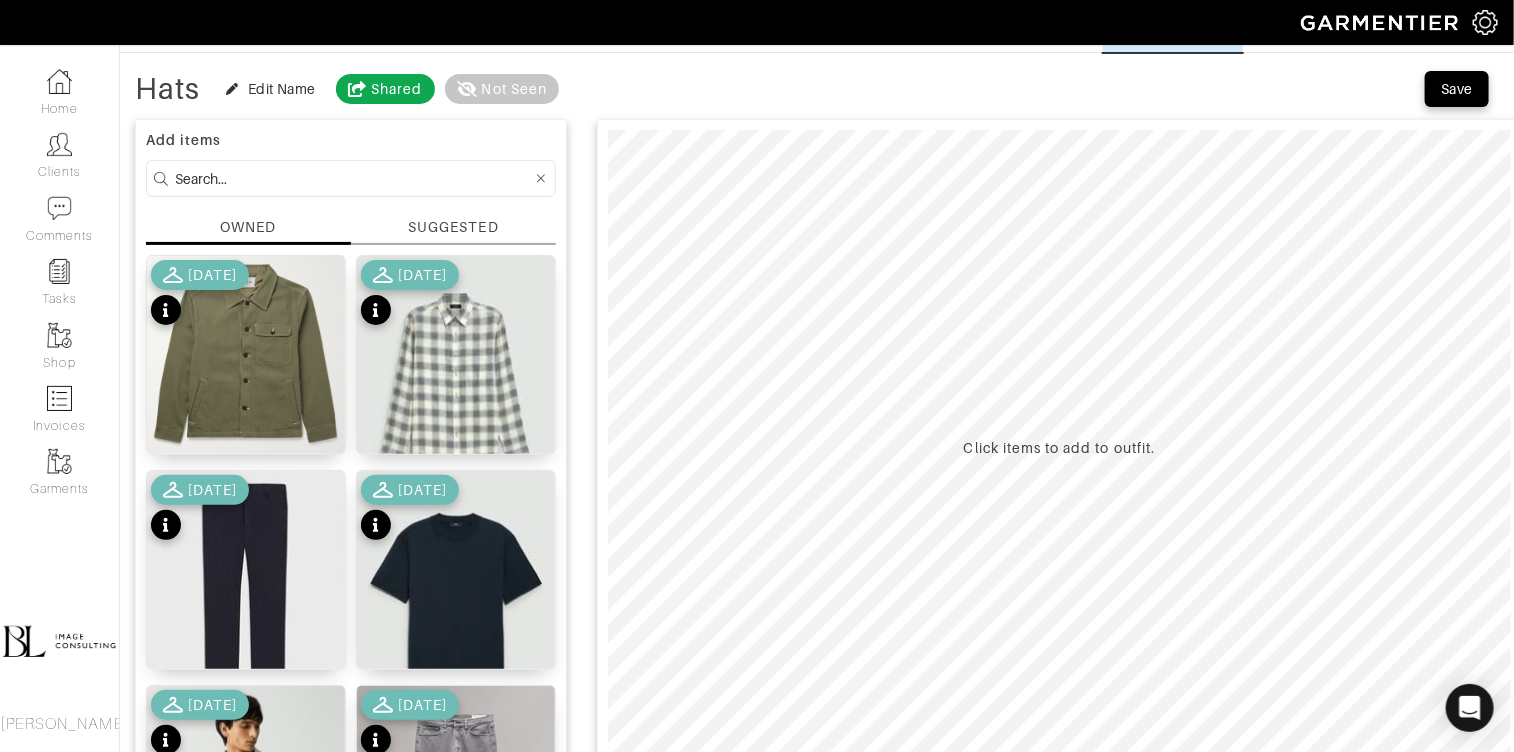 click on "SUGGESTED" at bounding box center [453, 227] 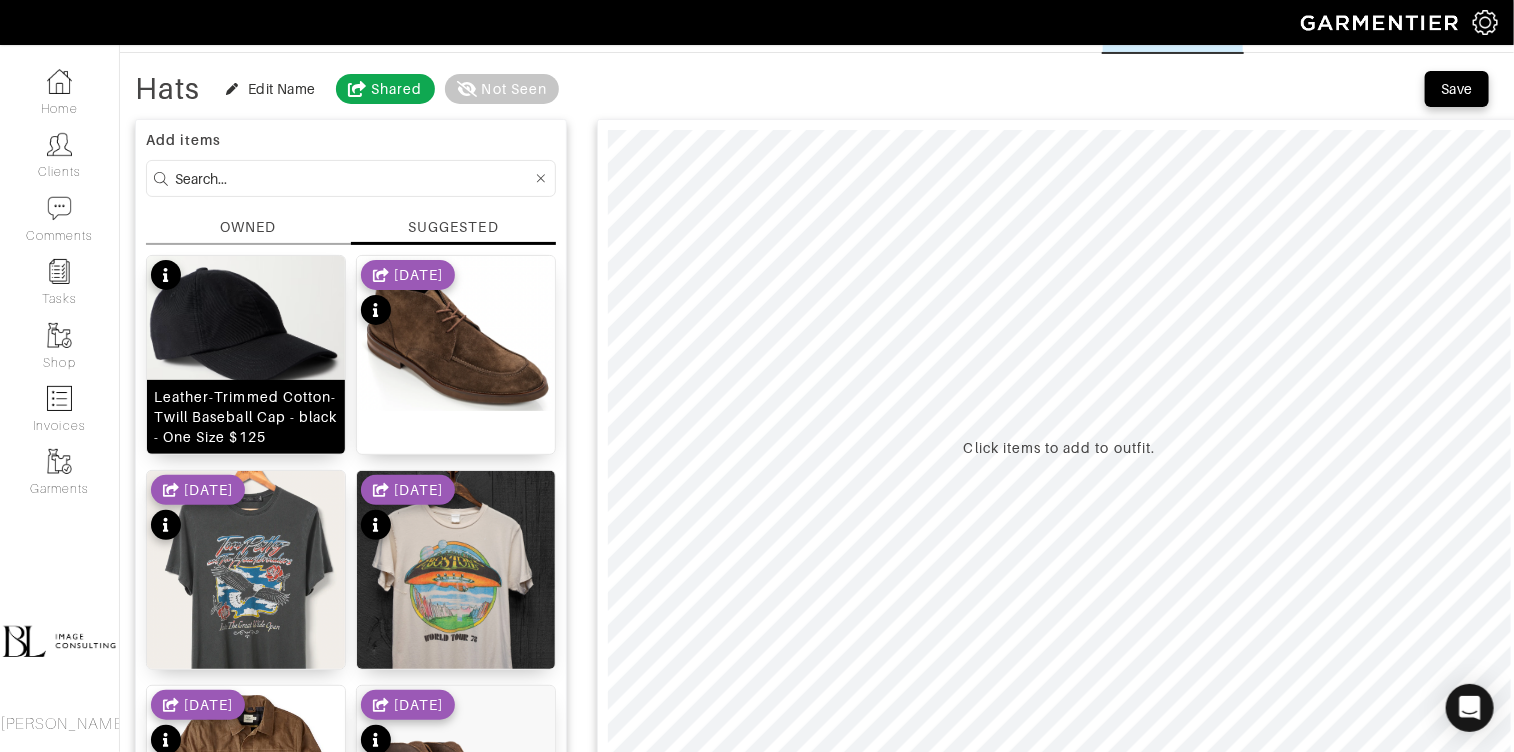 click at bounding box center [246, 323] 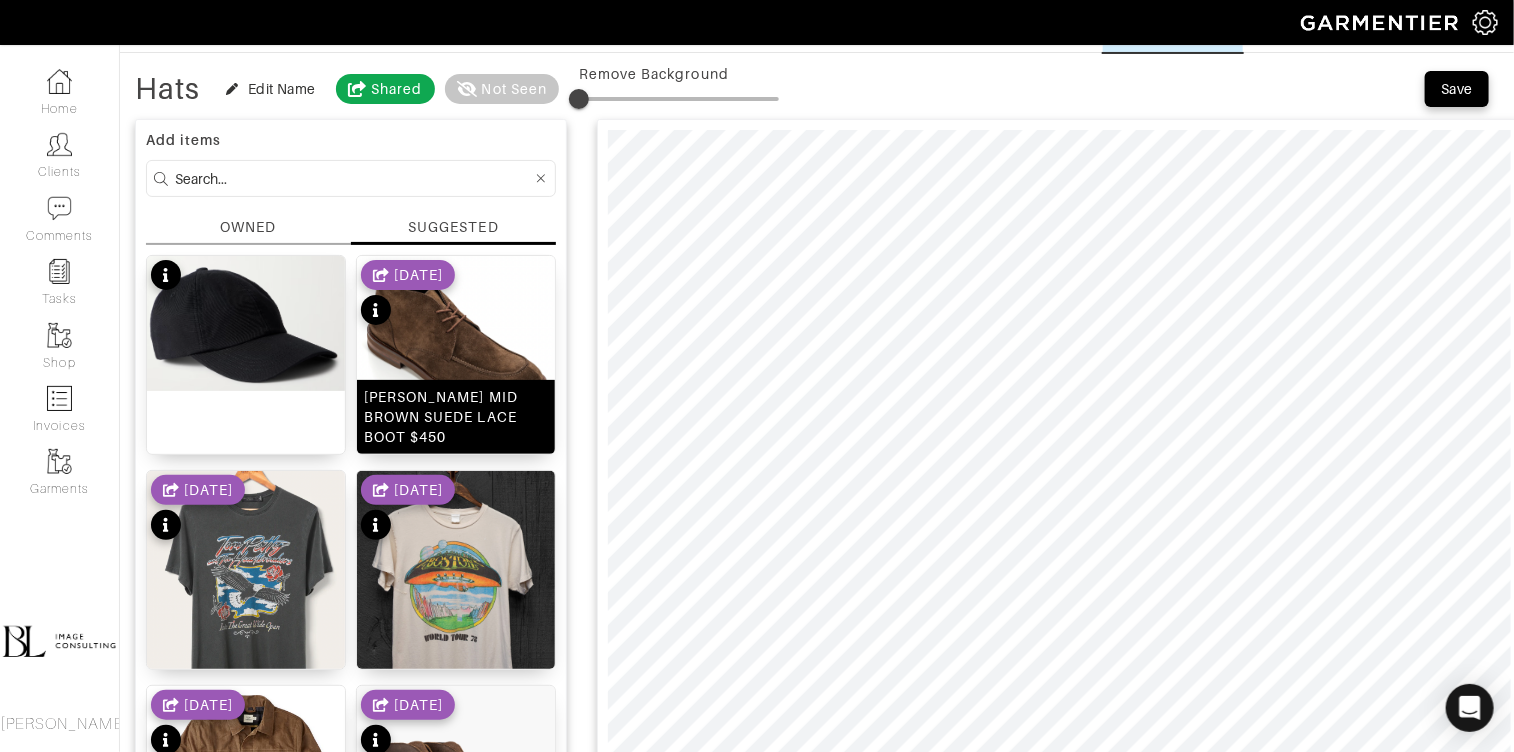 scroll, scrollTop: 0, scrollLeft: 0, axis: both 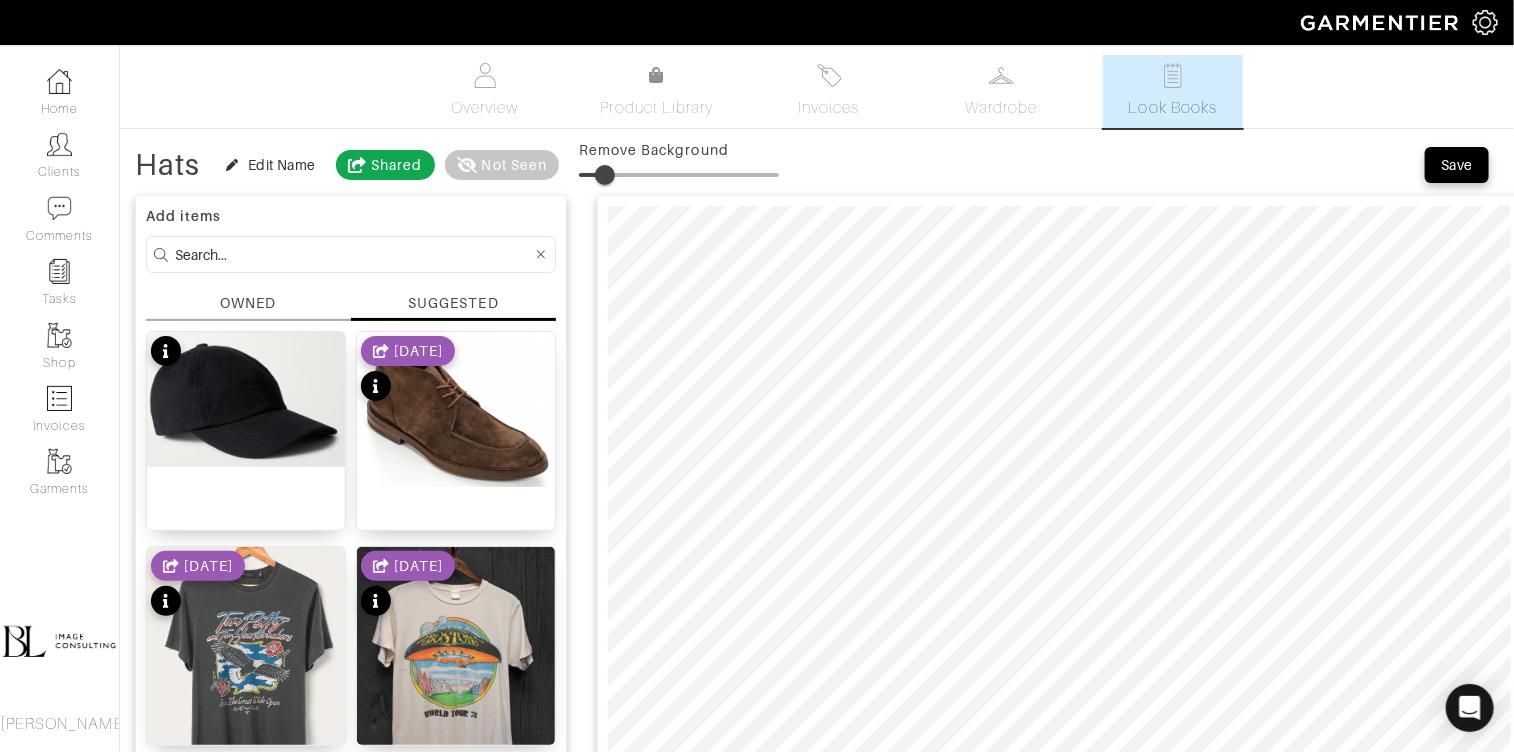 type on "14" 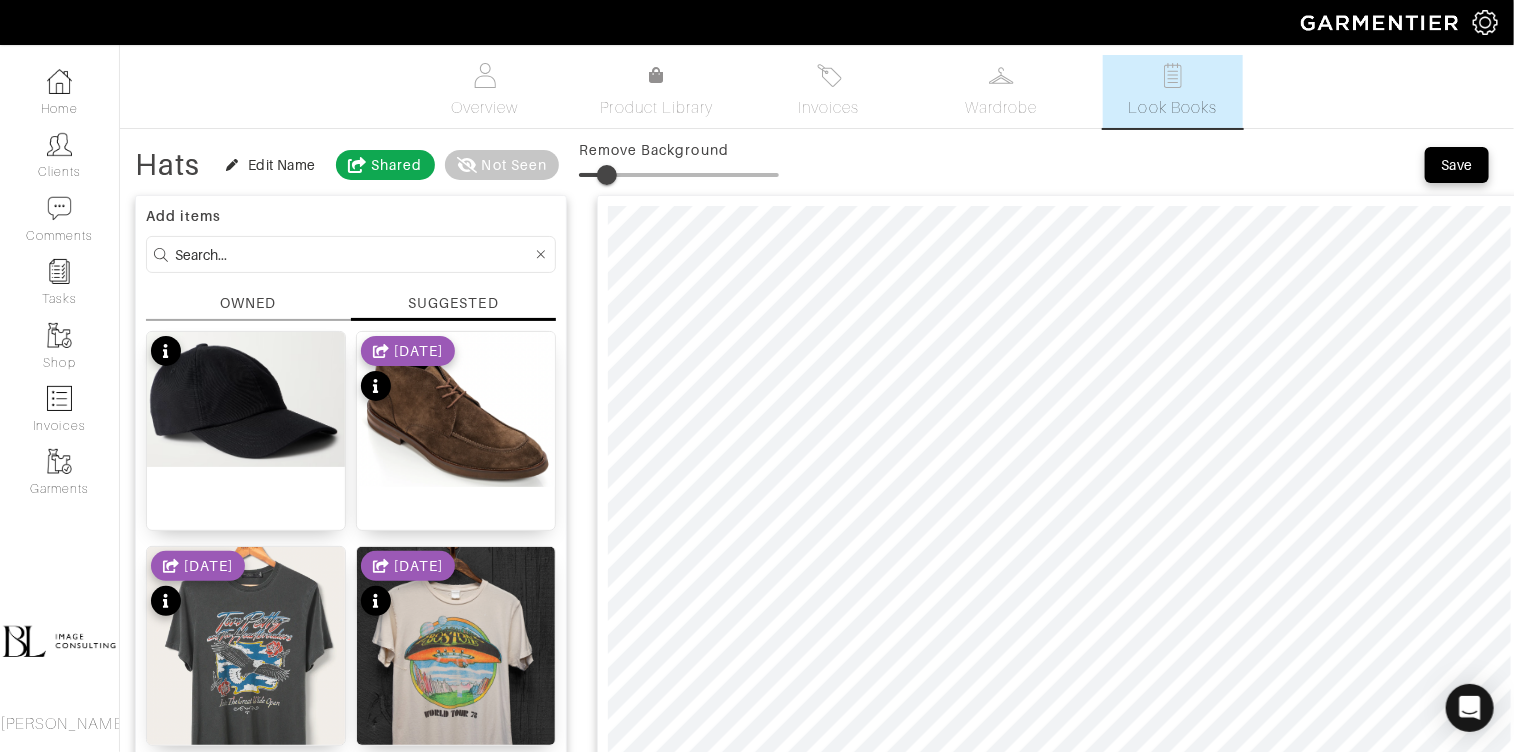 drag, startPoint x: 589, startPoint y: 174, endPoint x: 607, endPoint y: 176, distance: 18.110771 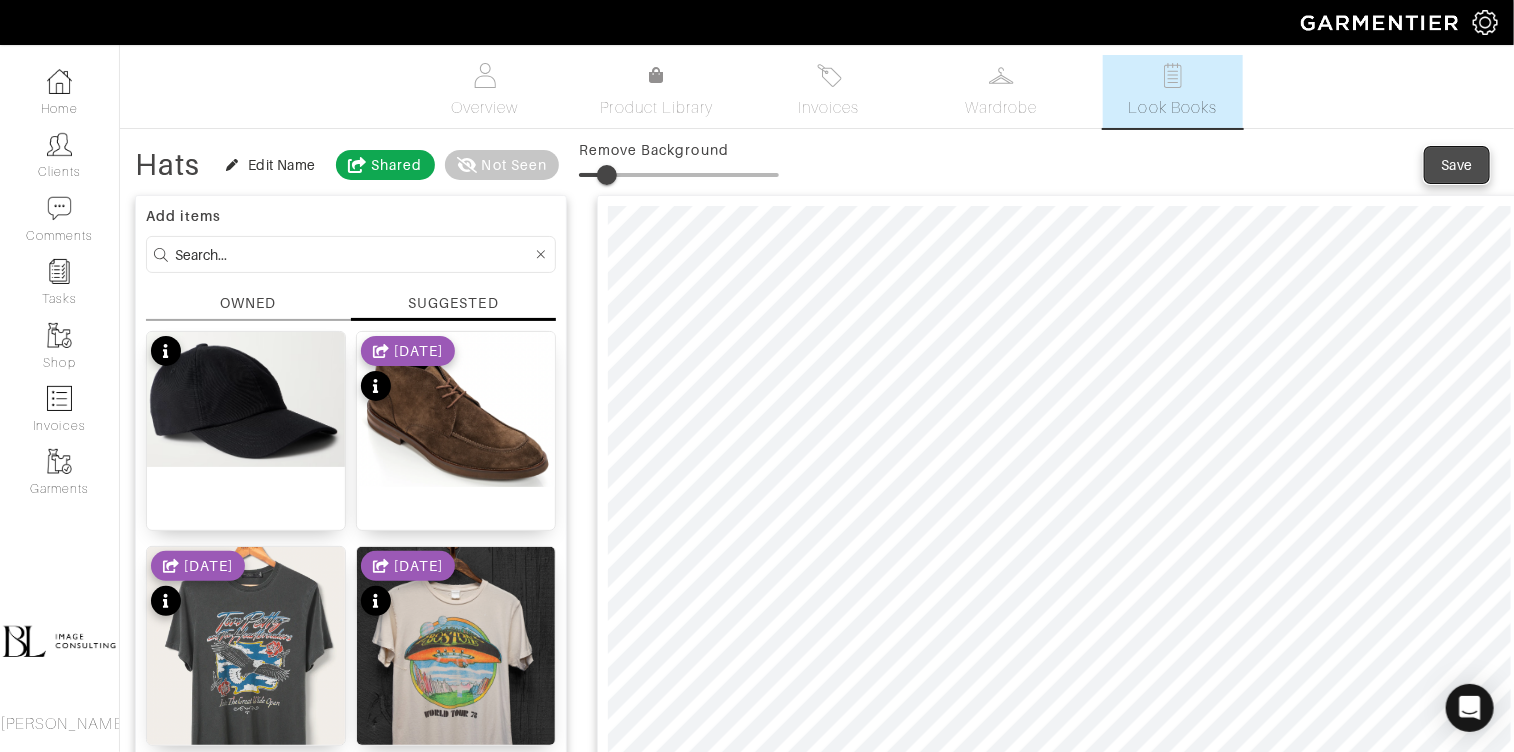 click on "Save" at bounding box center (1457, 165) 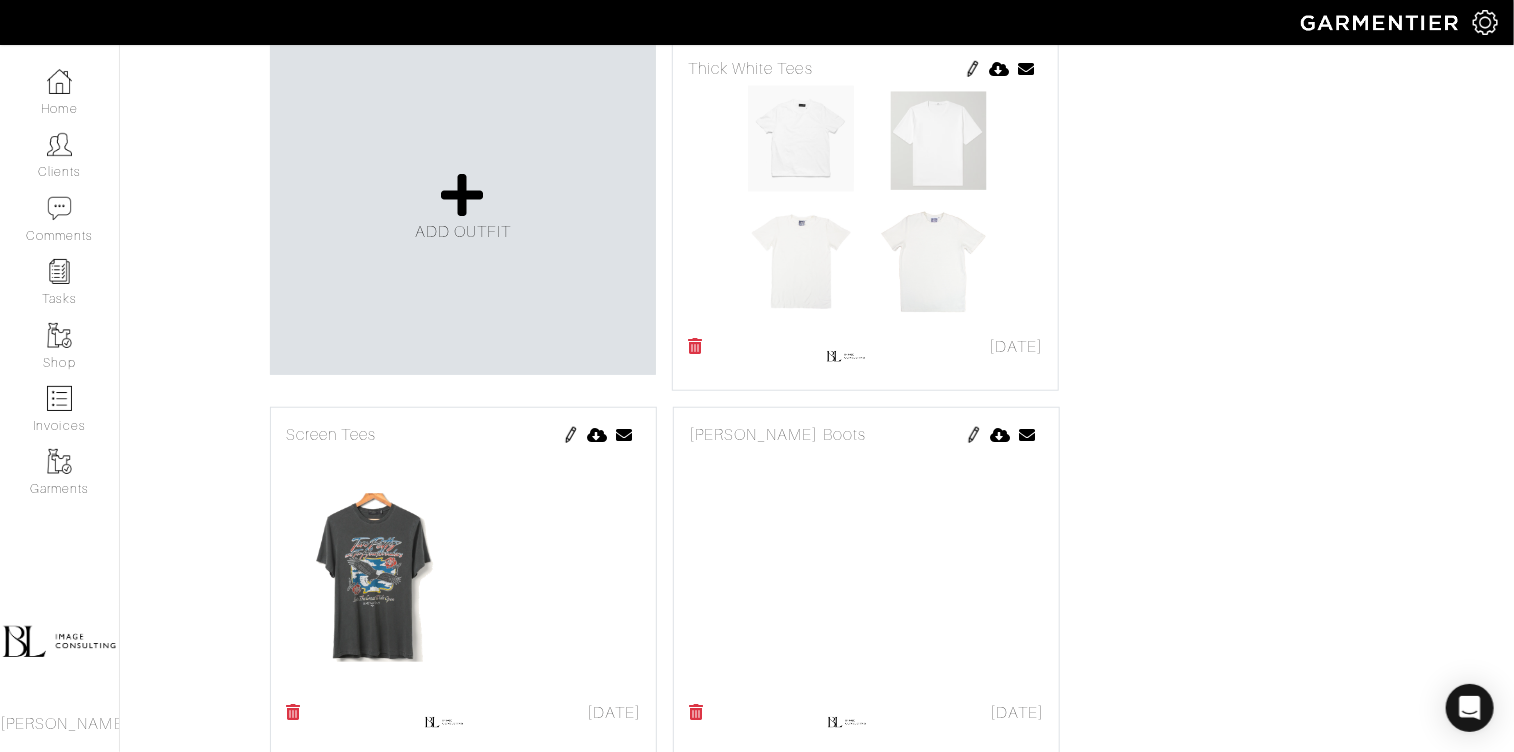 scroll, scrollTop: 716, scrollLeft: 0, axis: vertical 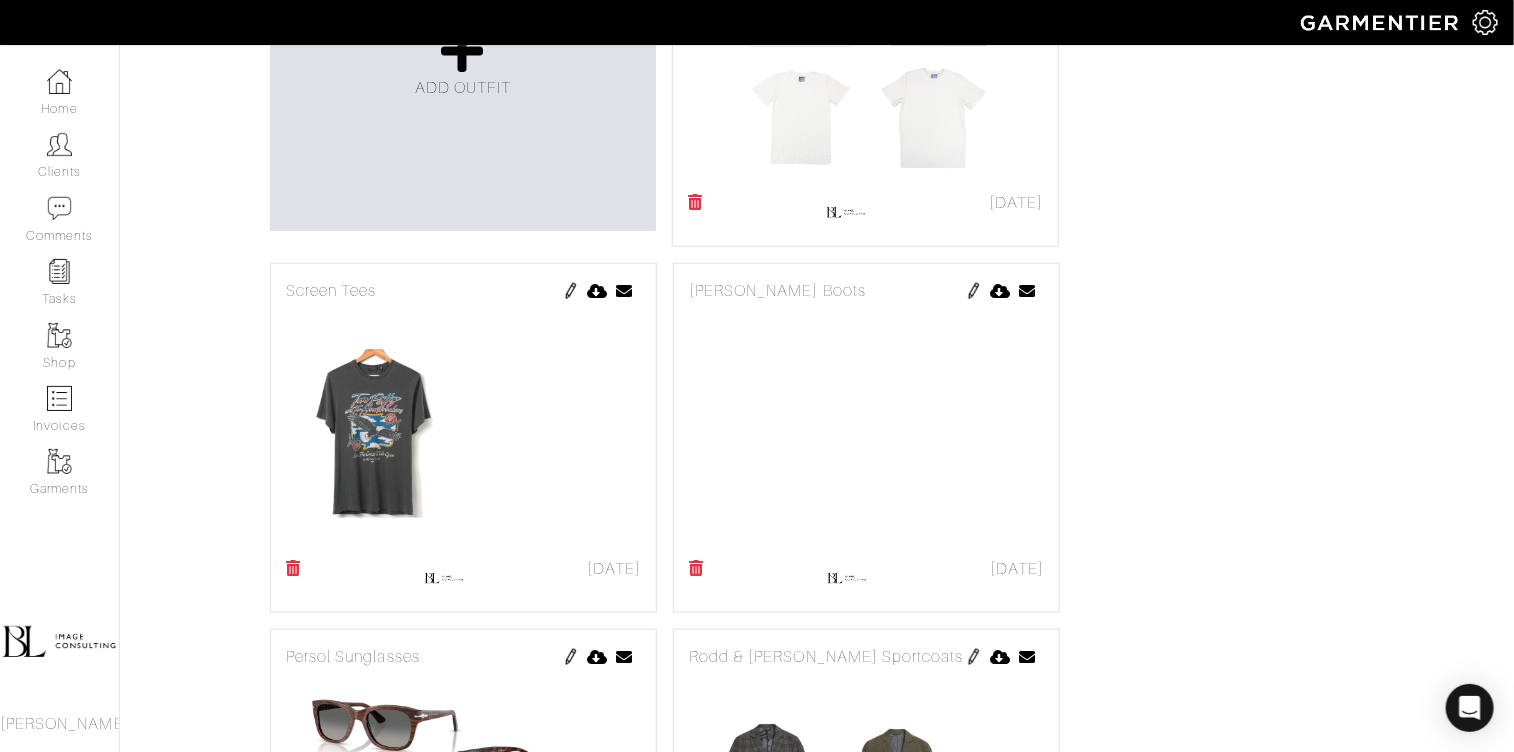 click at bounding box center (974, 291) 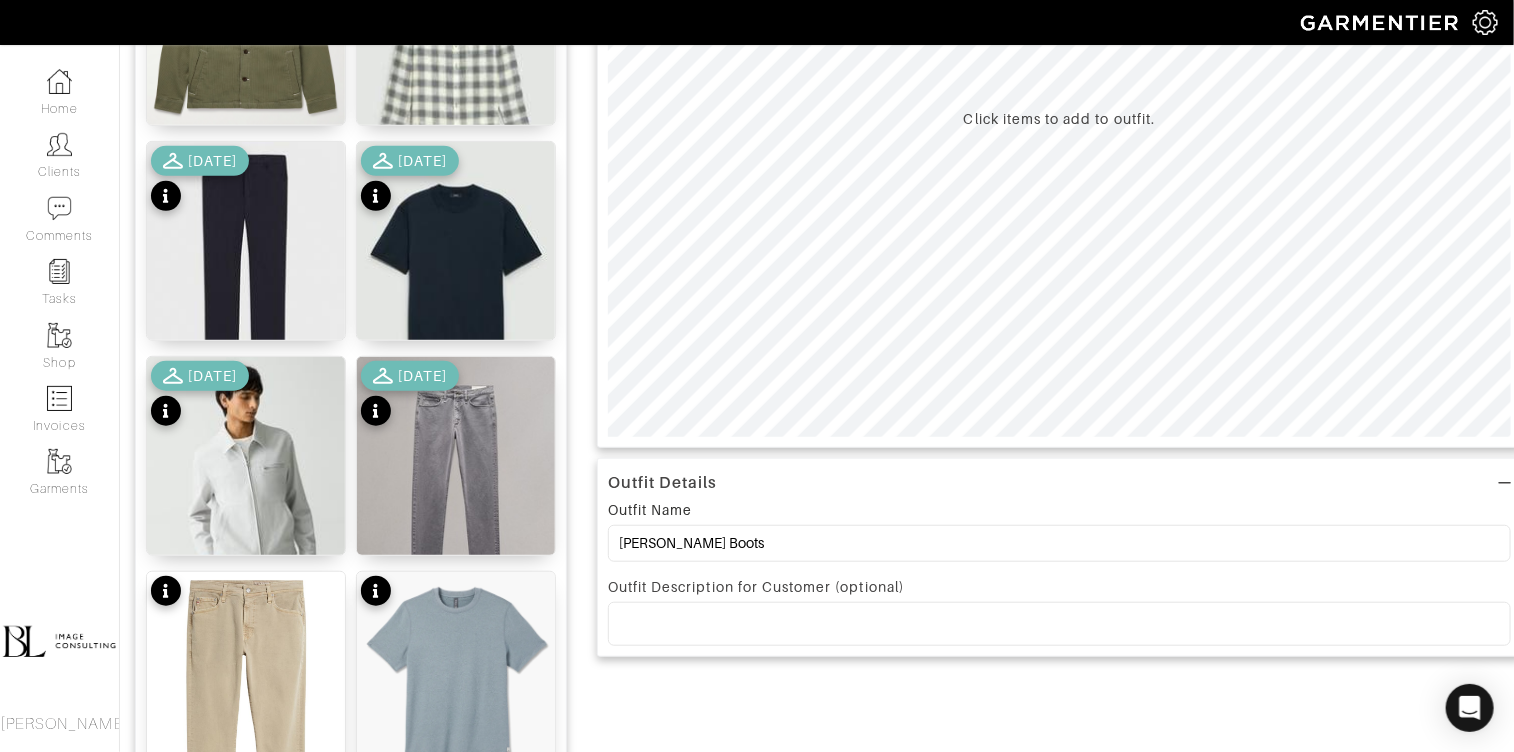 scroll, scrollTop: 430, scrollLeft: 0, axis: vertical 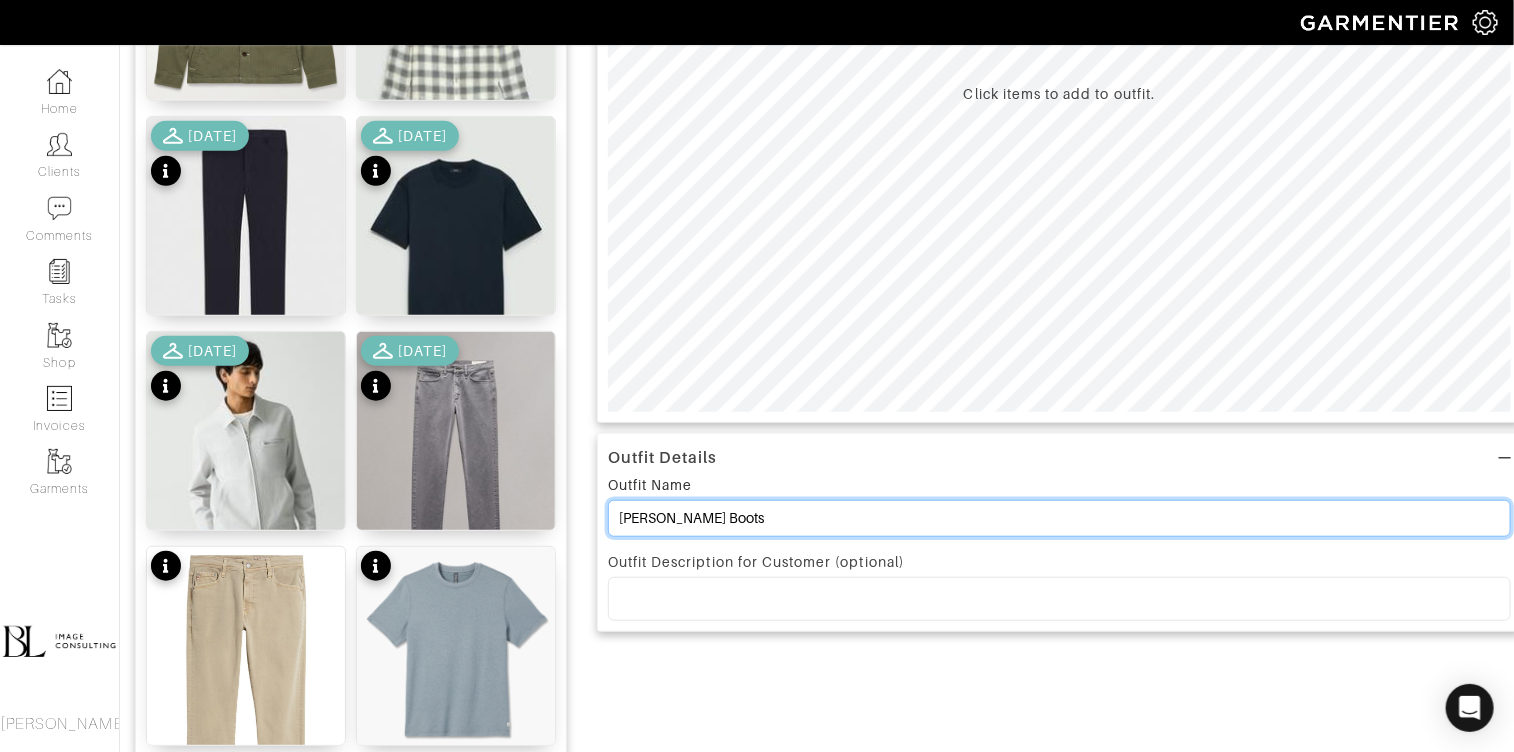 click on "[PERSON_NAME] Boots" at bounding box center (1059, 518) 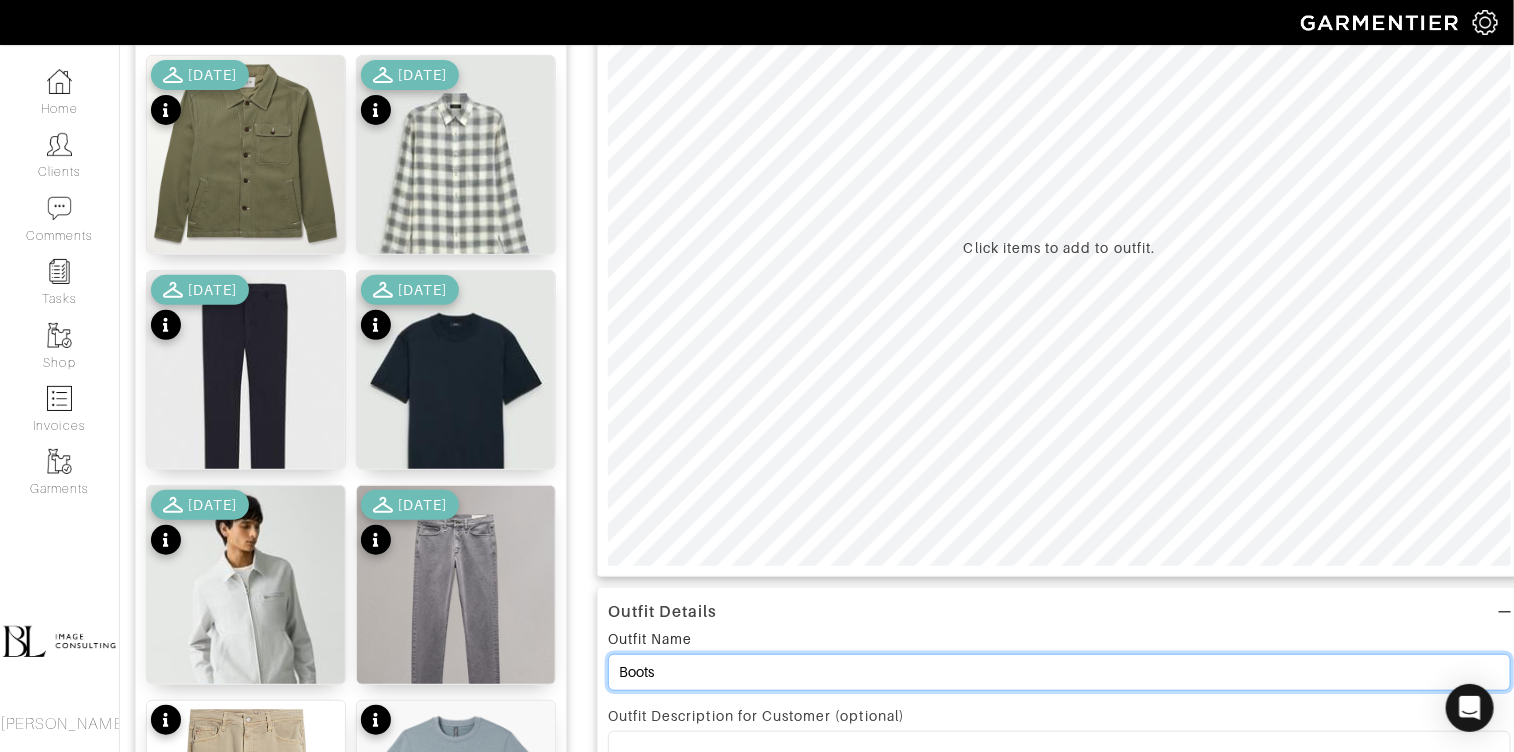 scroll, scrollTop: 0, scrollLeft: 0, axis: both 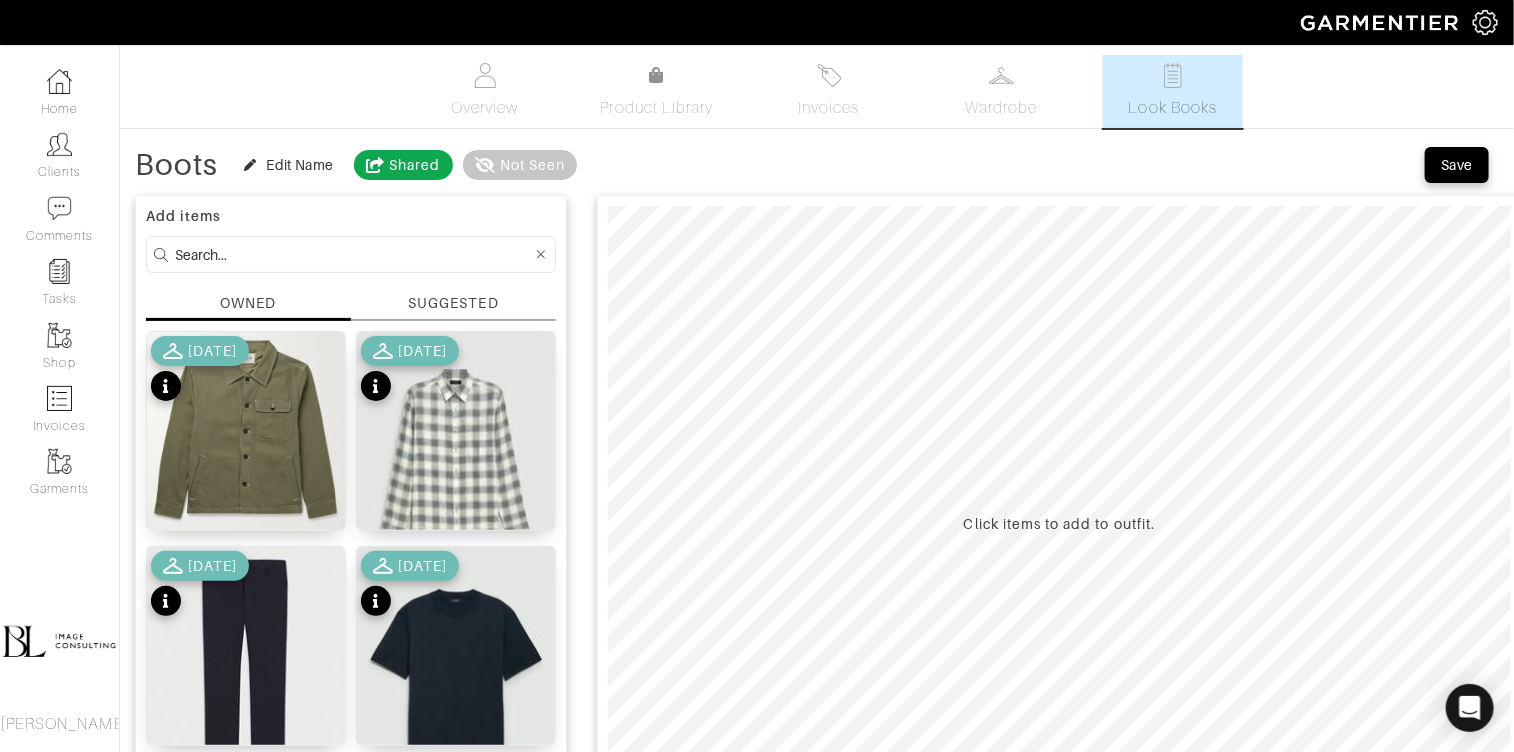 type on "Boots" 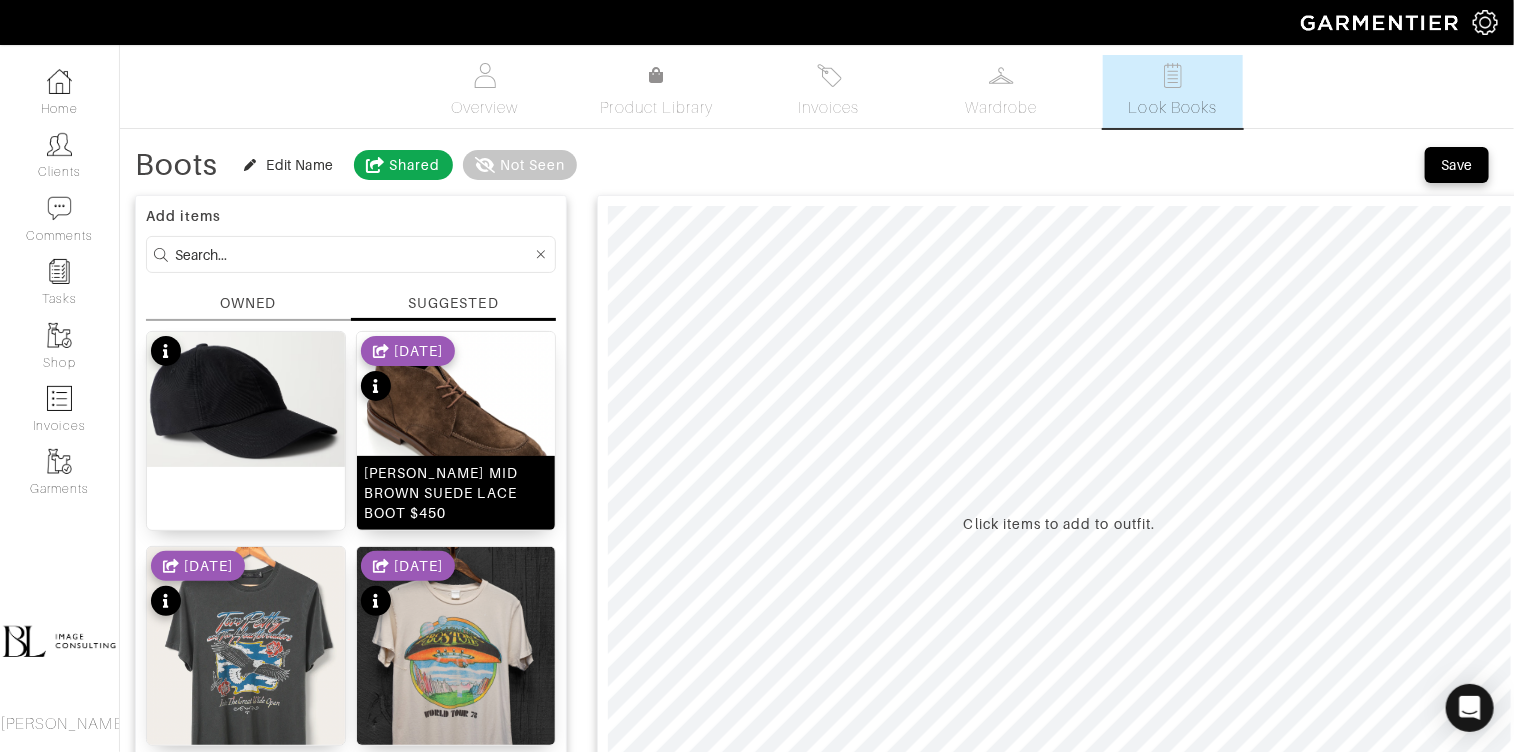 click at bounding box center [456, 409] 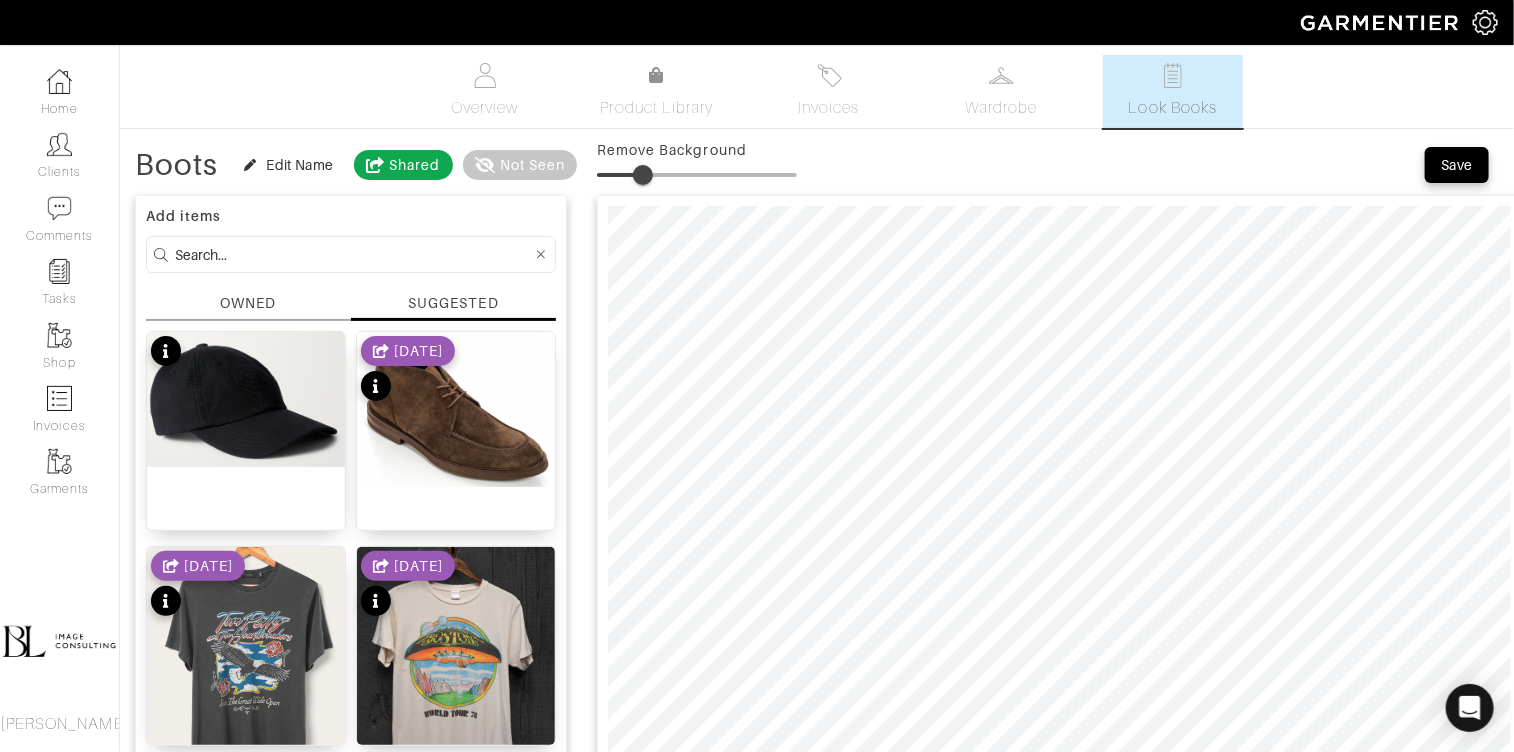 type on "24" 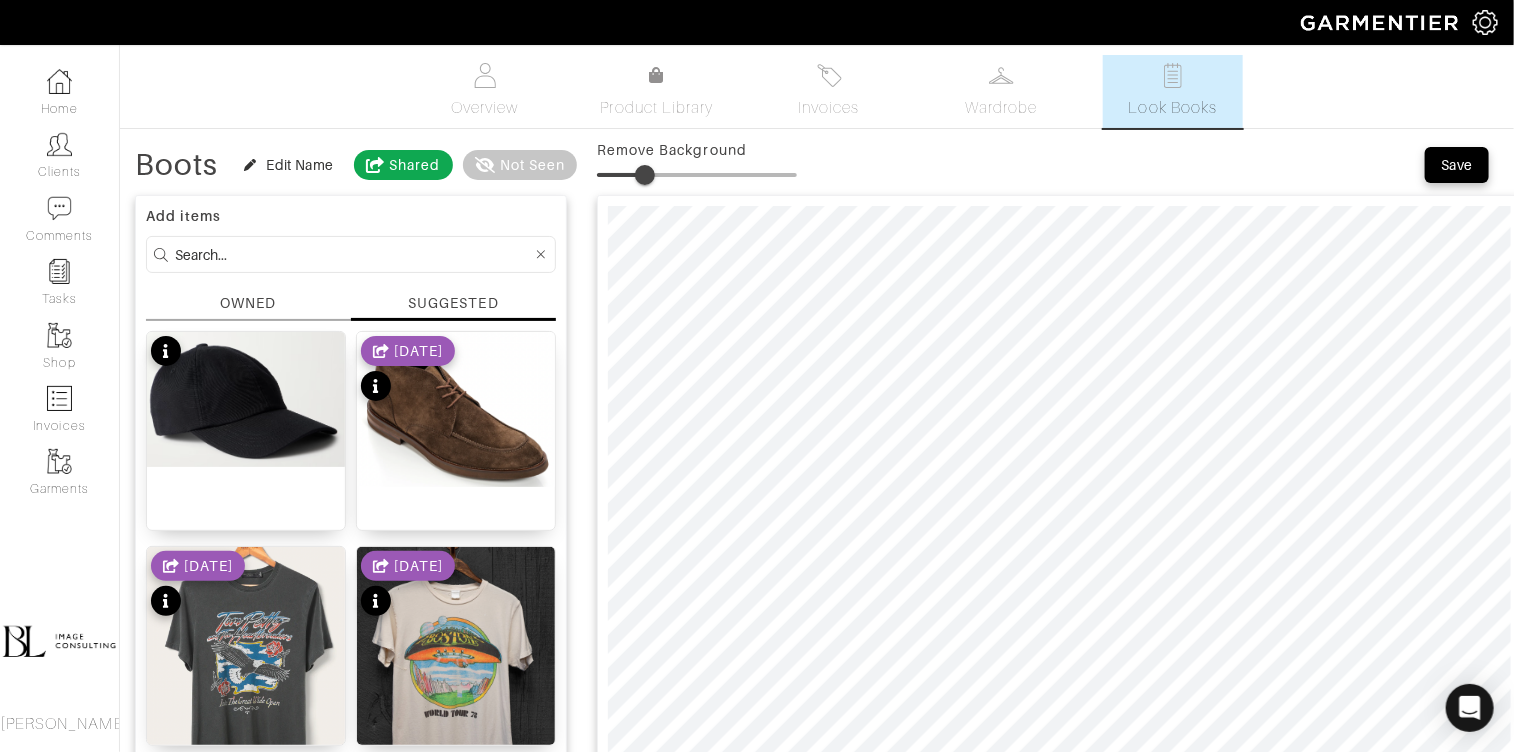 drag, startPoint x: 595, startPoint y: 174, endPoint x: 646, endPoint y: 178, distance: 51.156624 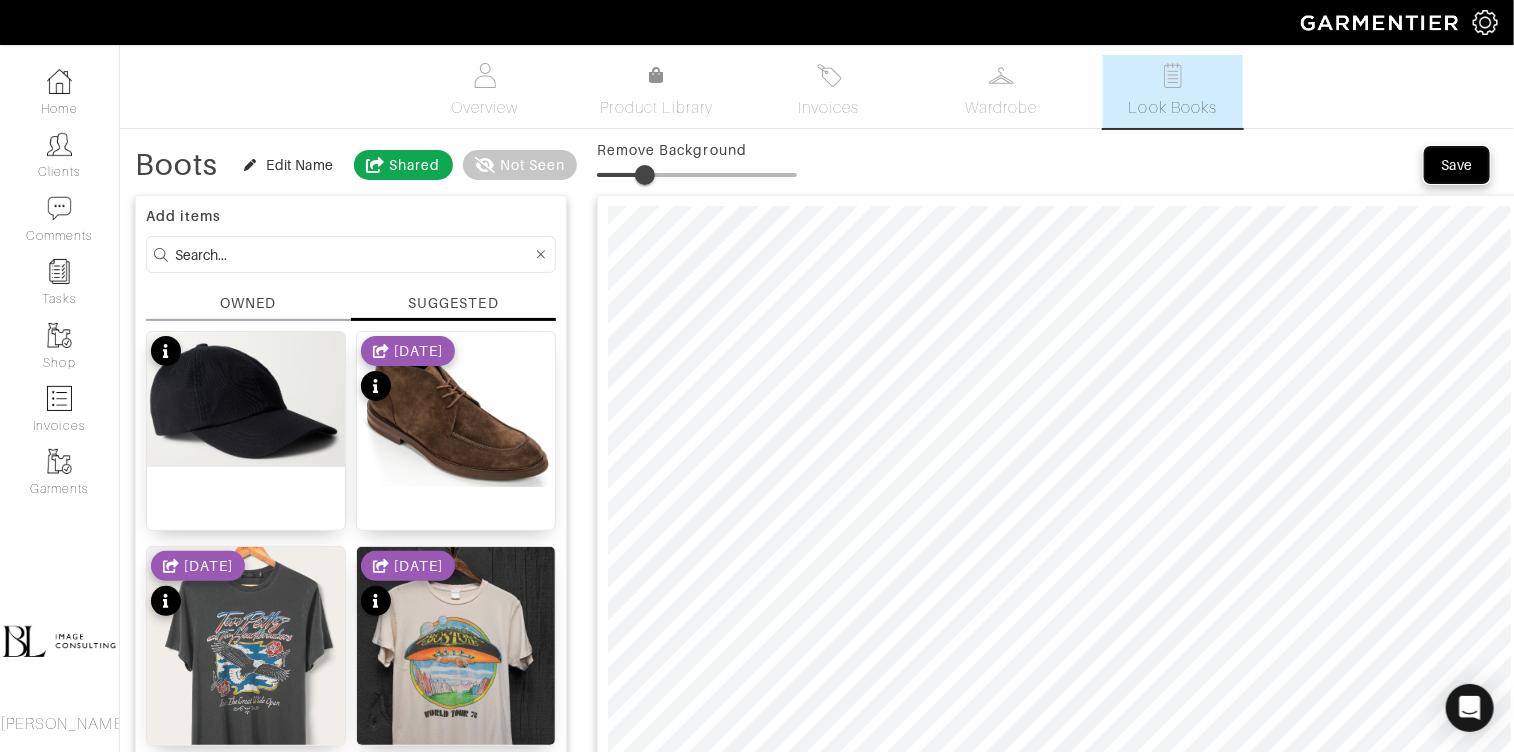 click on "Save" at bounding box center (1457, 165) 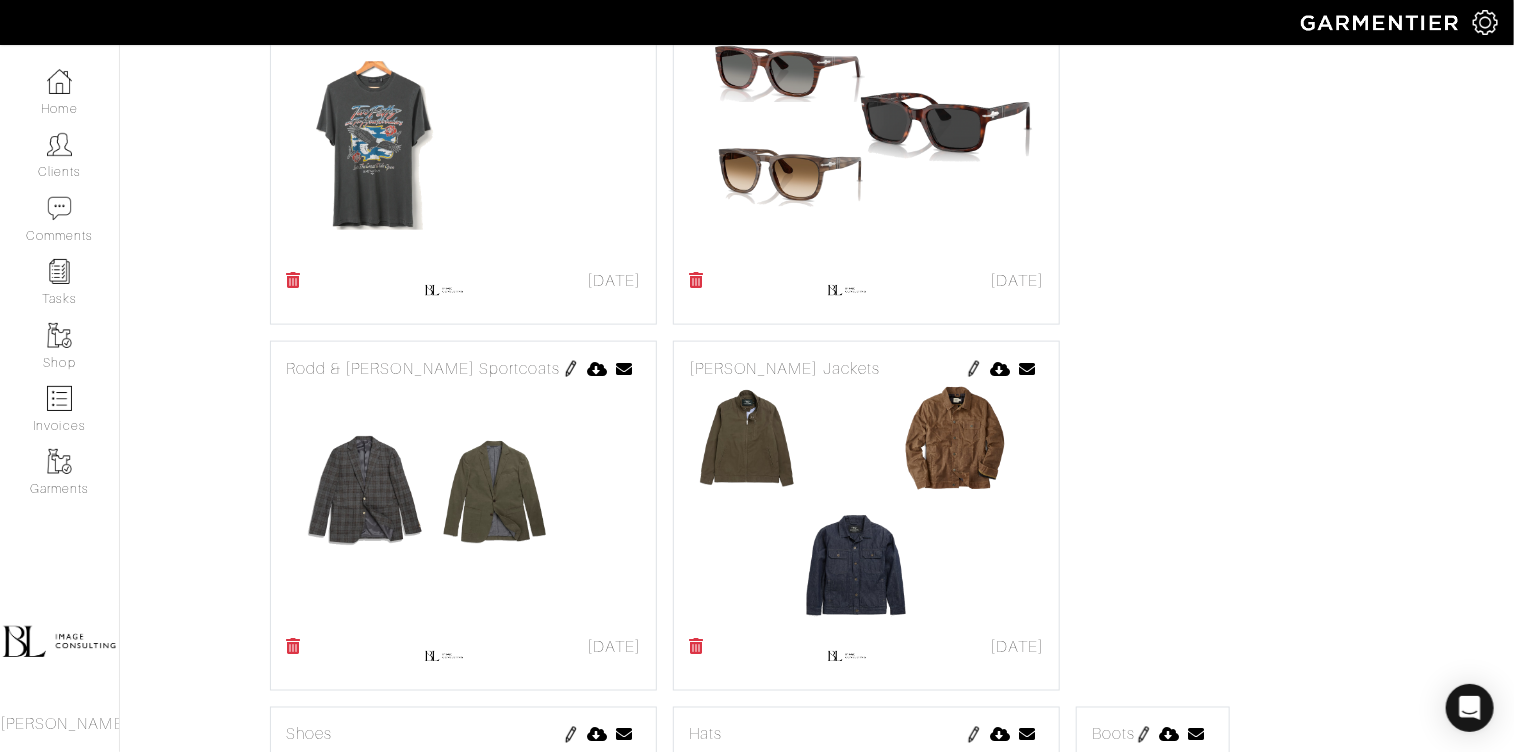 scroll, scrollTop: 1008, scrollLeft: 0, axis: vertical 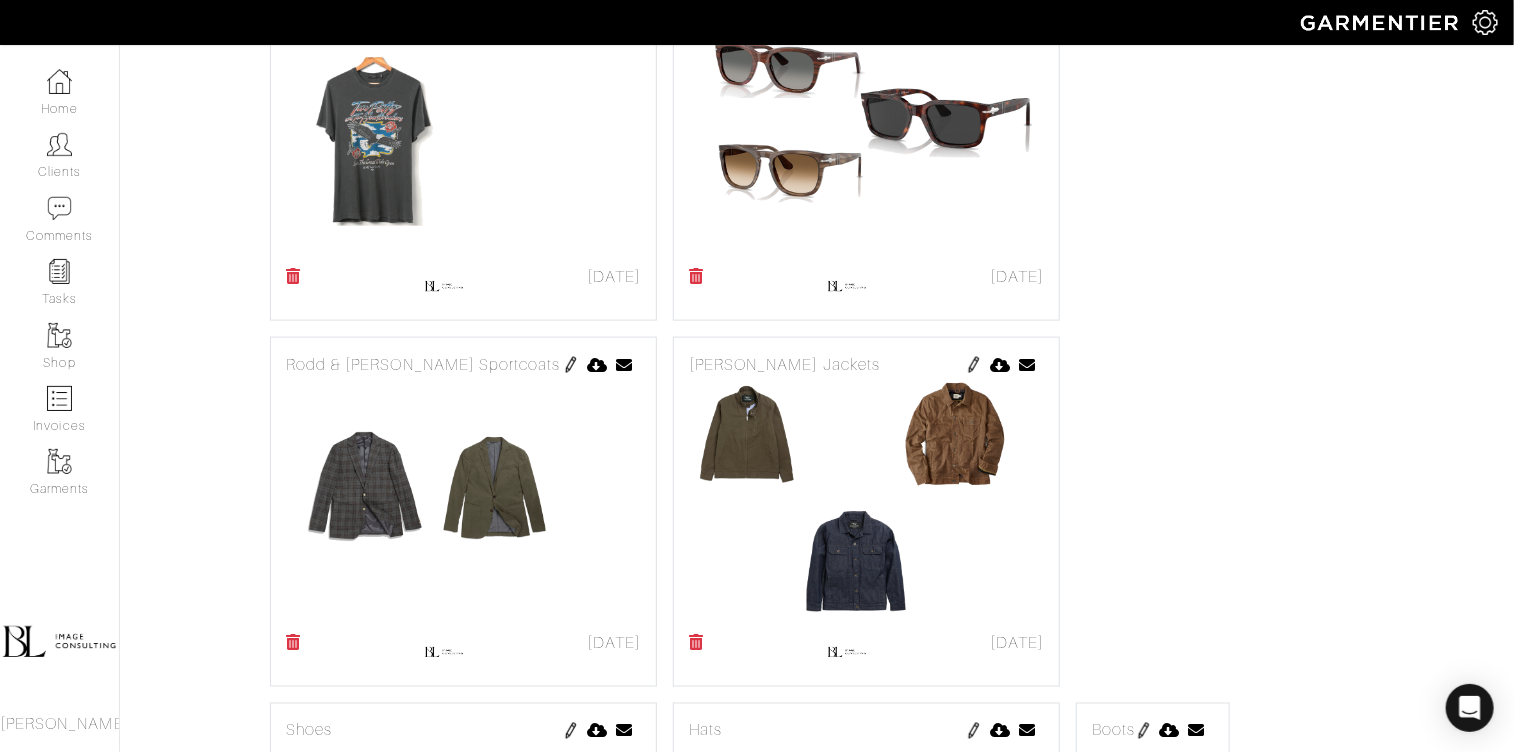 click at bounding box center [571, 365] 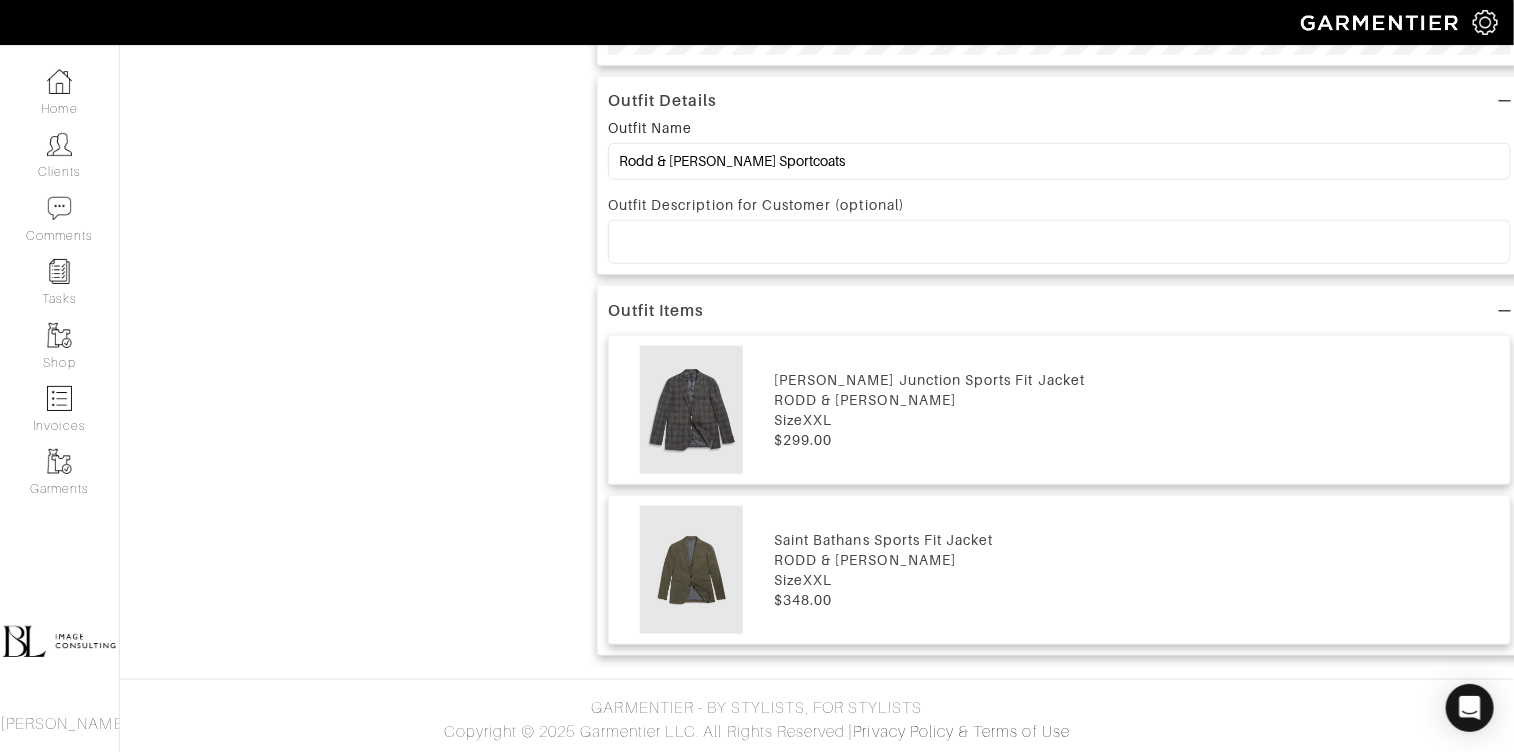 scroll, scrollTop: 0, scrollLeft: 0, axis: both 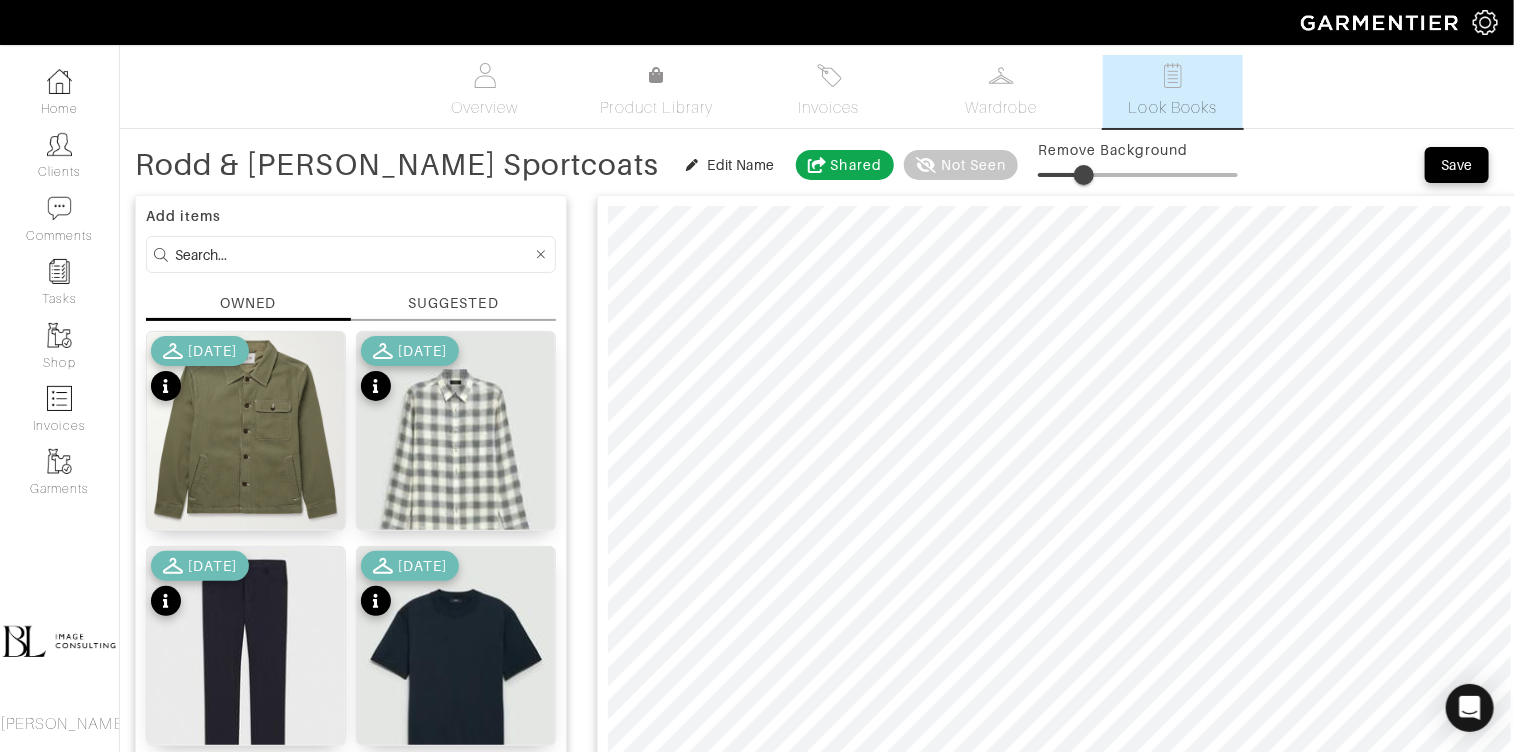 type on "21" 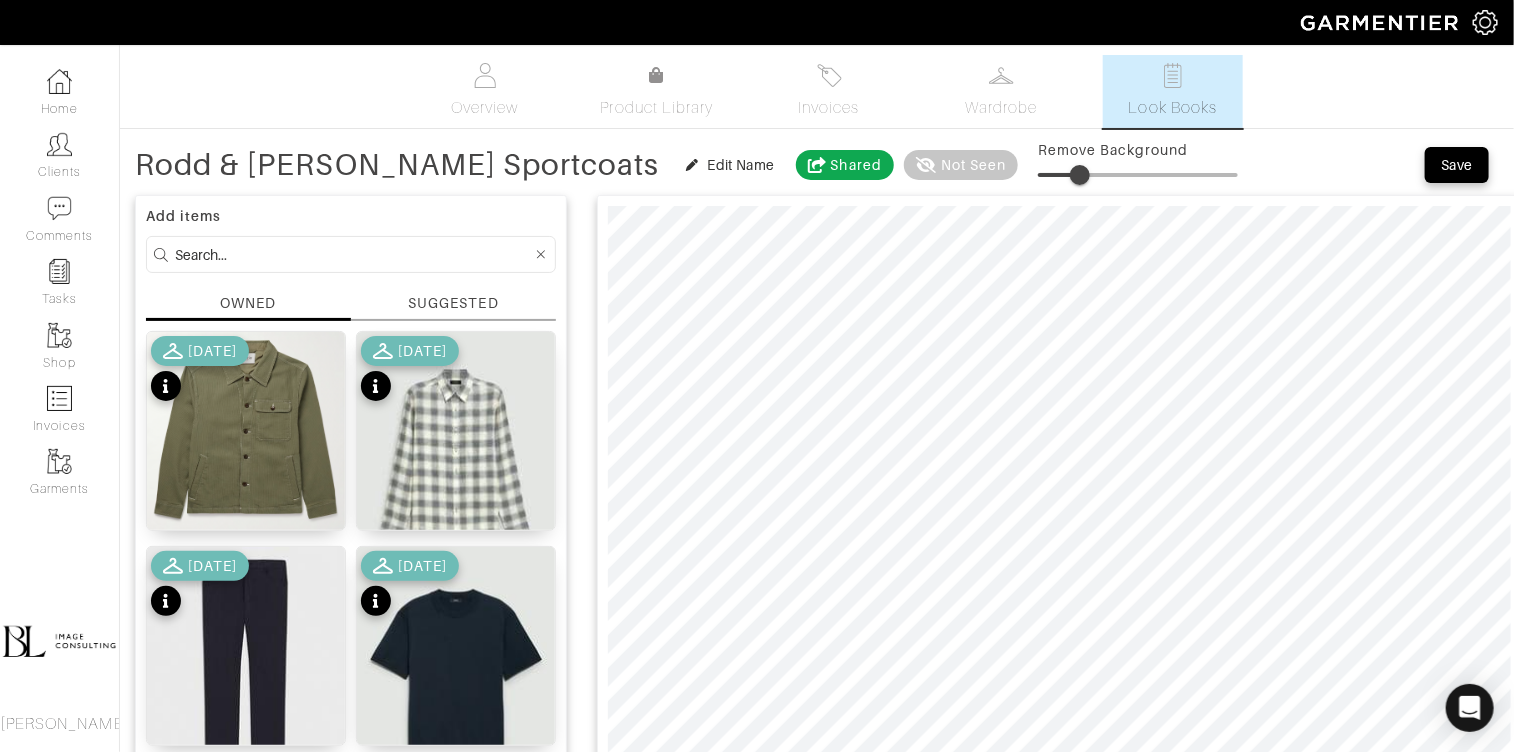 click on "[PERSON_NAME]
Look Books
Overview
Product Library
Invoices
Wardrobe
Look Books
Overview
Product Library
Invoices
Wardrobe
Look Books" at bounding box center [757, 1614] 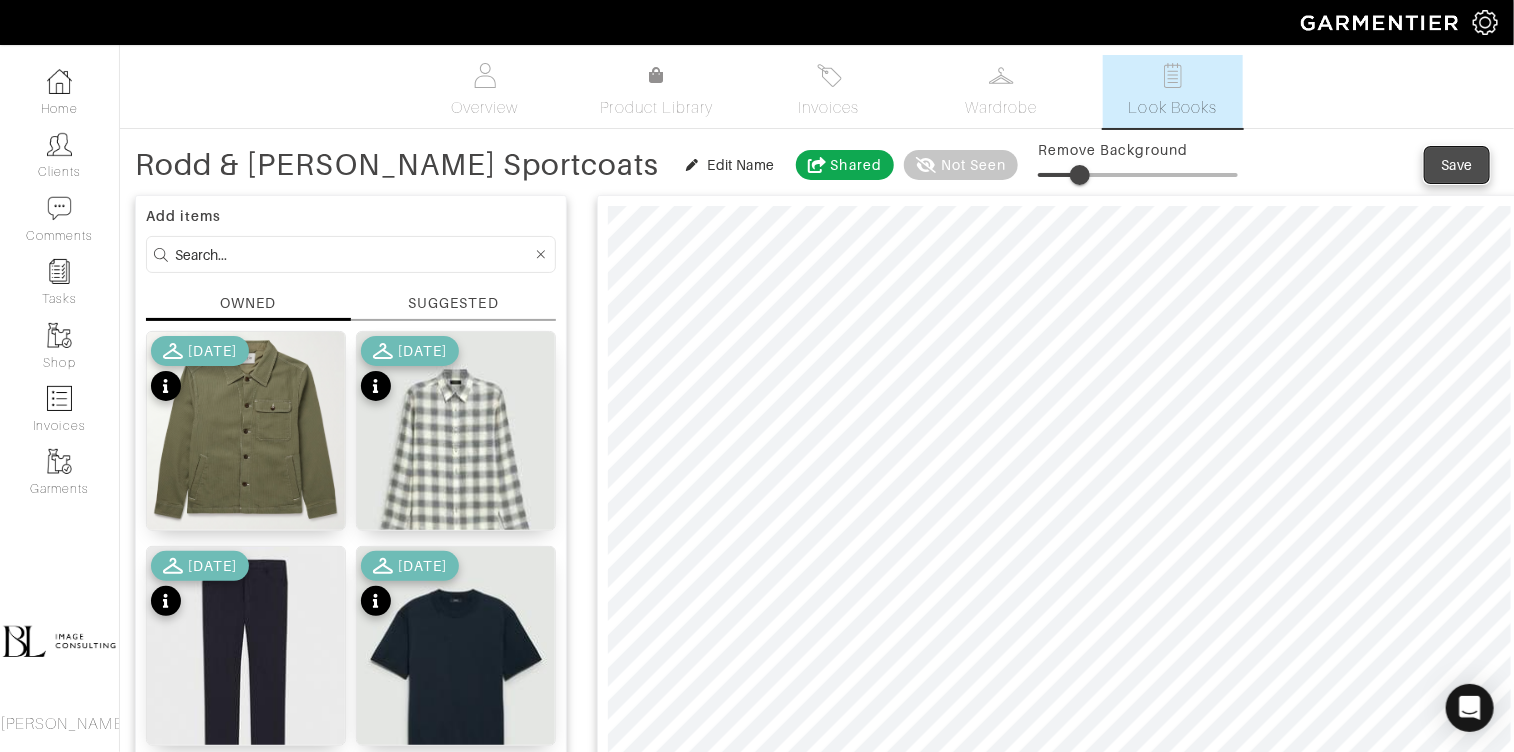 click on "Save" at bounding box center (1457, 165) 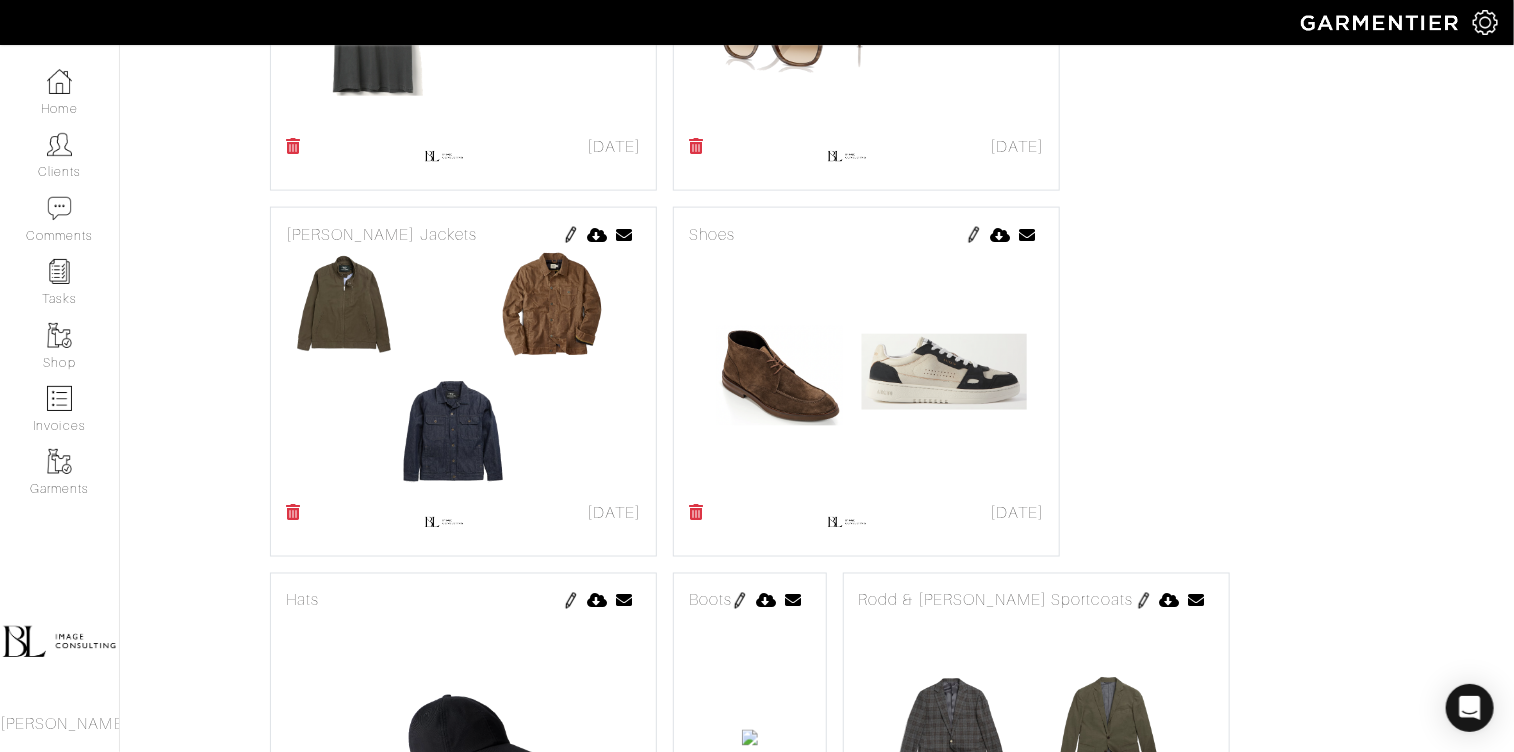 scroll, scrollTop: 1414, scrollLeft: 0, axis: vertical 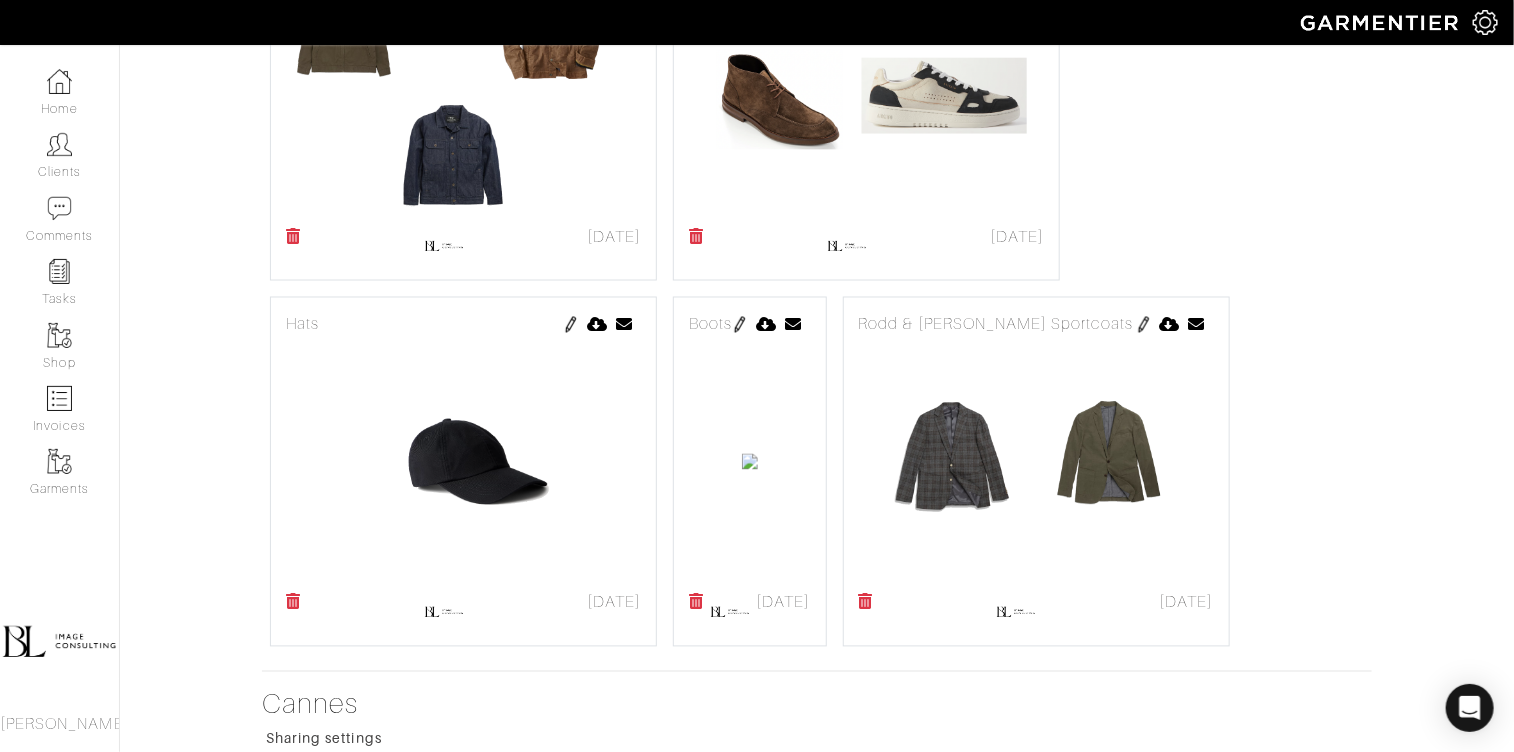click at bounding box center [696, 602] 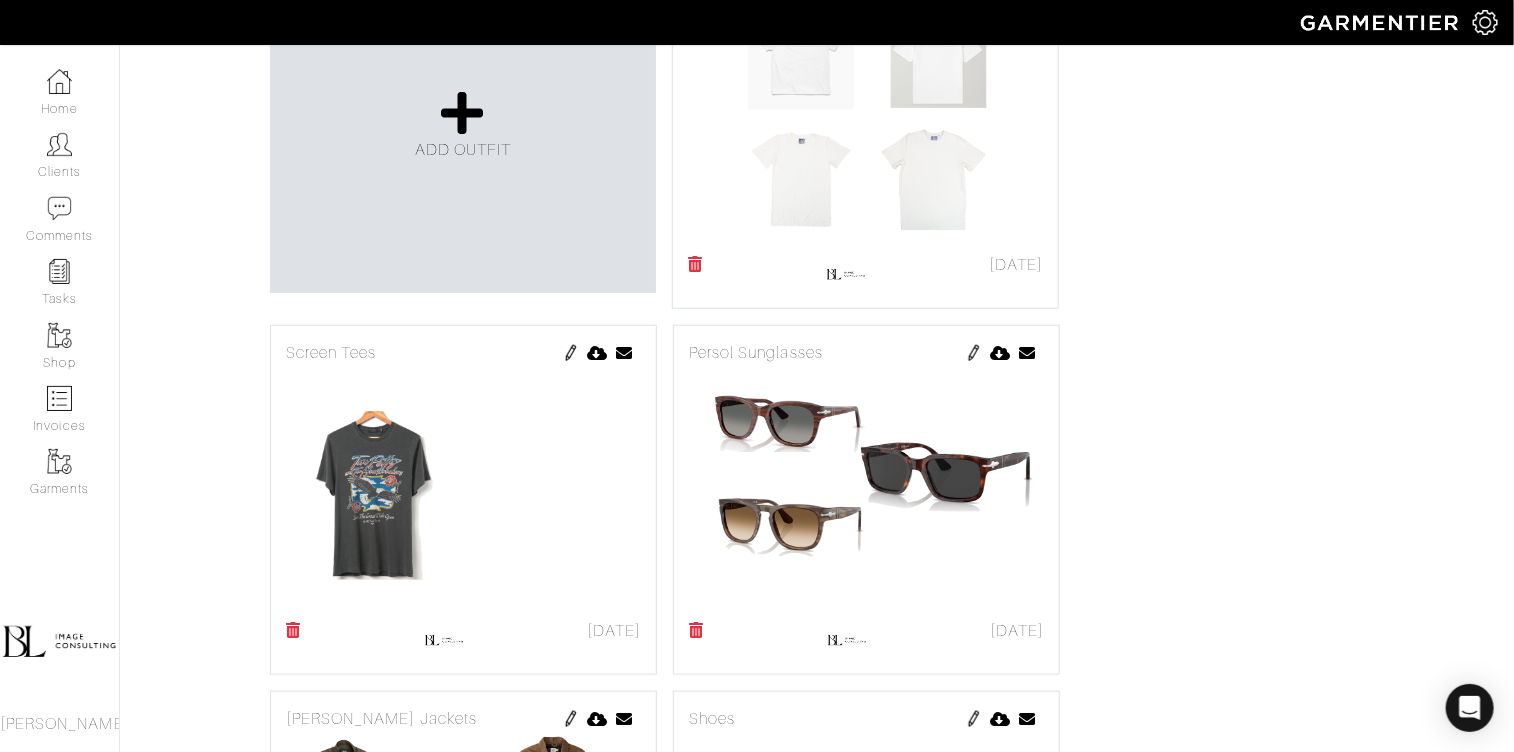 scroll, scrollTop: 656, scrollLeft: 0, axis: vertical 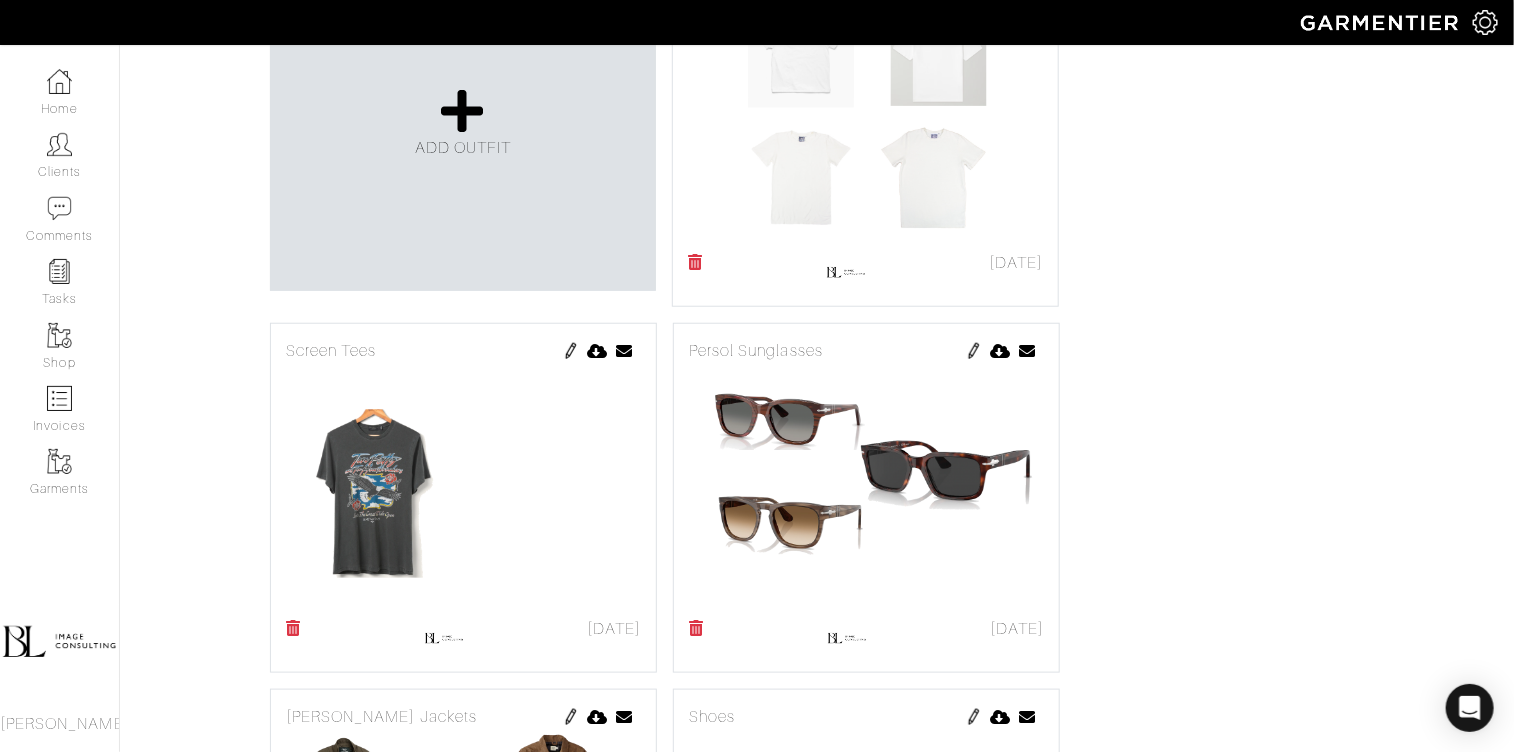 click at bounding box center [571, 351] 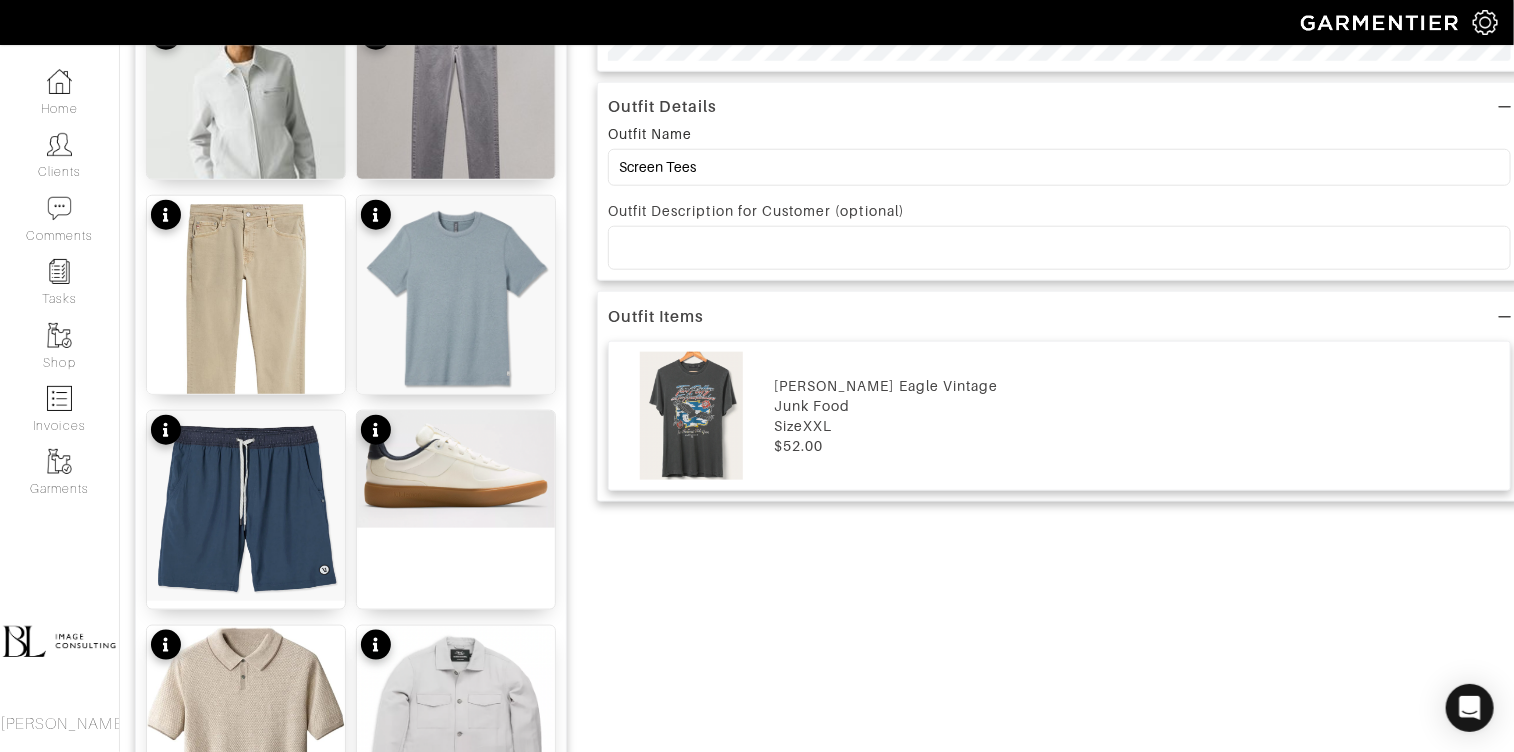 scroll, scrollTop: 783, scrollLeft: 0, axis: vertical 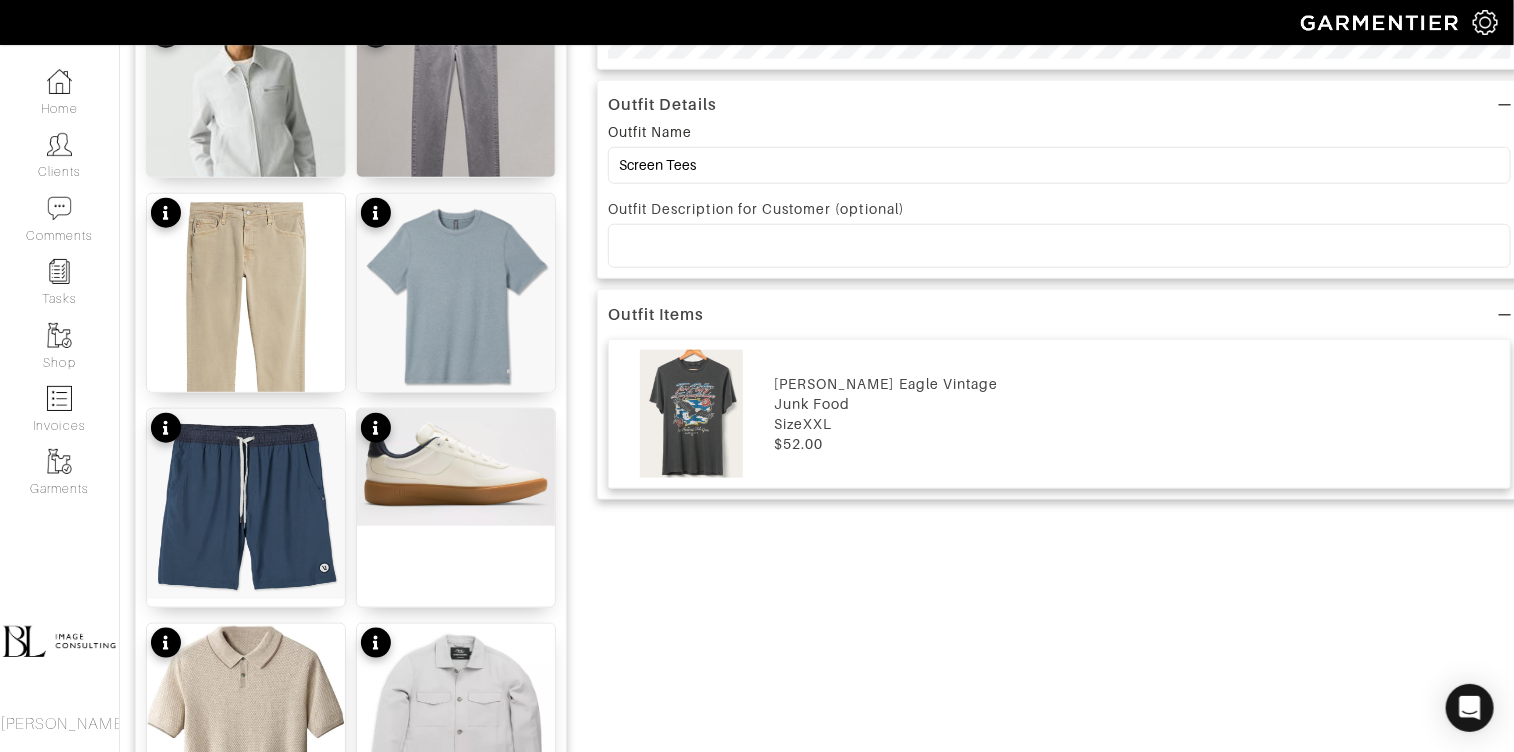 click on "$52.00" at bounding box center (1137, 444) 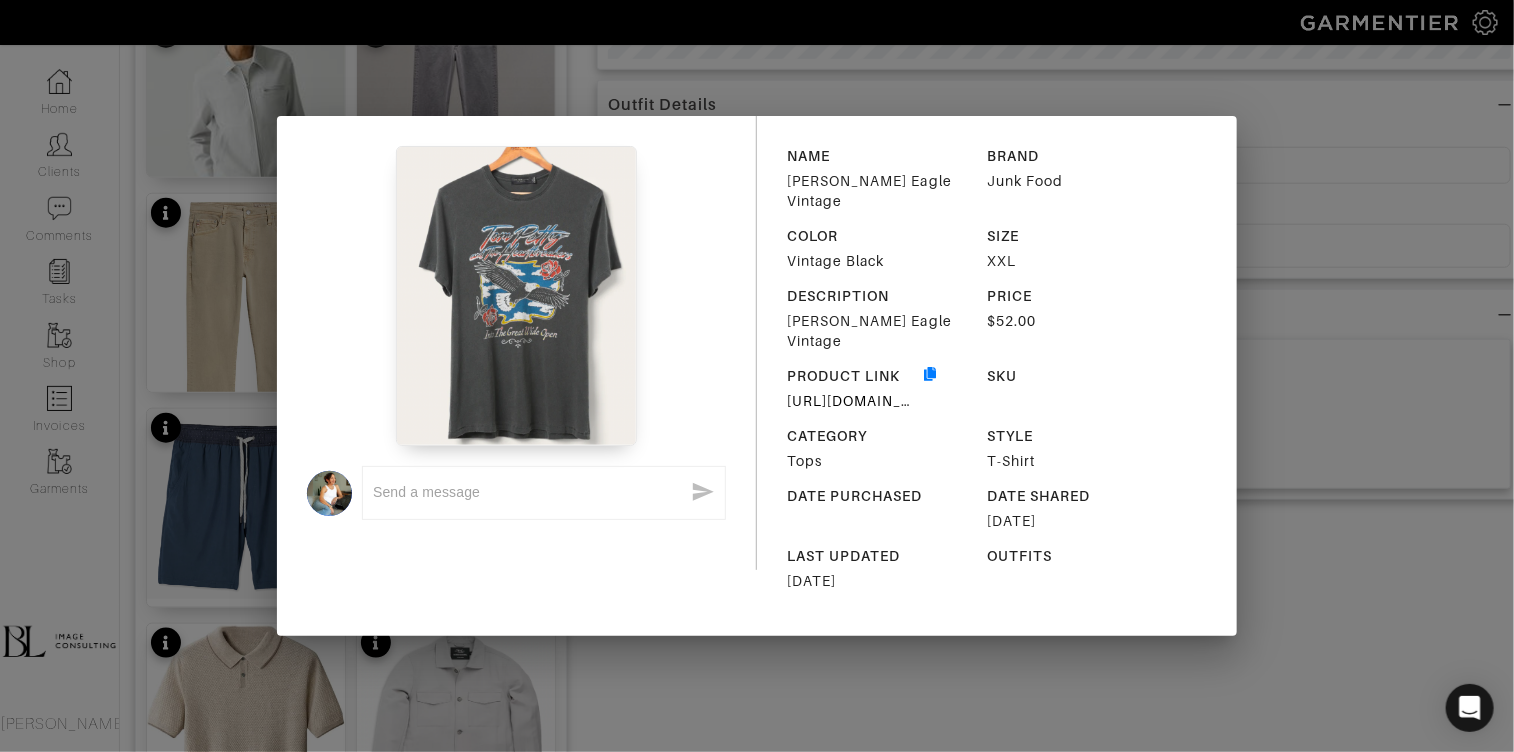 click on "x NAME Tom Petty Eagle Vintage BRAND Junk Food COLOR Vintage Black SIZE XXL DESCRIPTION Tom Petty Eagle Vintage PRICE $52.00 PRODUCT LINK https://www.junkfoodclothing.com/collections/mens-tees/products/tom-petty-eagle-vintage-tee-vintage-black   SKU CATEGORY Tops STYLE T-Shirt DATE PURCHASED DATE SHARED 07/24/2025 LAST UPDATED 07/24/2025 OUTFITS" at bounding box center (757, 376) 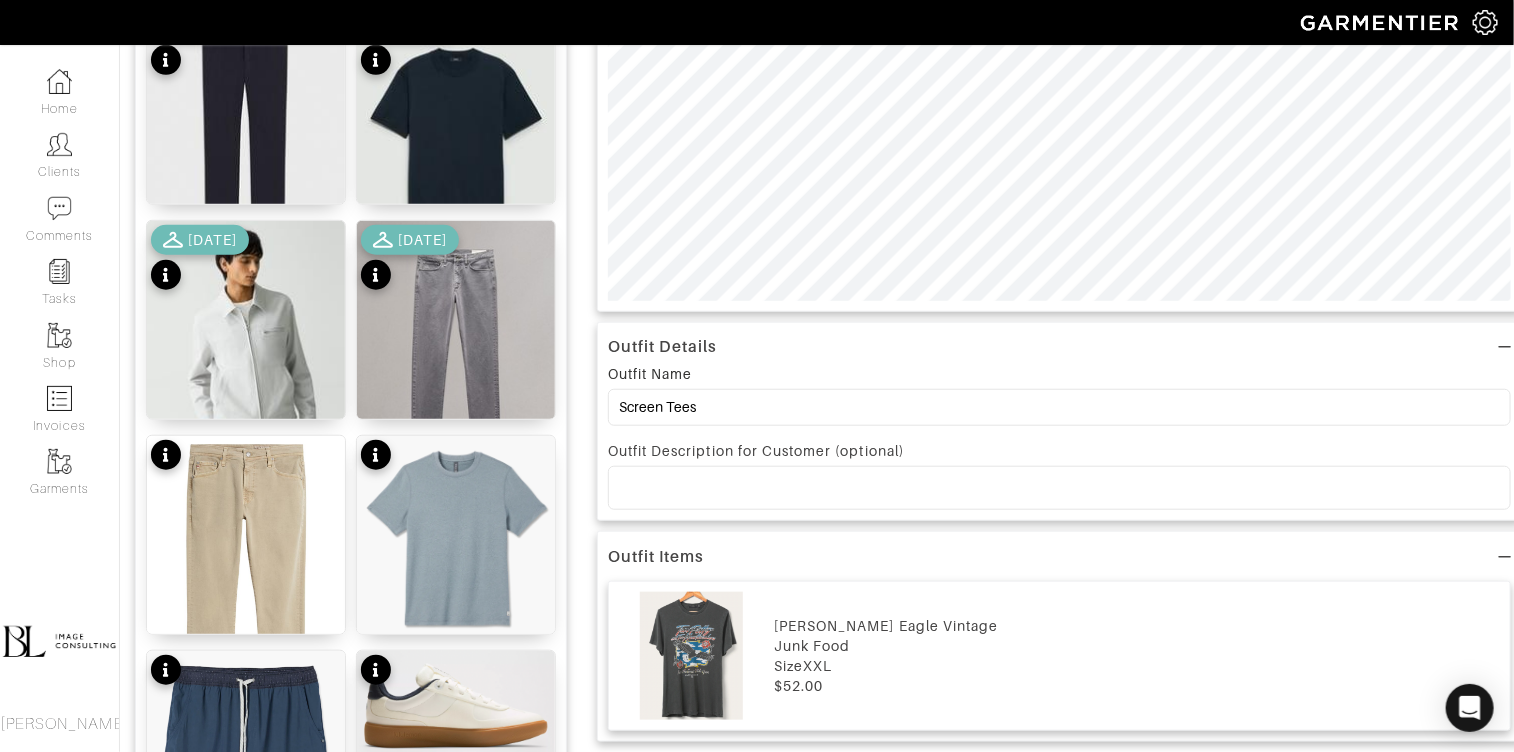 scroll, scrollTop: 0, scrollLeft: 0, axis: both 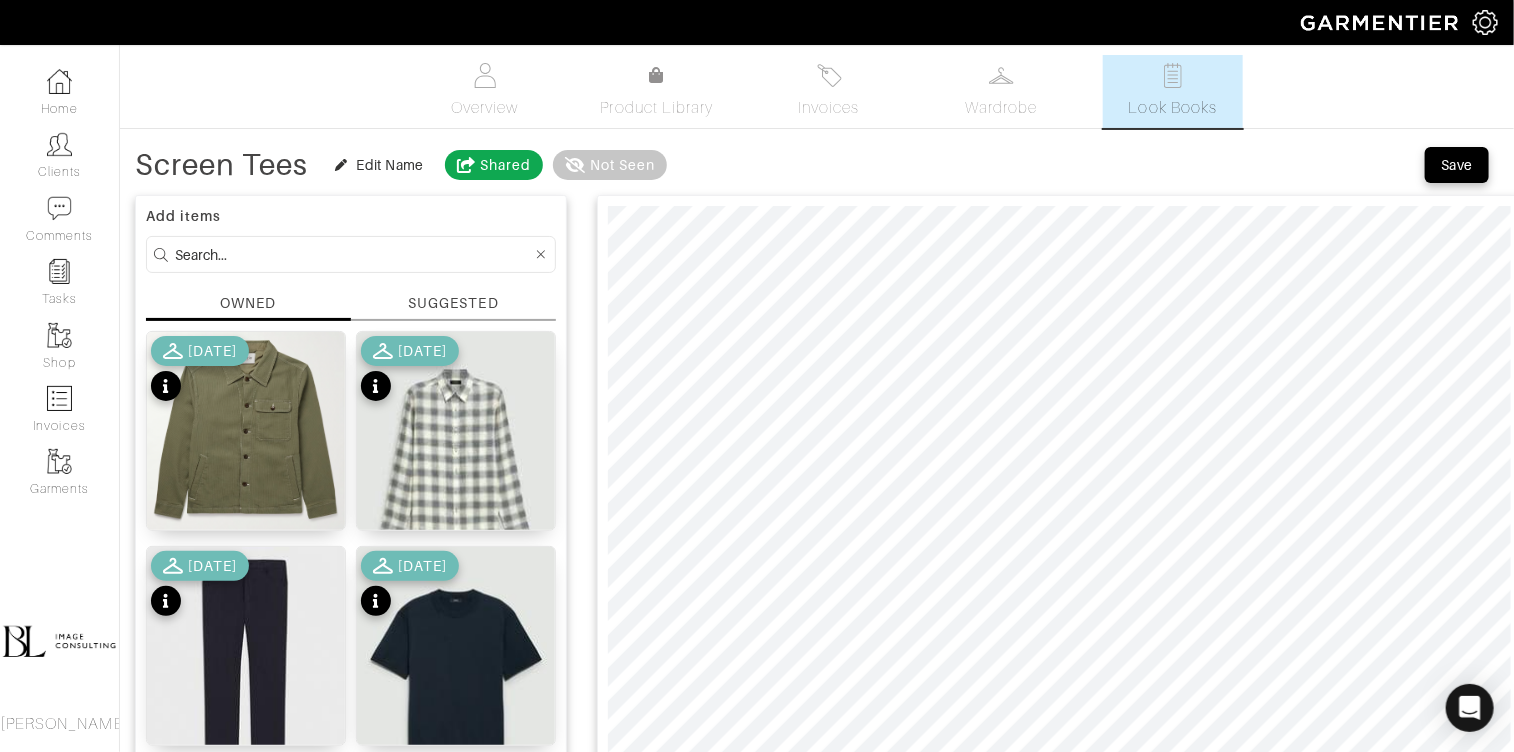 click on "SUGGESTED" at bounding box center [453, 303] 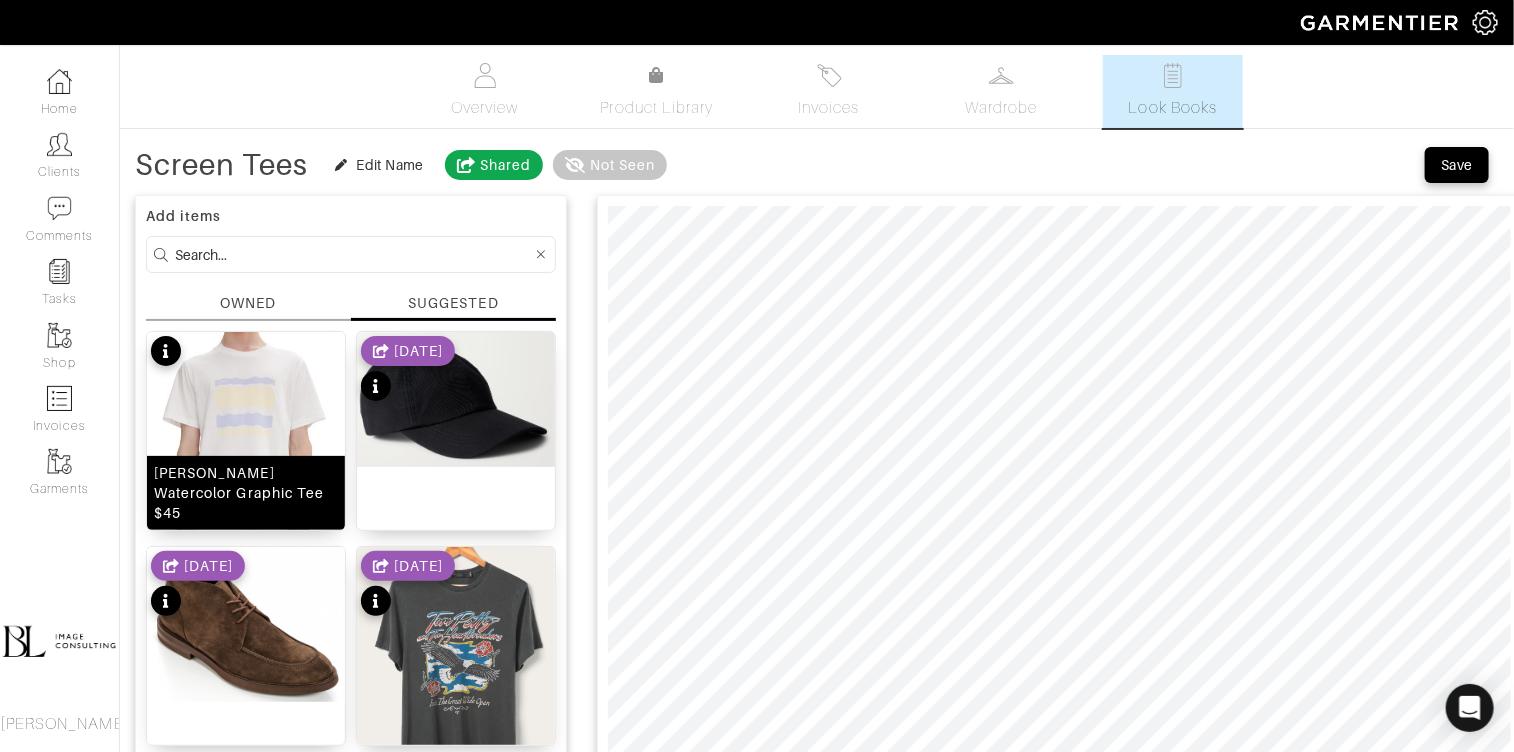 click at bounding box center (246, 456) 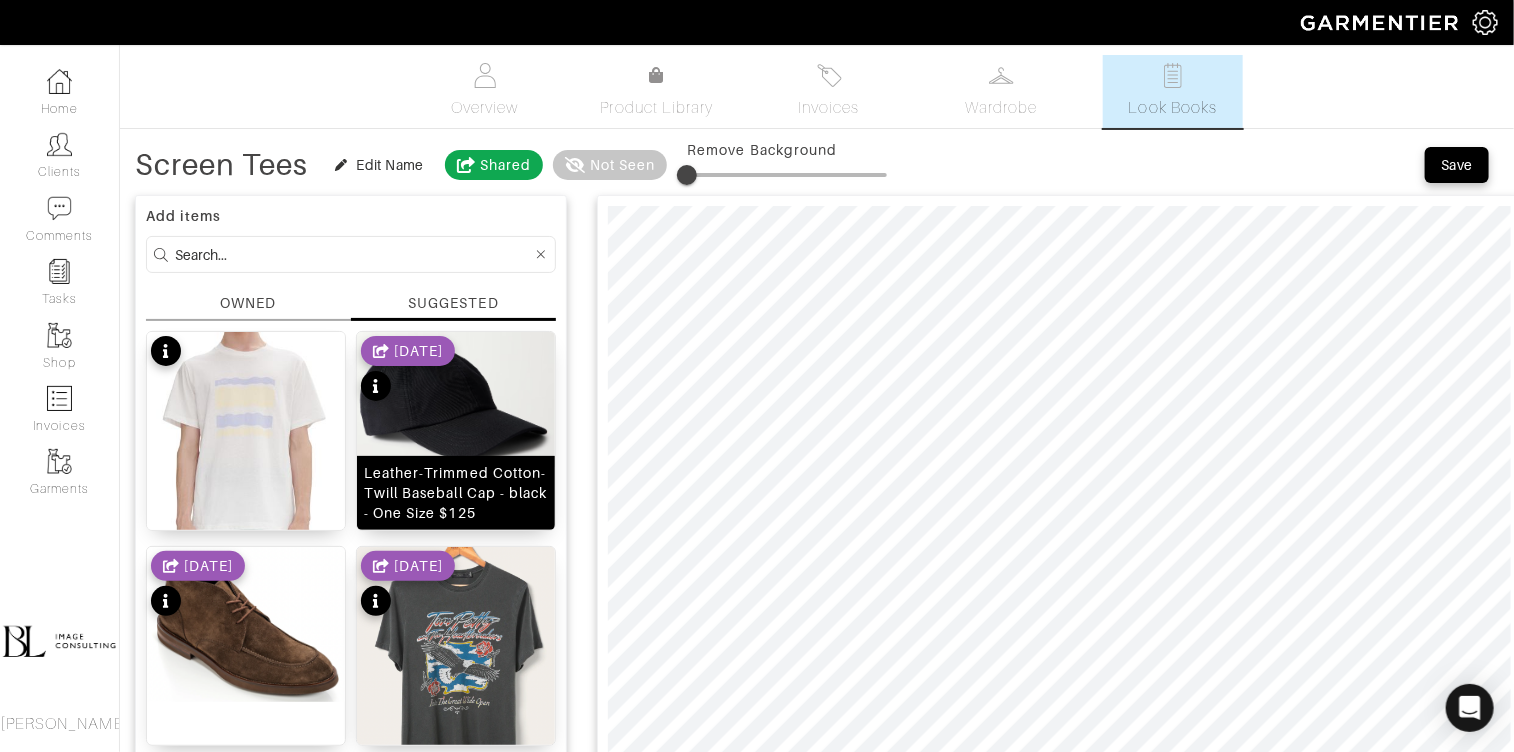 type on "10" 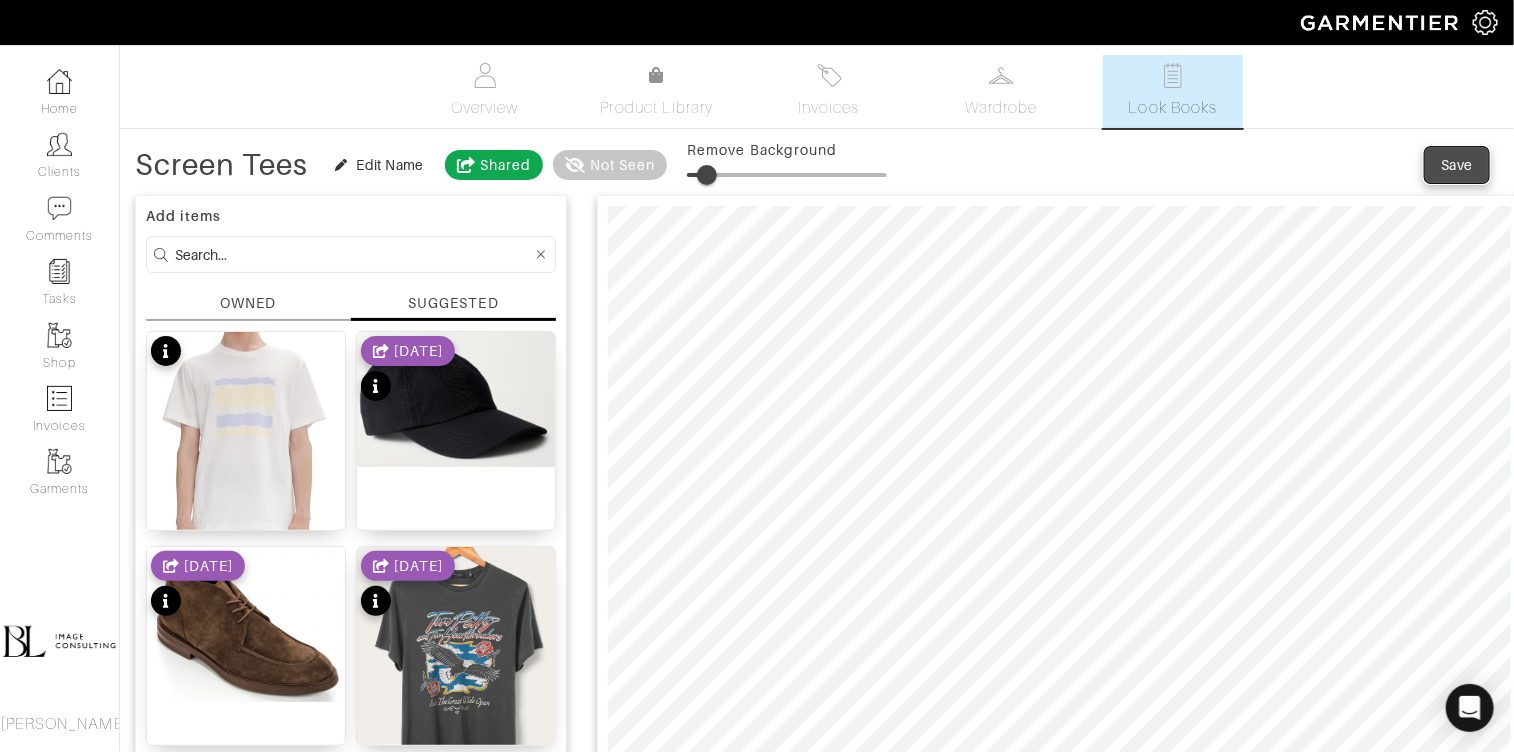 click on "Save" at bounding box center [1457, 165] 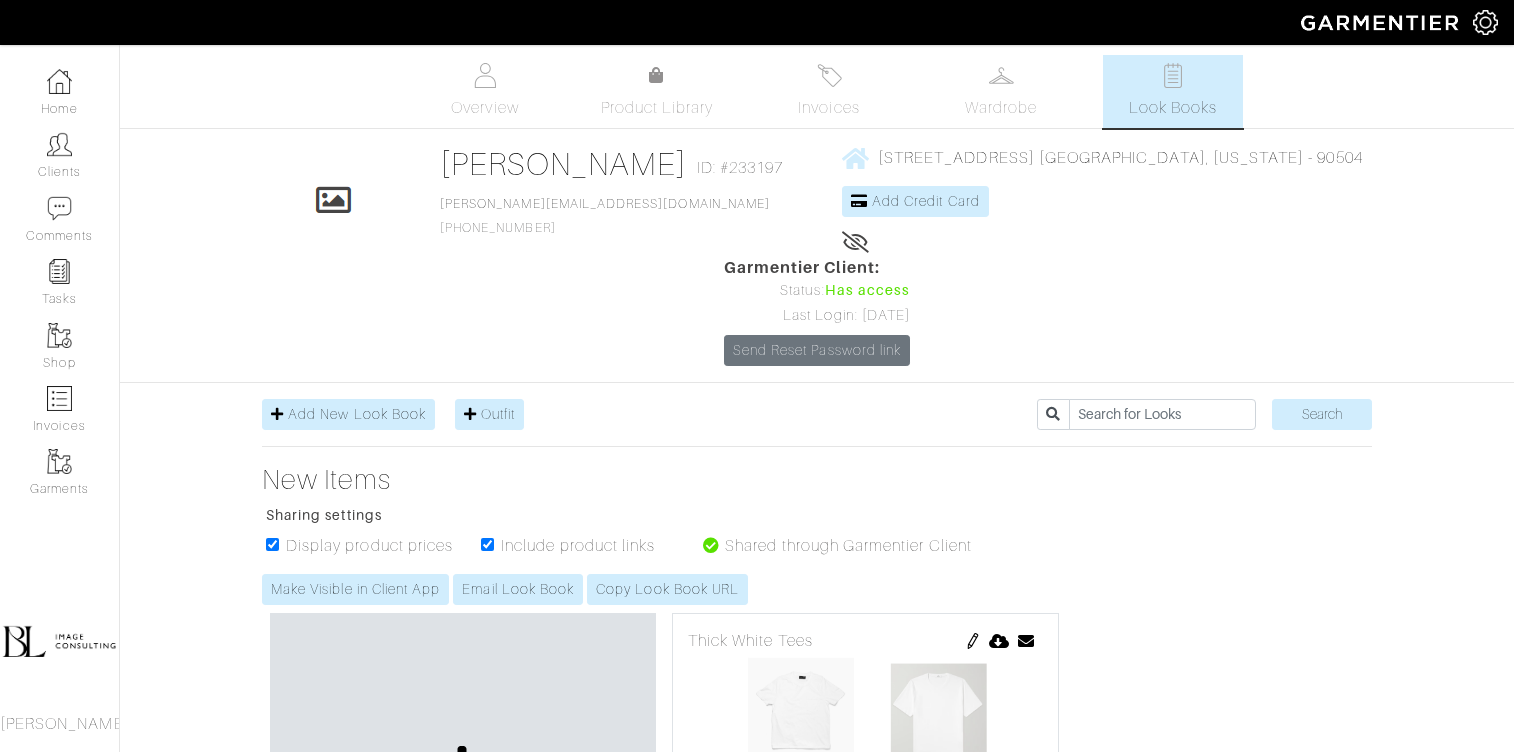 scroll, scrollTop: 0, scrollLeft: 0, axis: both 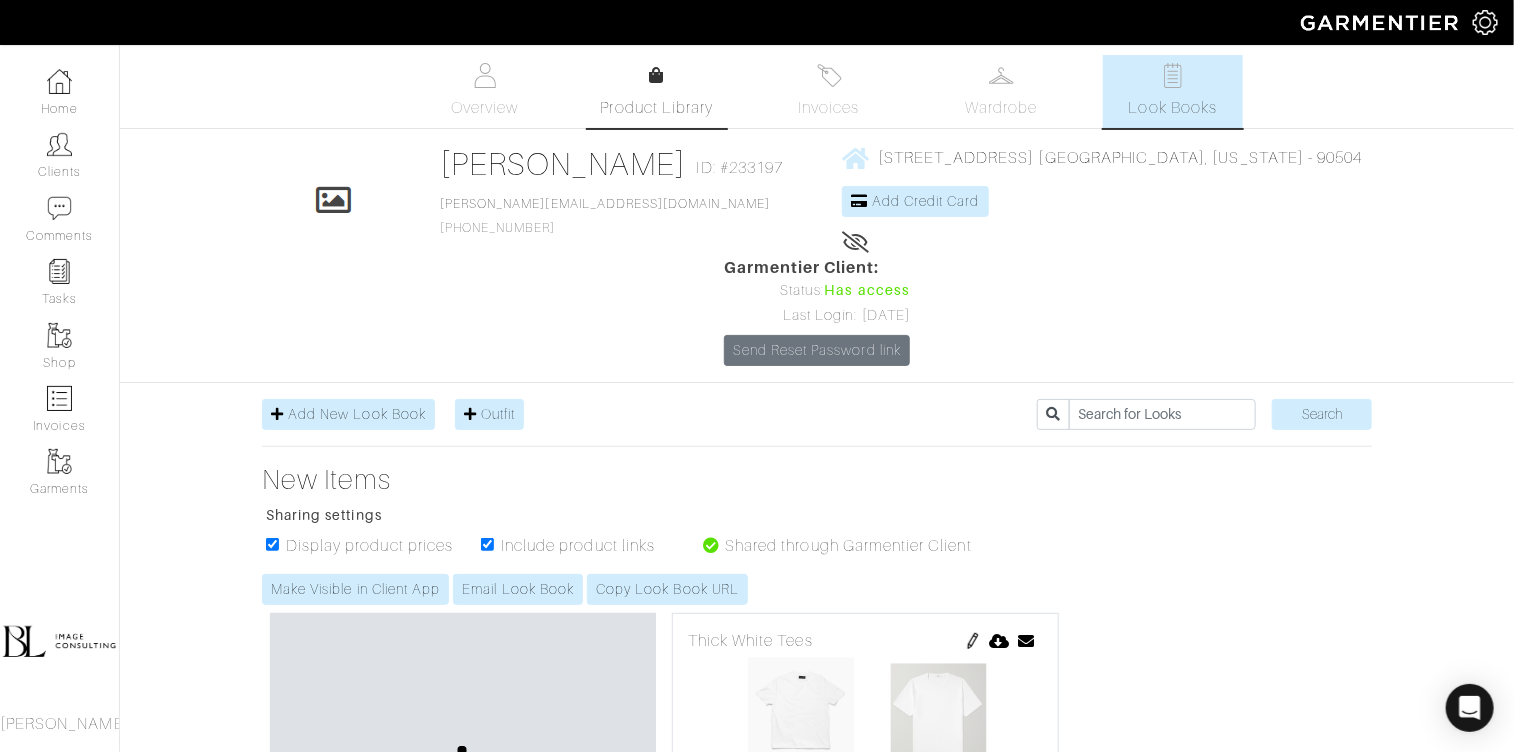 click on "Product Library" at bounding box center (657, 108) 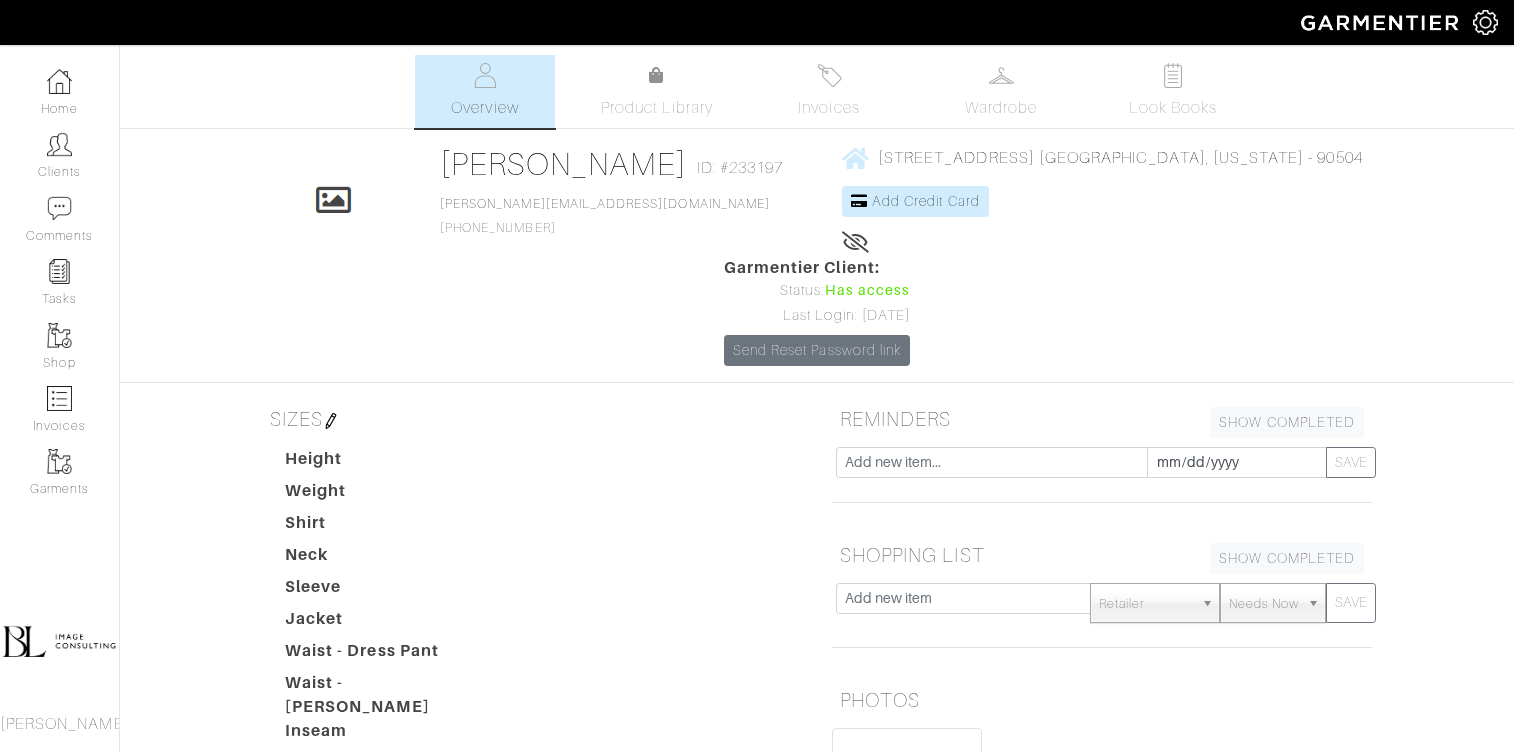 scroll, scrollTop: 0, scrollLeft: 0, axis: both 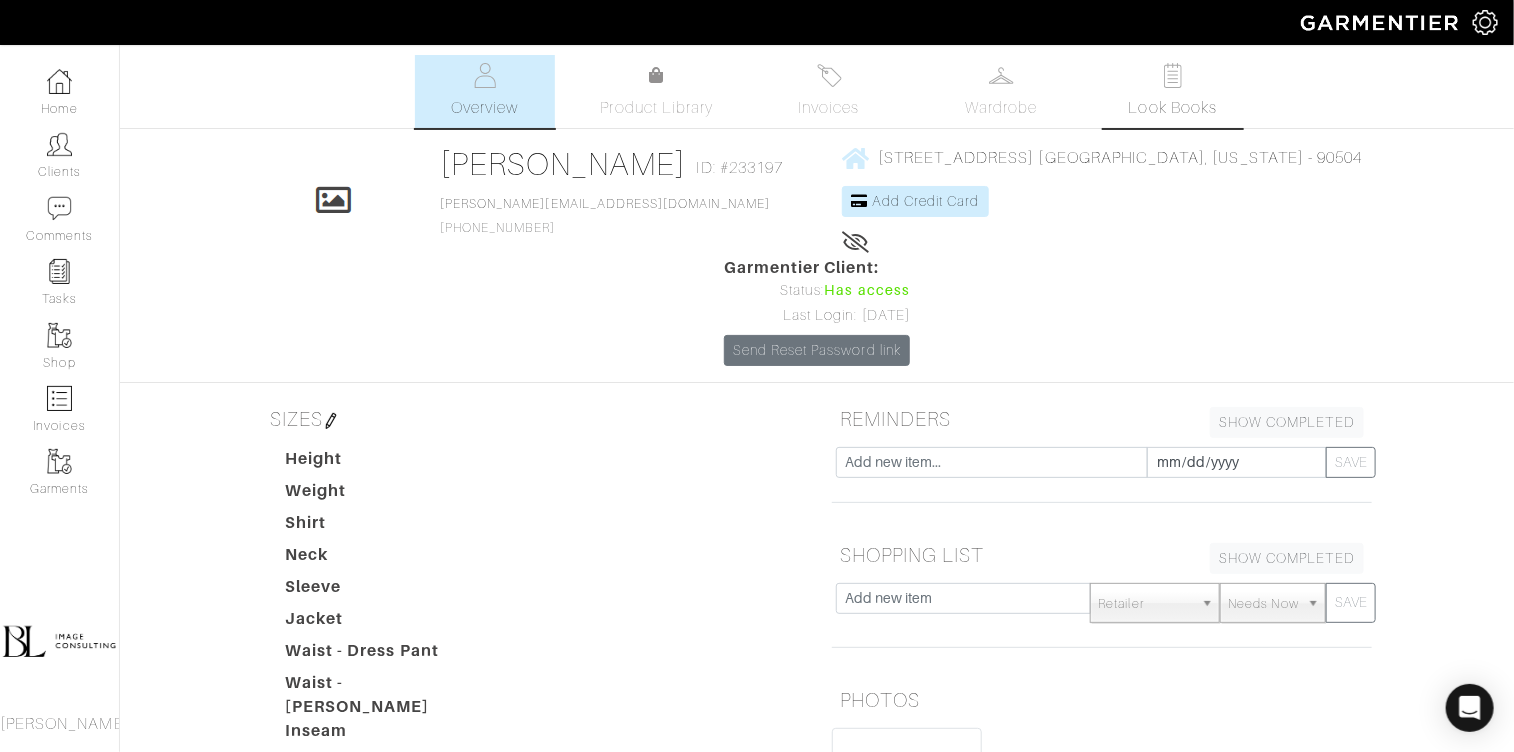 click on "Look Books" at bounding box center [1173, 108] 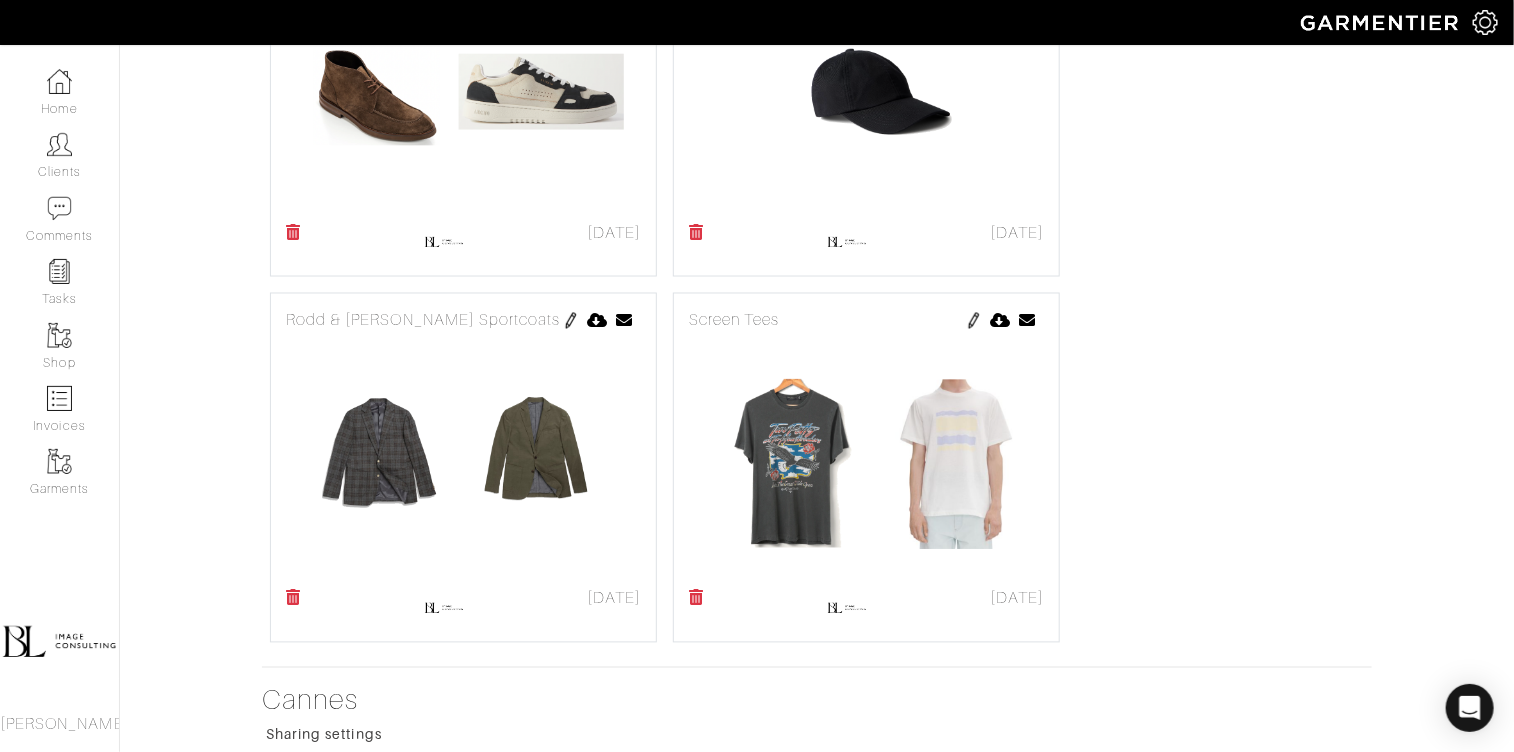 scroll, scrollTop: 1456, scrollLeft: 0, axis: vertical 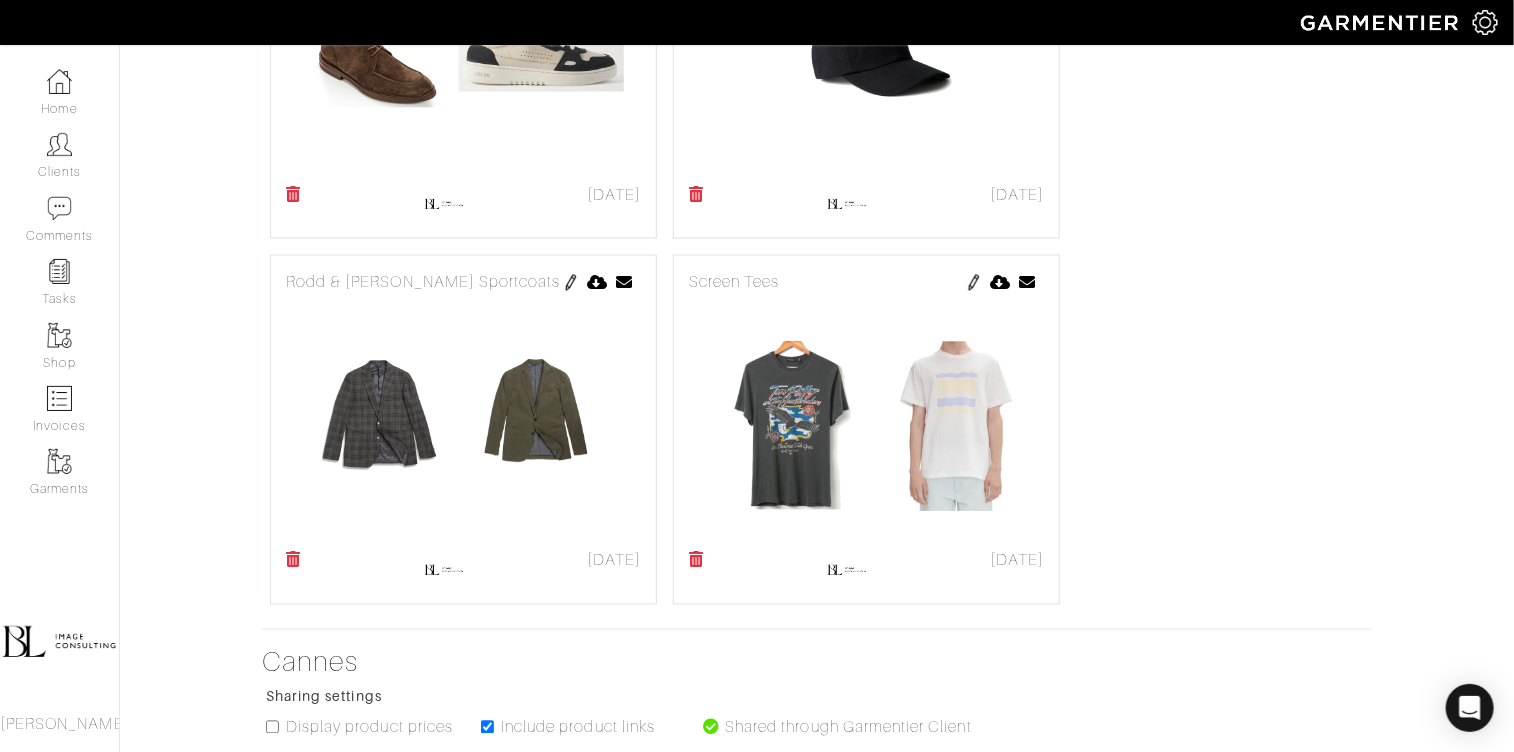 click at bounding box center [974, 283] 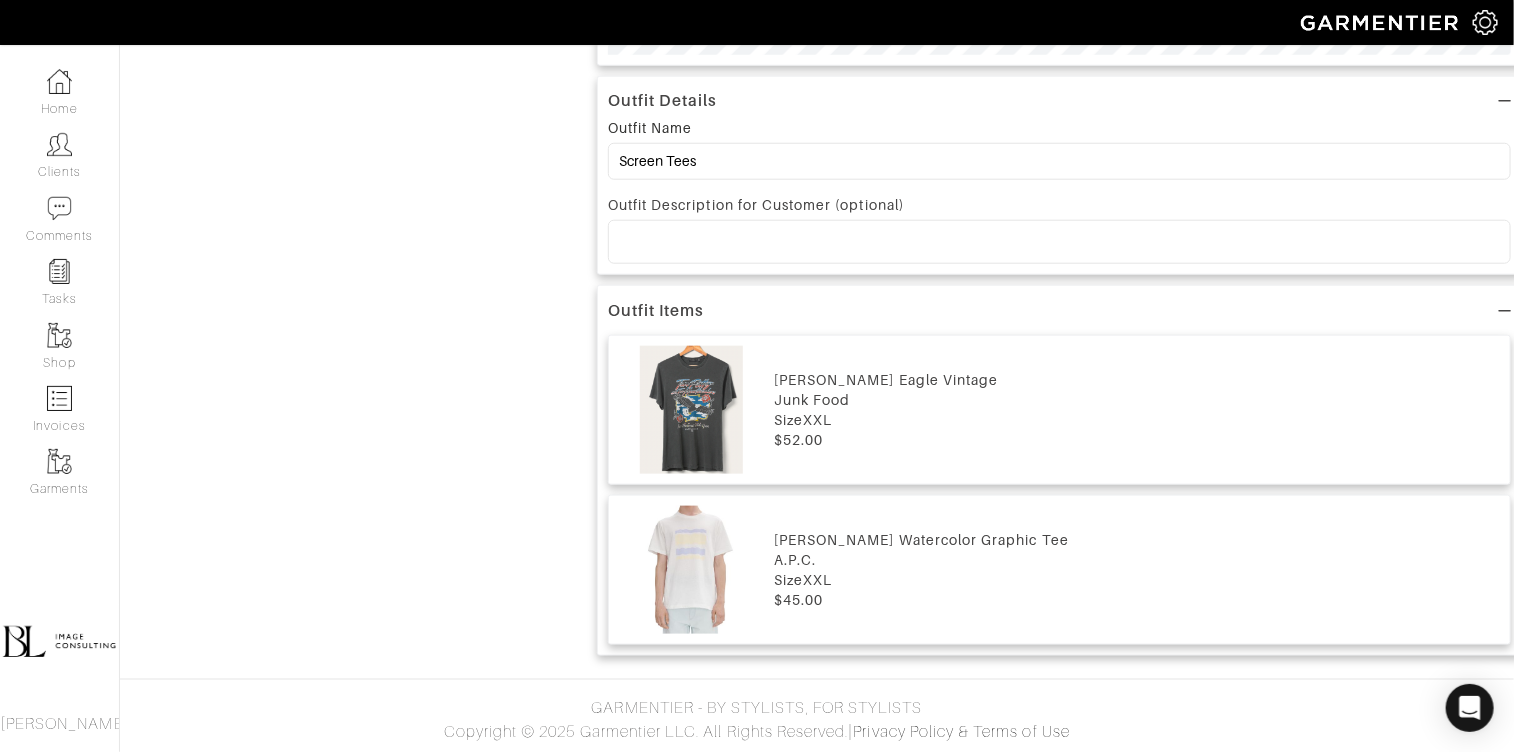 scroll, scrollTop: 0, scrollLeft: 0, axis: both 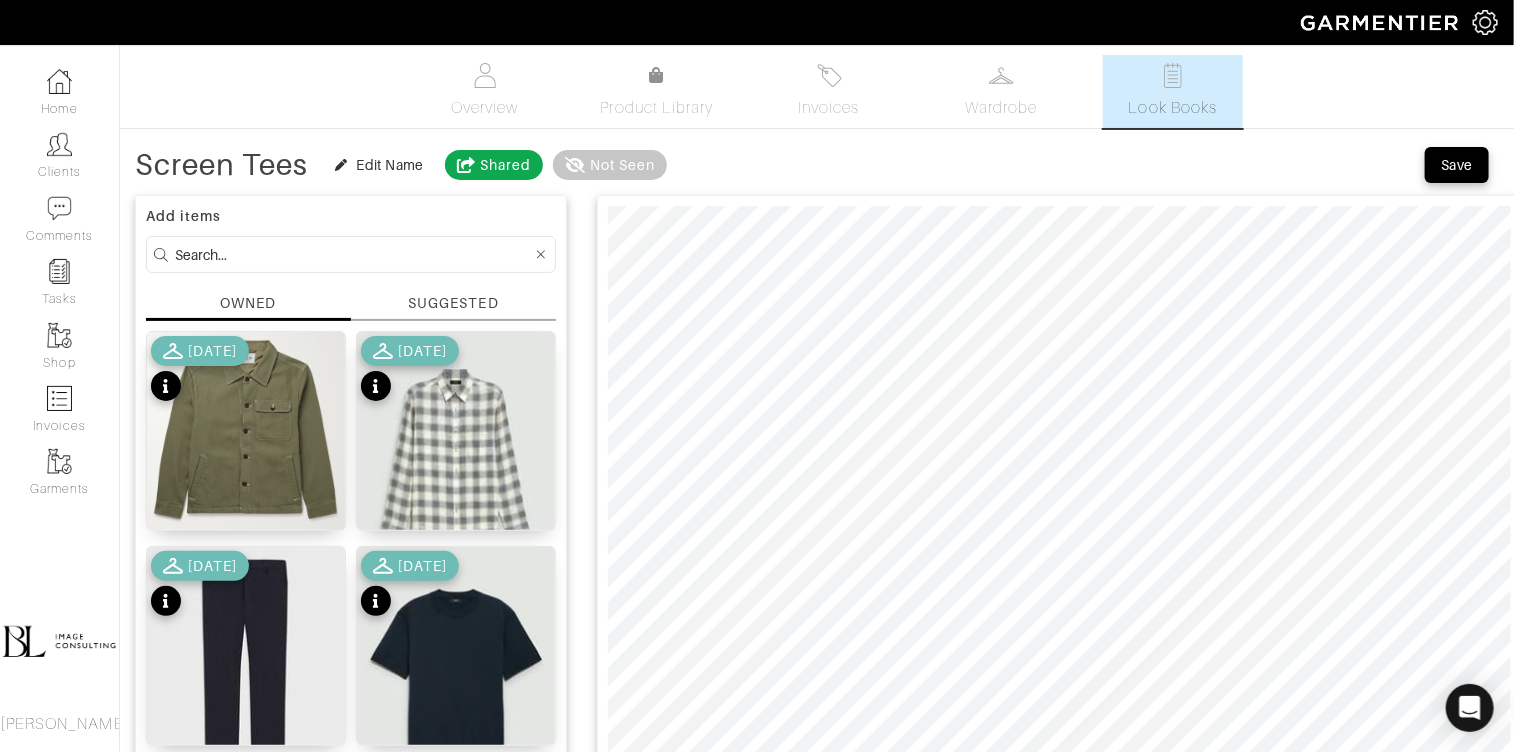 click on "SUGGESTED" at bounding box center [453, 303] 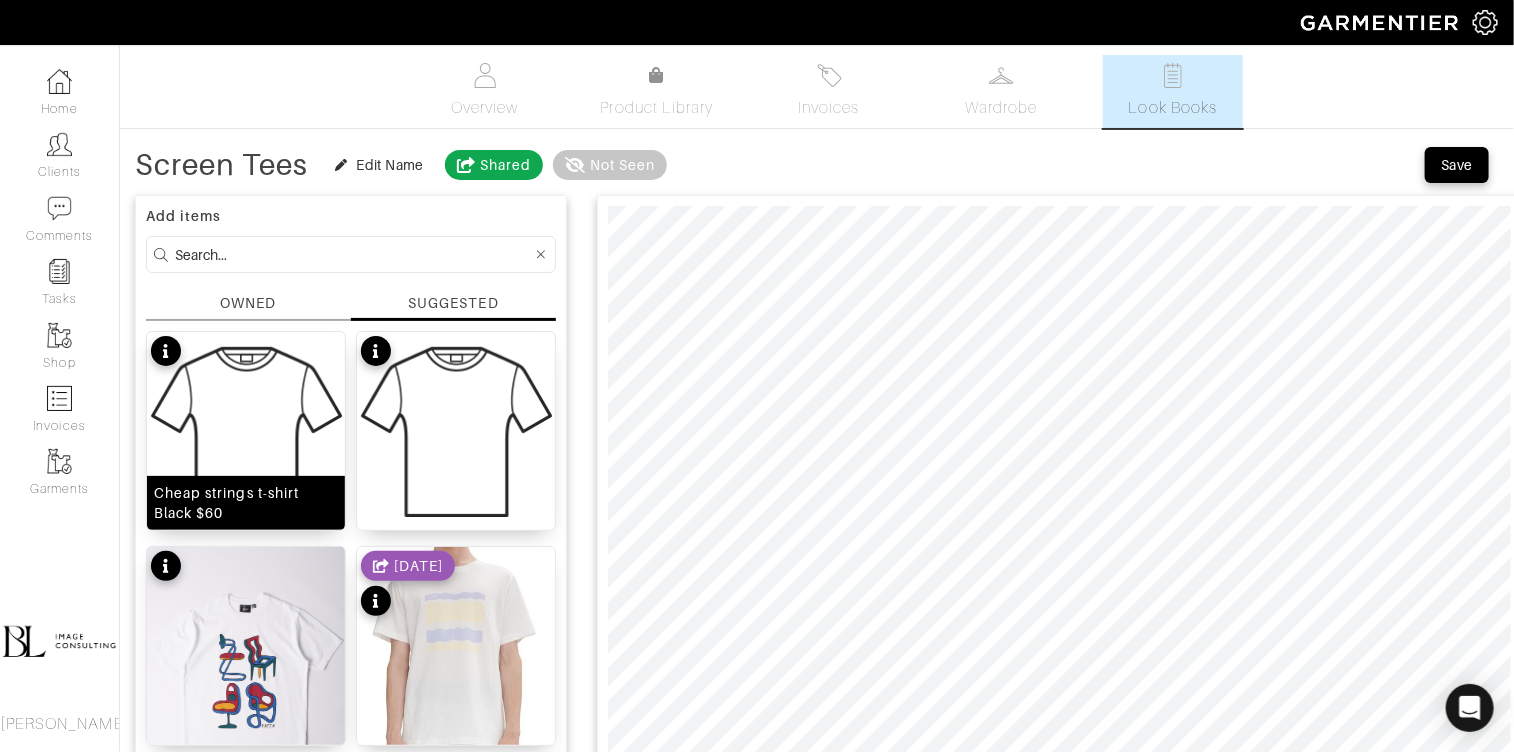 click at bounding box center [246, 431] 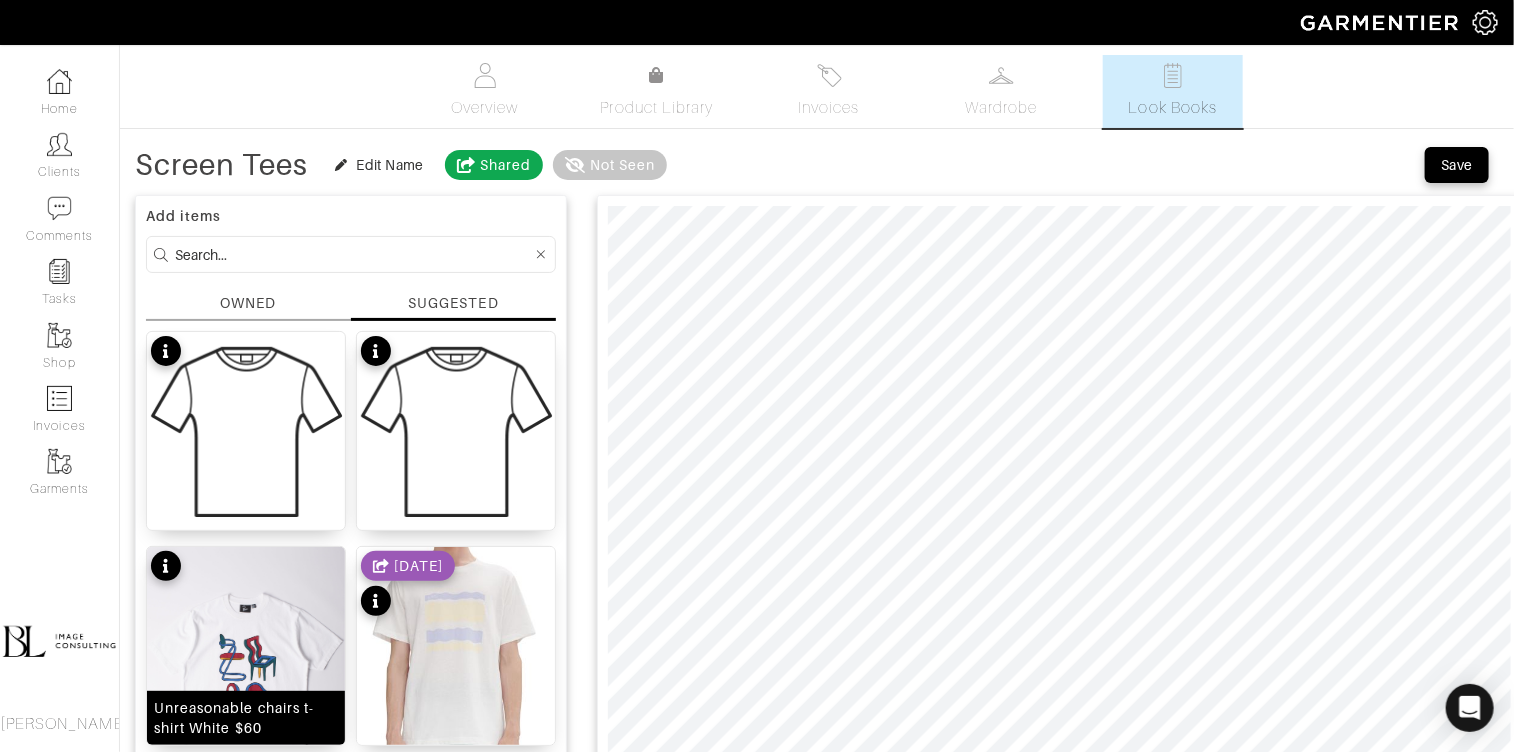 click at bounding box center (246, 671) 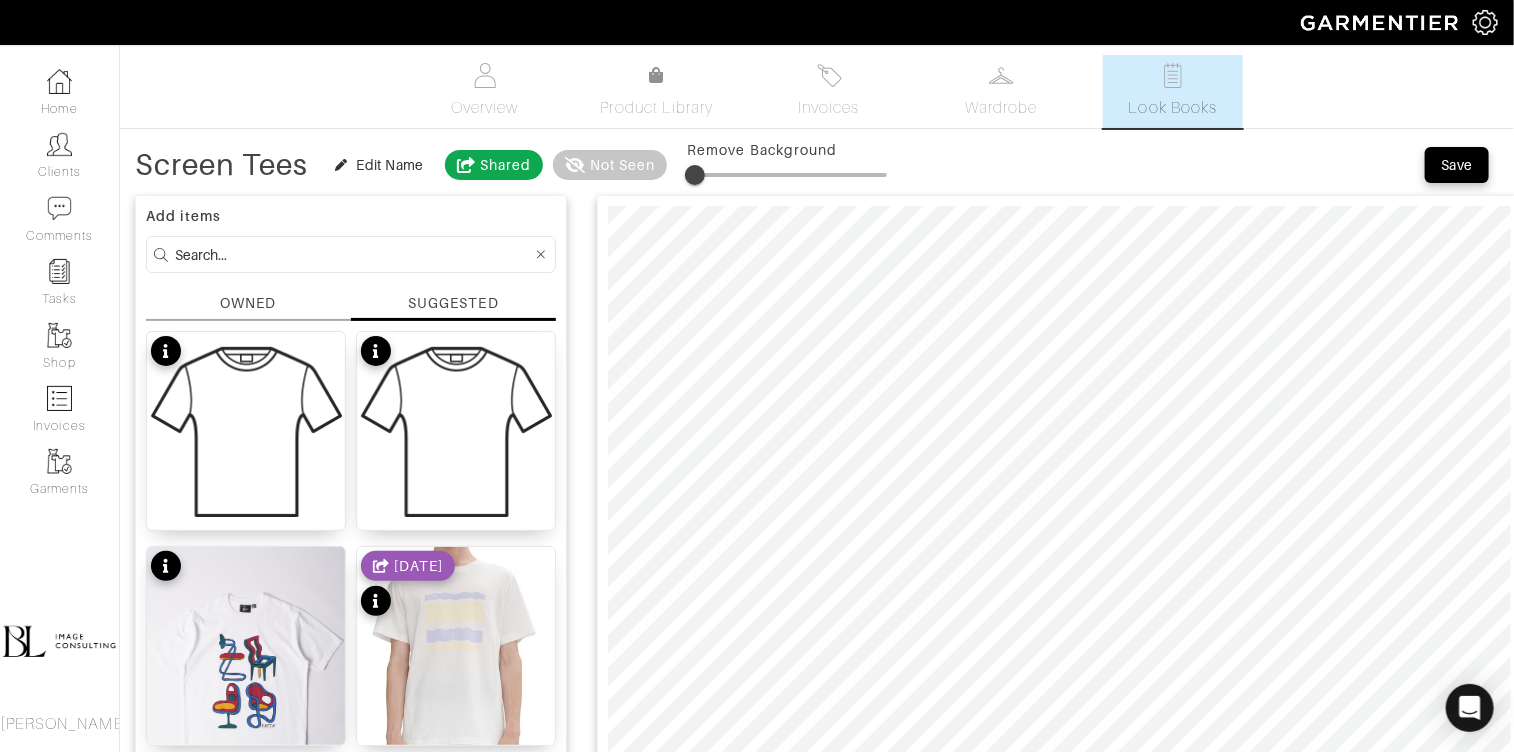 type on "5" 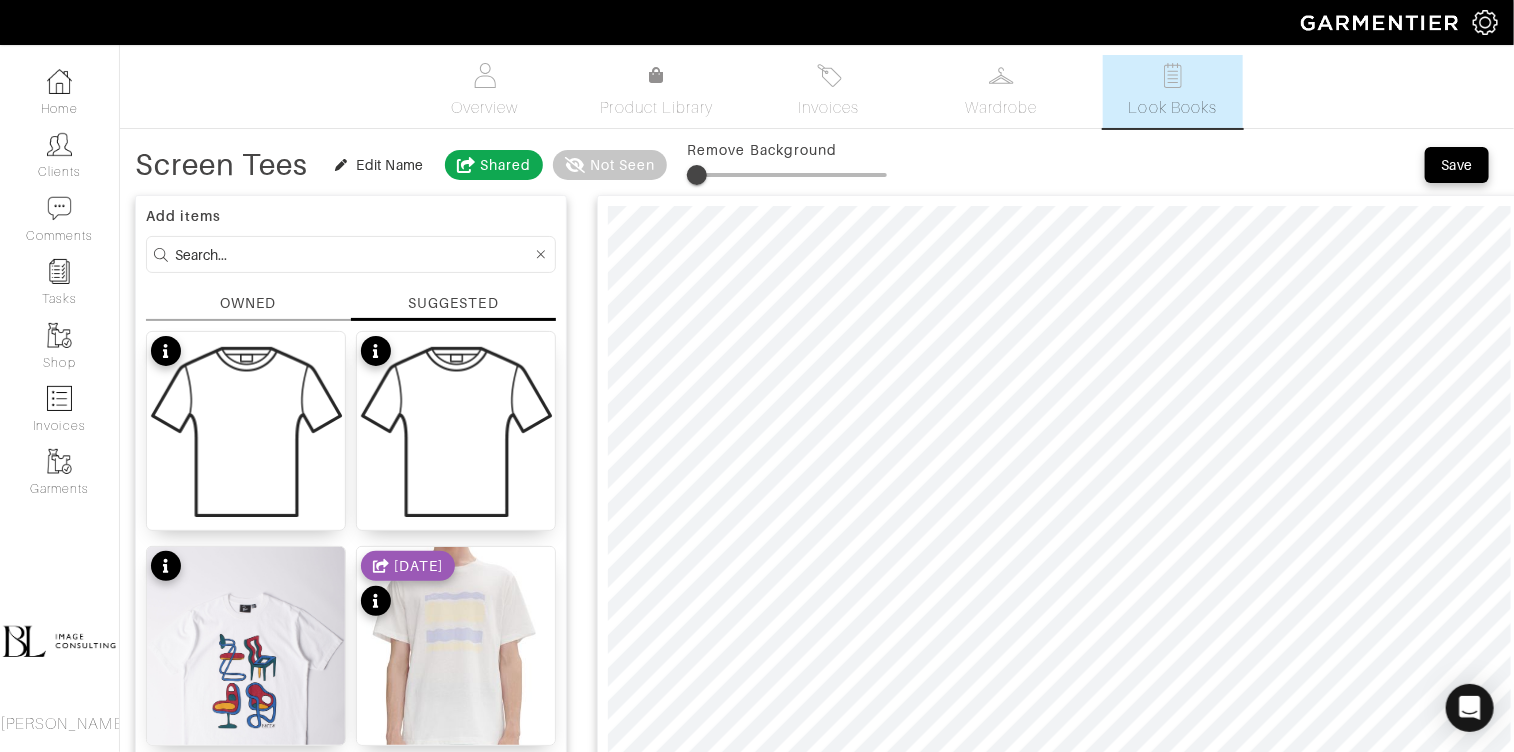 click at bounding box center (697, 175) 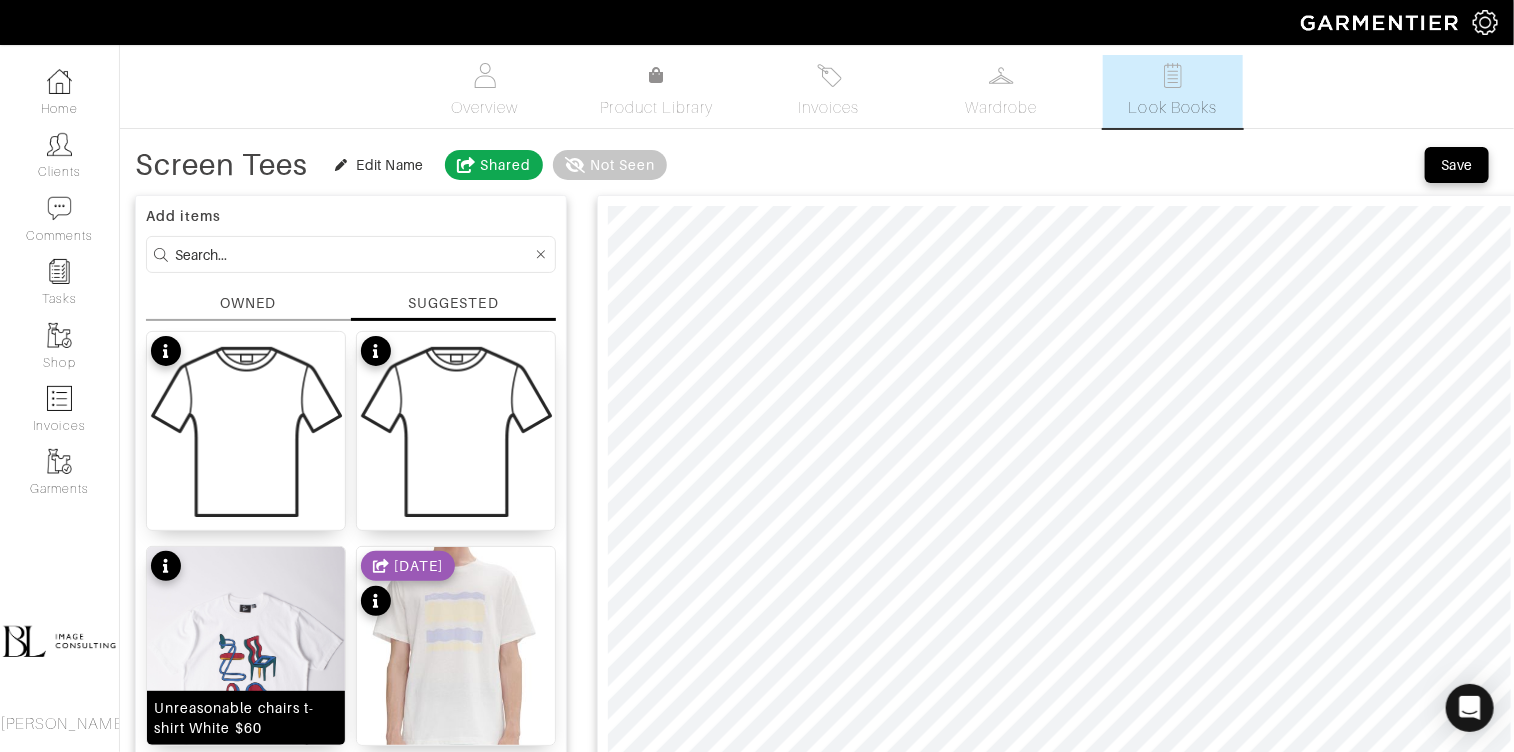 click at bounding box center [246, 671] 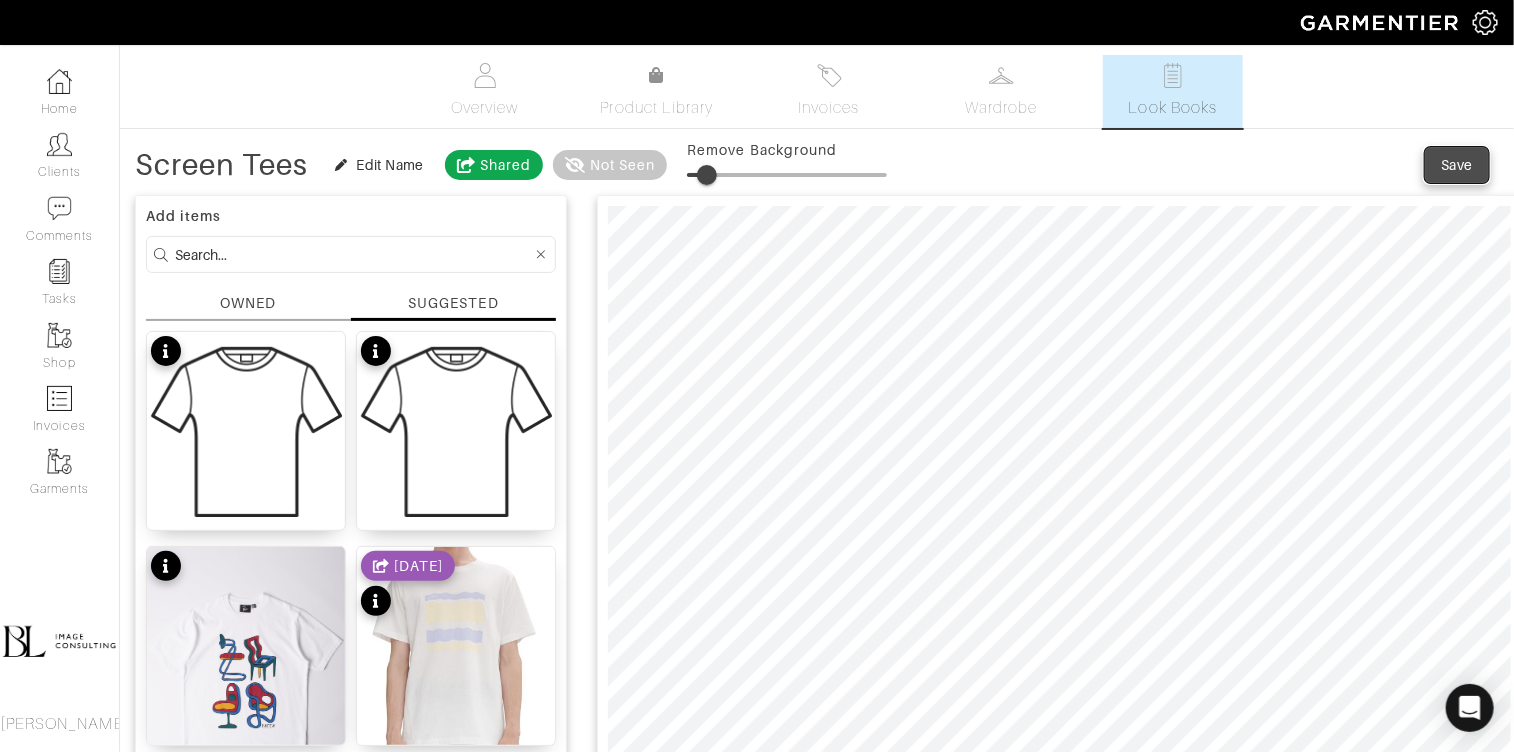 click on "Save" at bounding box center (1457, 165) 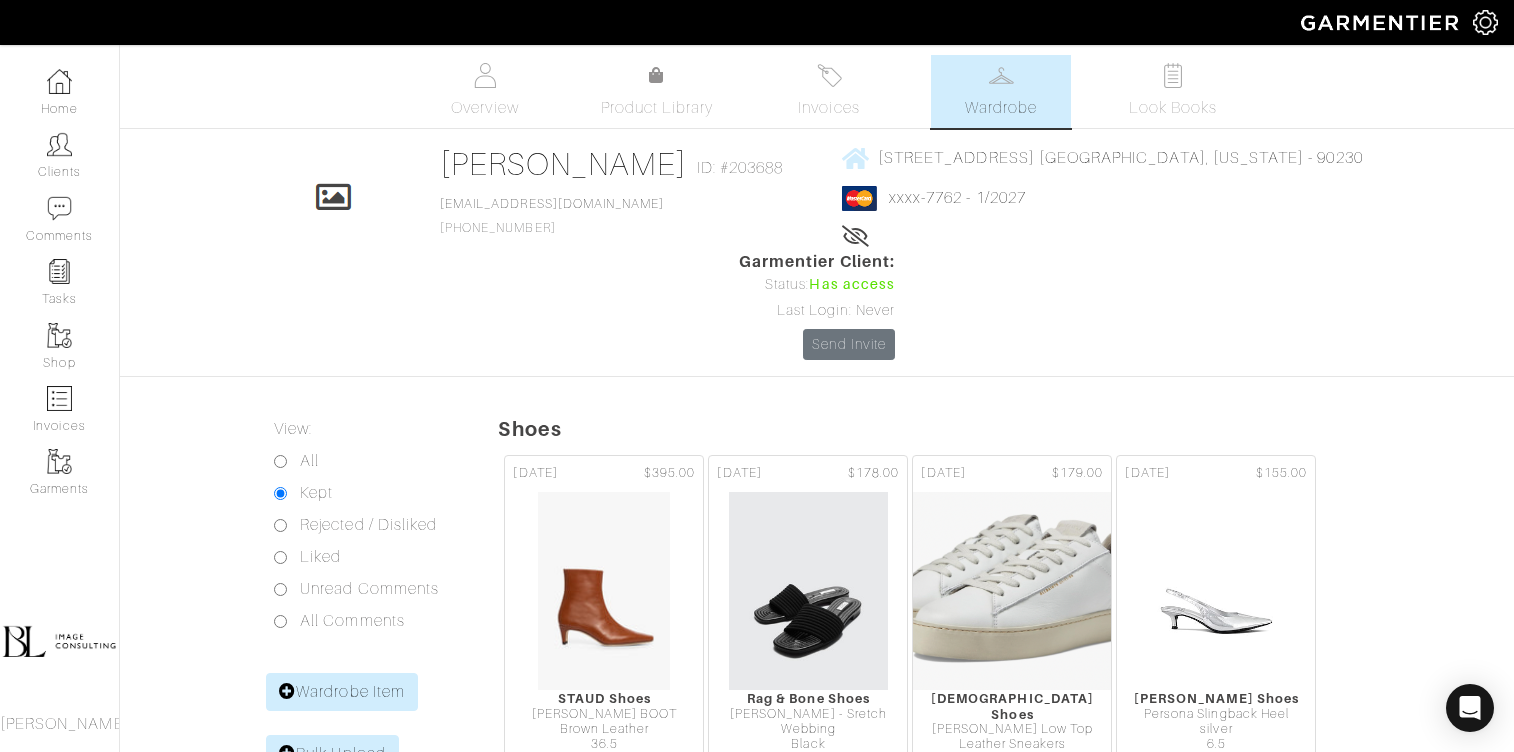 scroll, scrollTop: 3095, scrollLeft: 0, axis: vertical 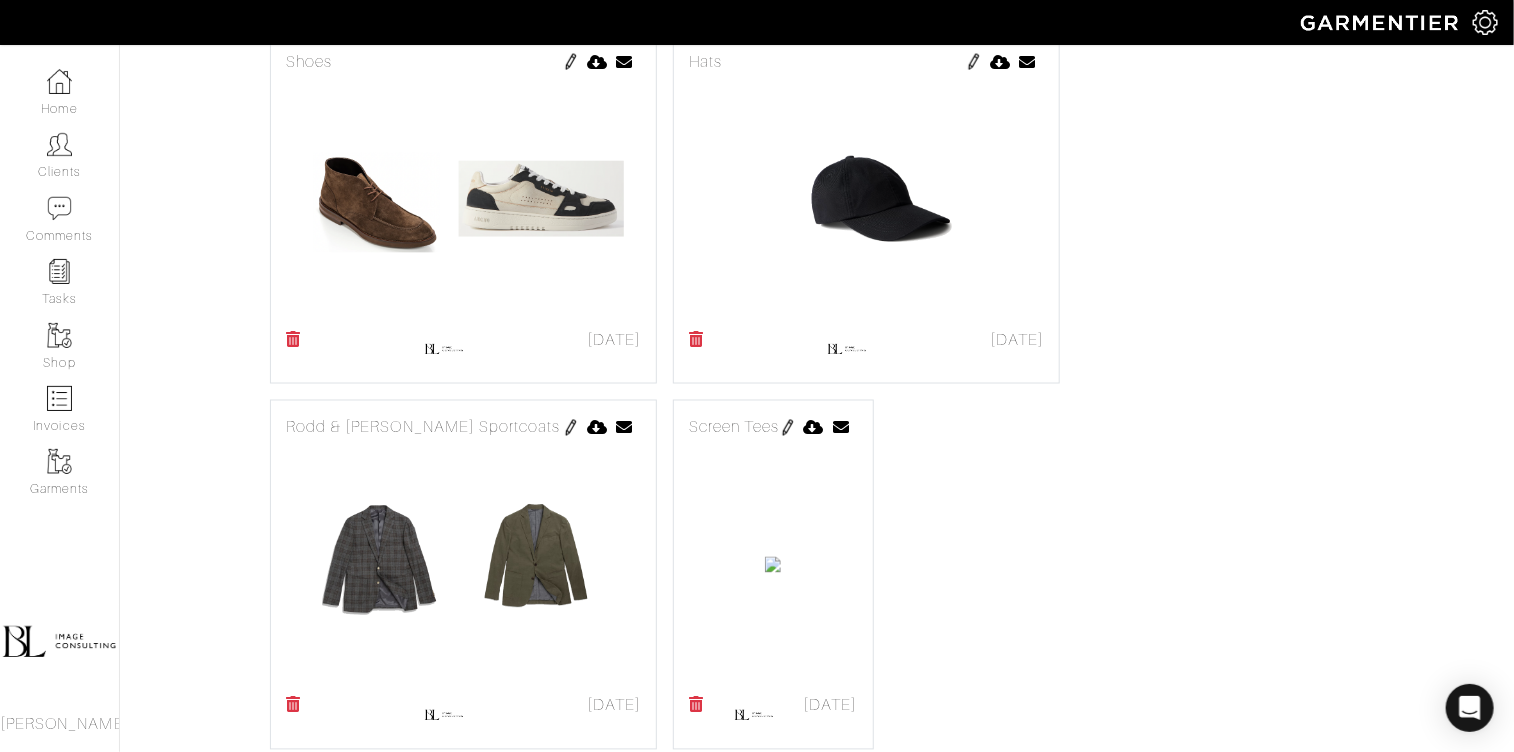 click at bounding box center [788, 428] 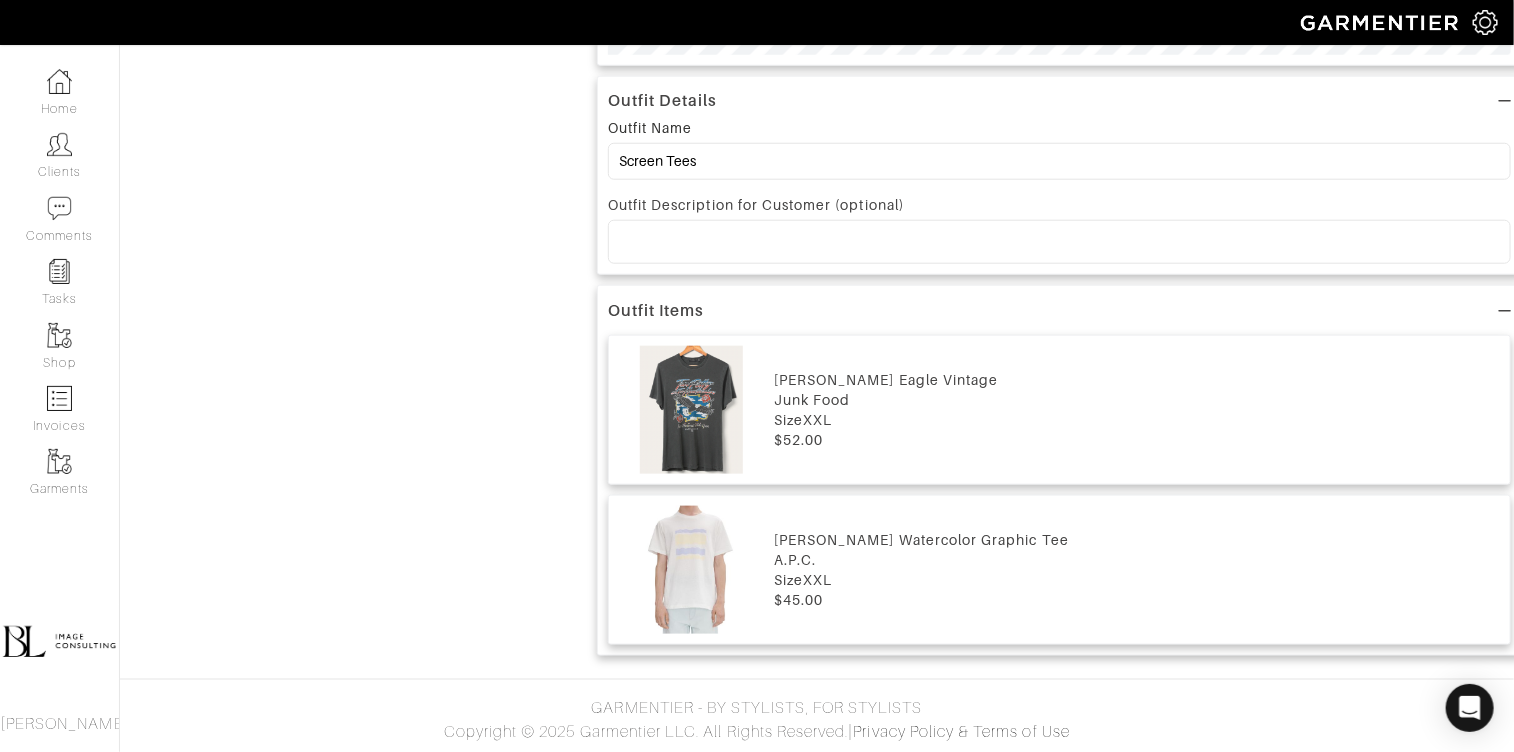 scroll, scrollTop: 0, scrollLeft: 0, axis: both 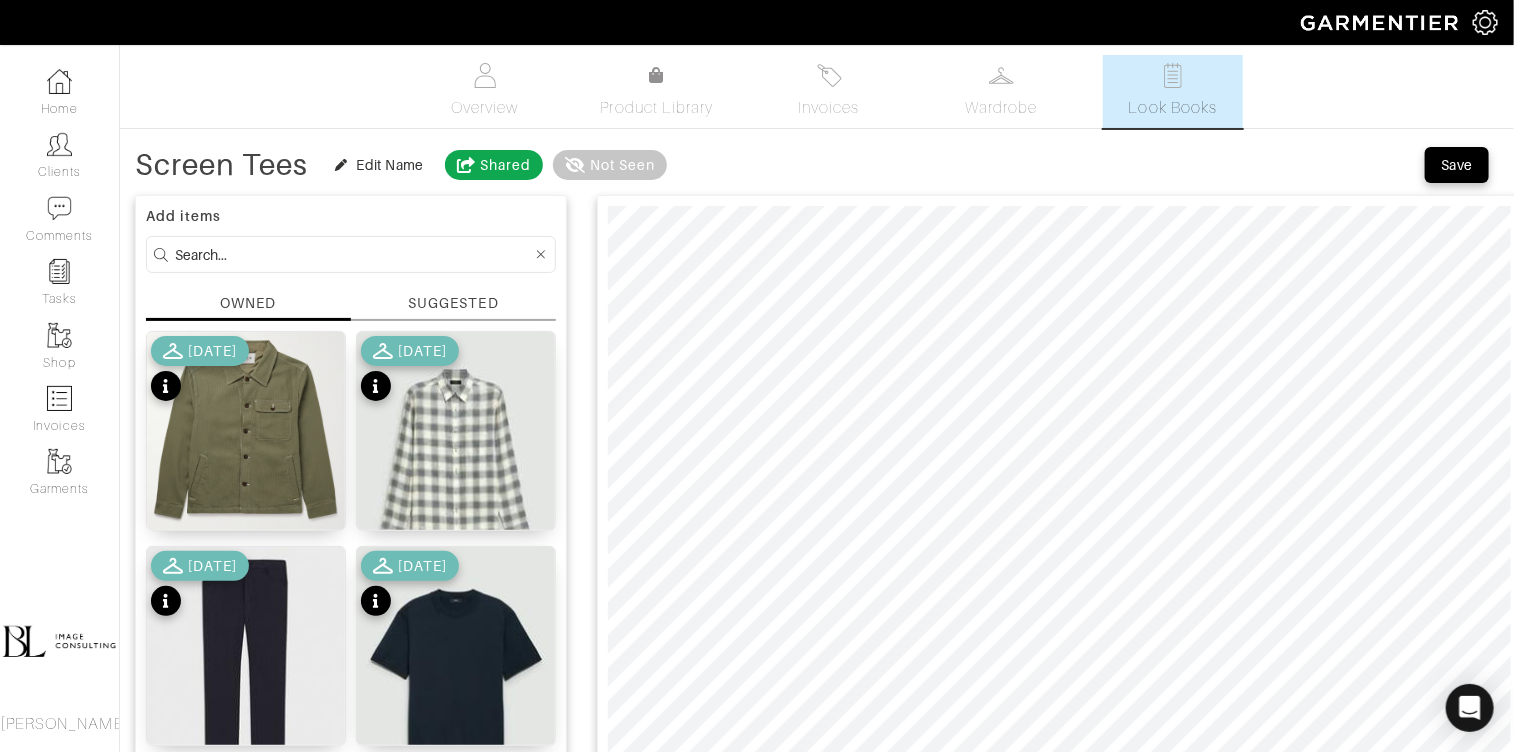 click on "SUGGESTED" at bounding box center (453, 303) 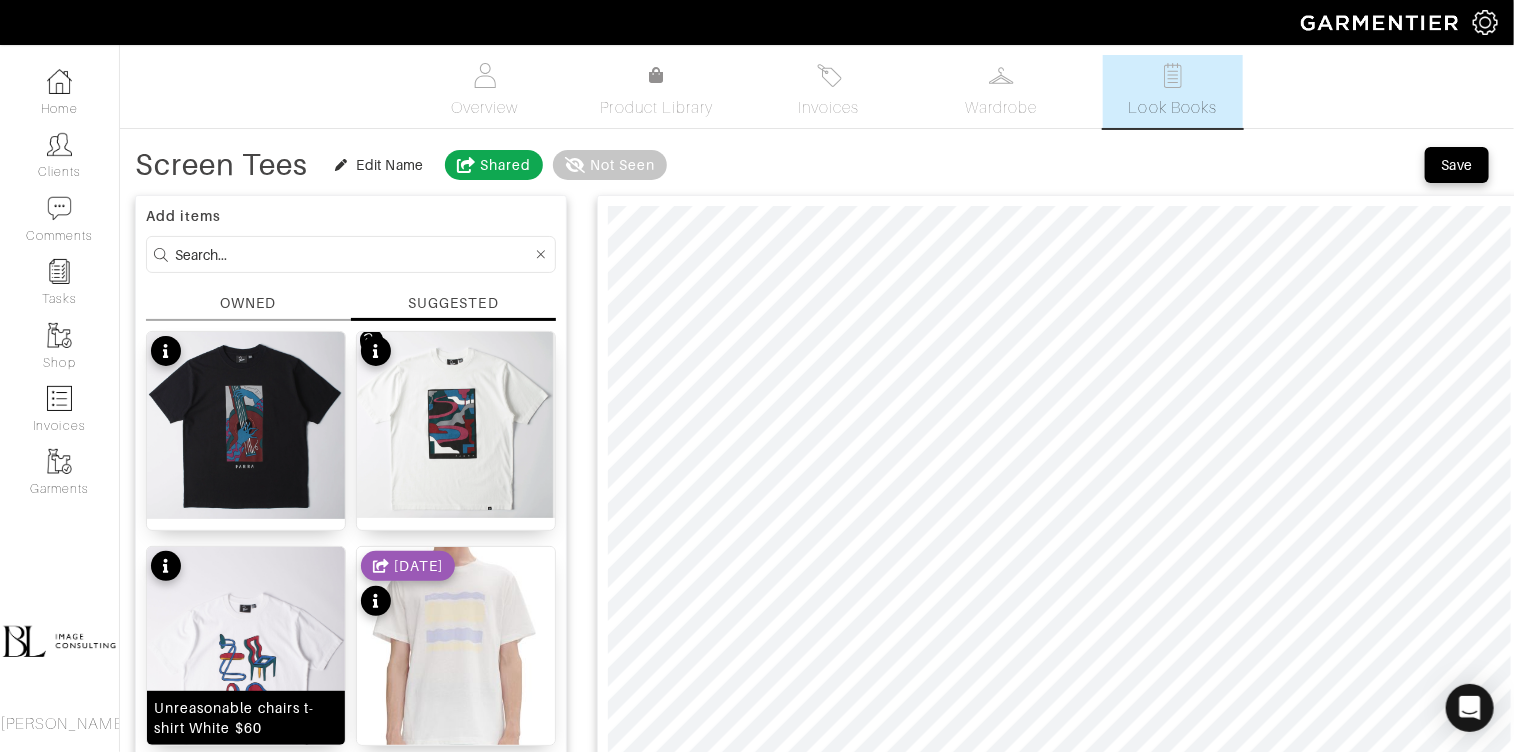 click at bounding box center (246, 671) 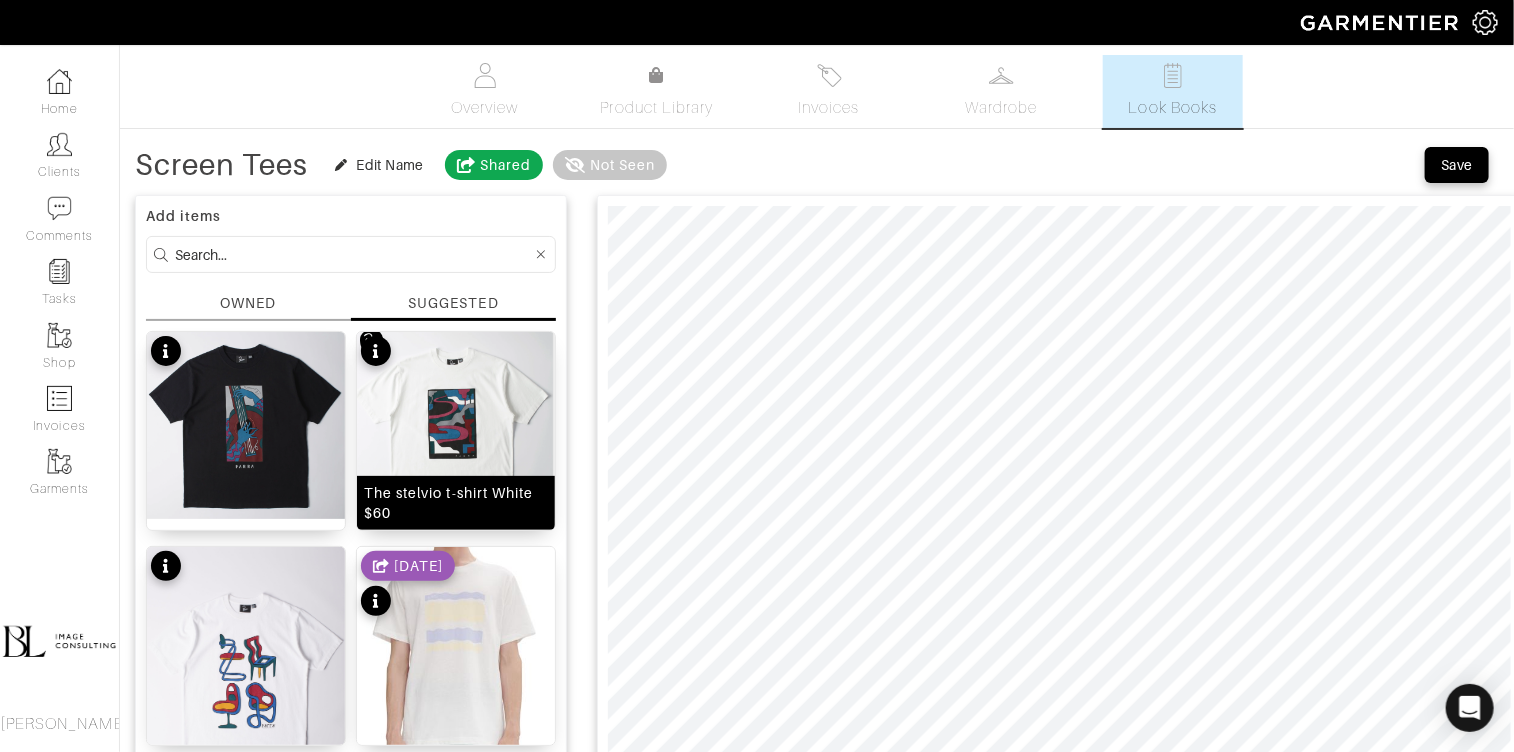 click at bounding box center (456, 425) 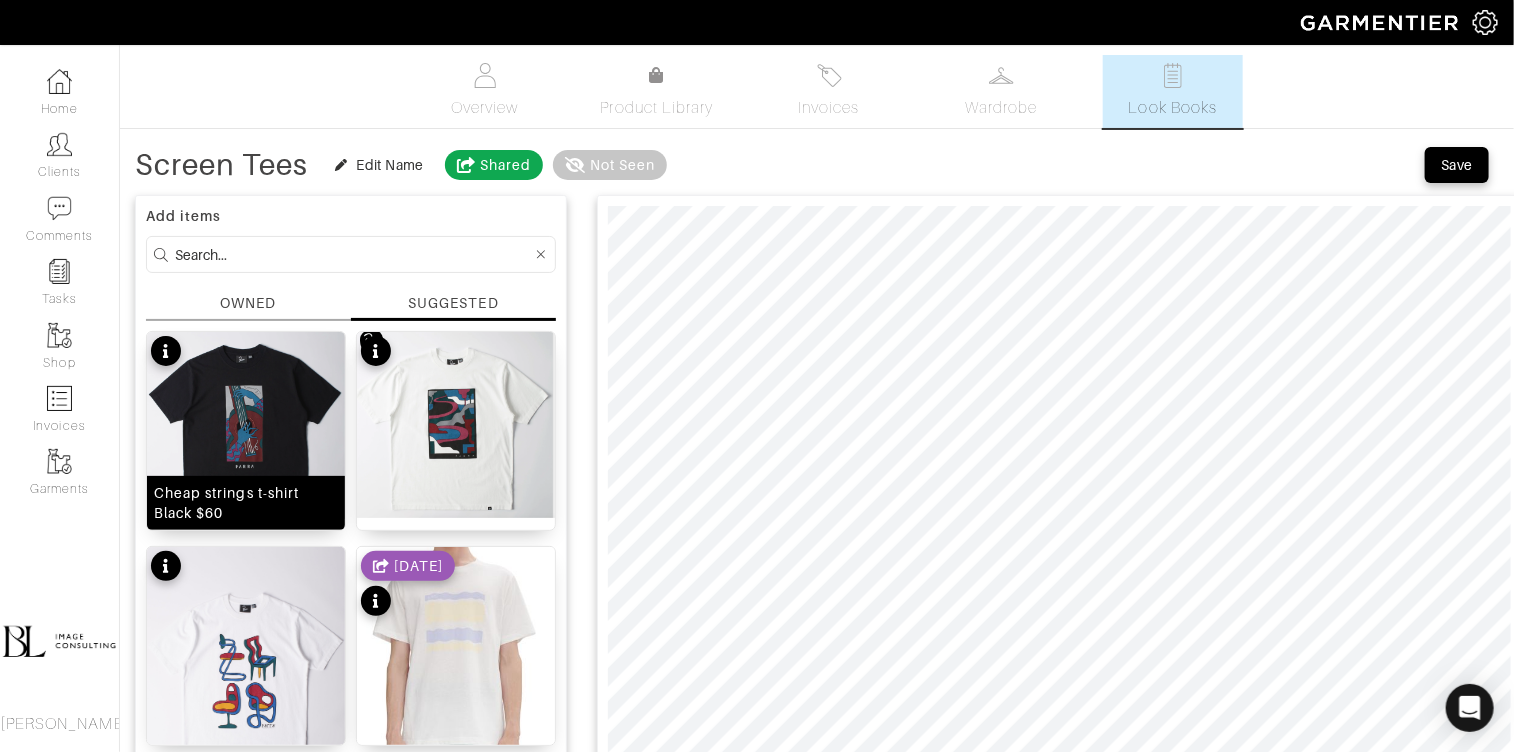click at bounding box center [246, 425] 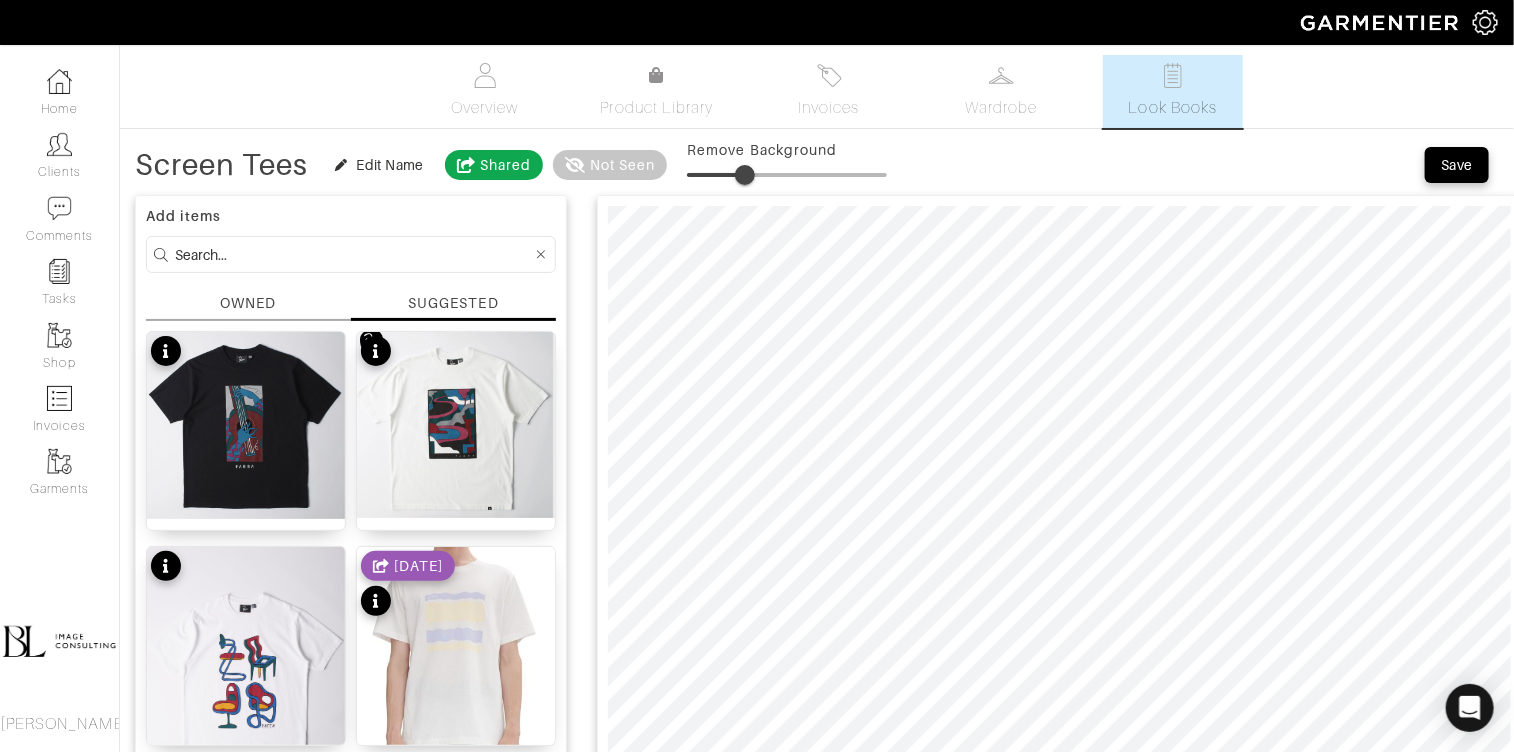 drag, startPoint x: 698, startPoint y: 167, endPoint x: 745, endPoint y: 167, distance: 47 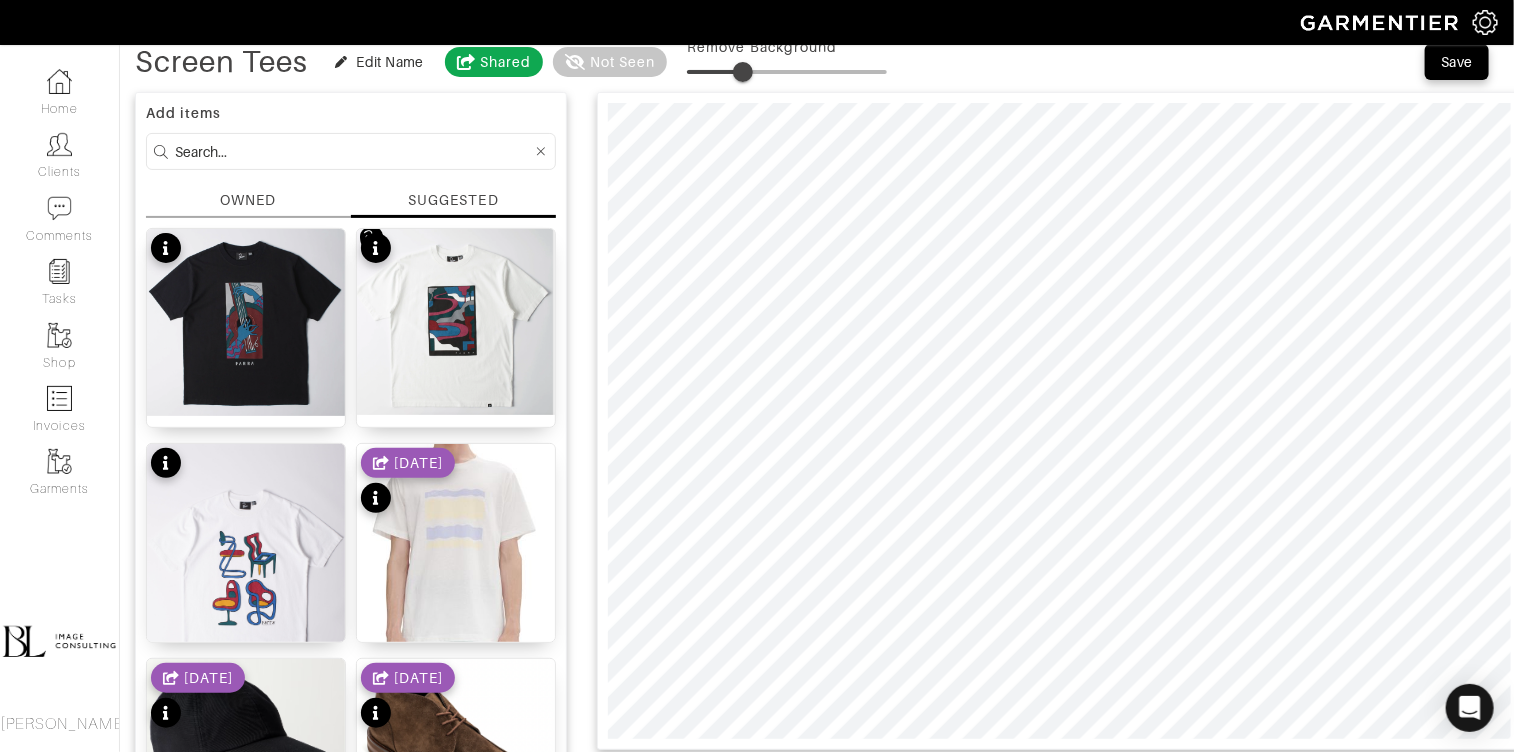 scroll, scrollTop: 138, scrollLeft: 0, axis: vertical 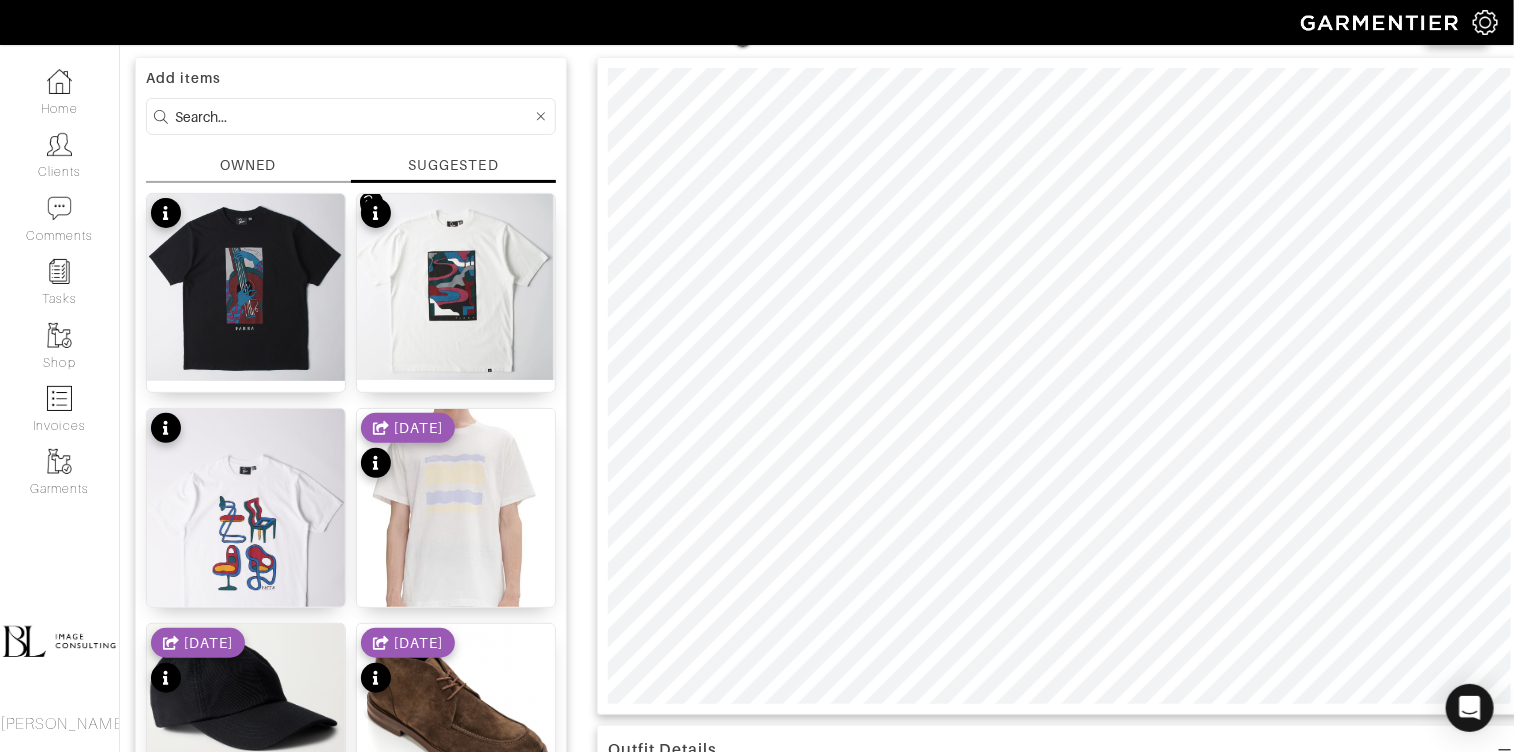click at bounding box center (1059, 386) 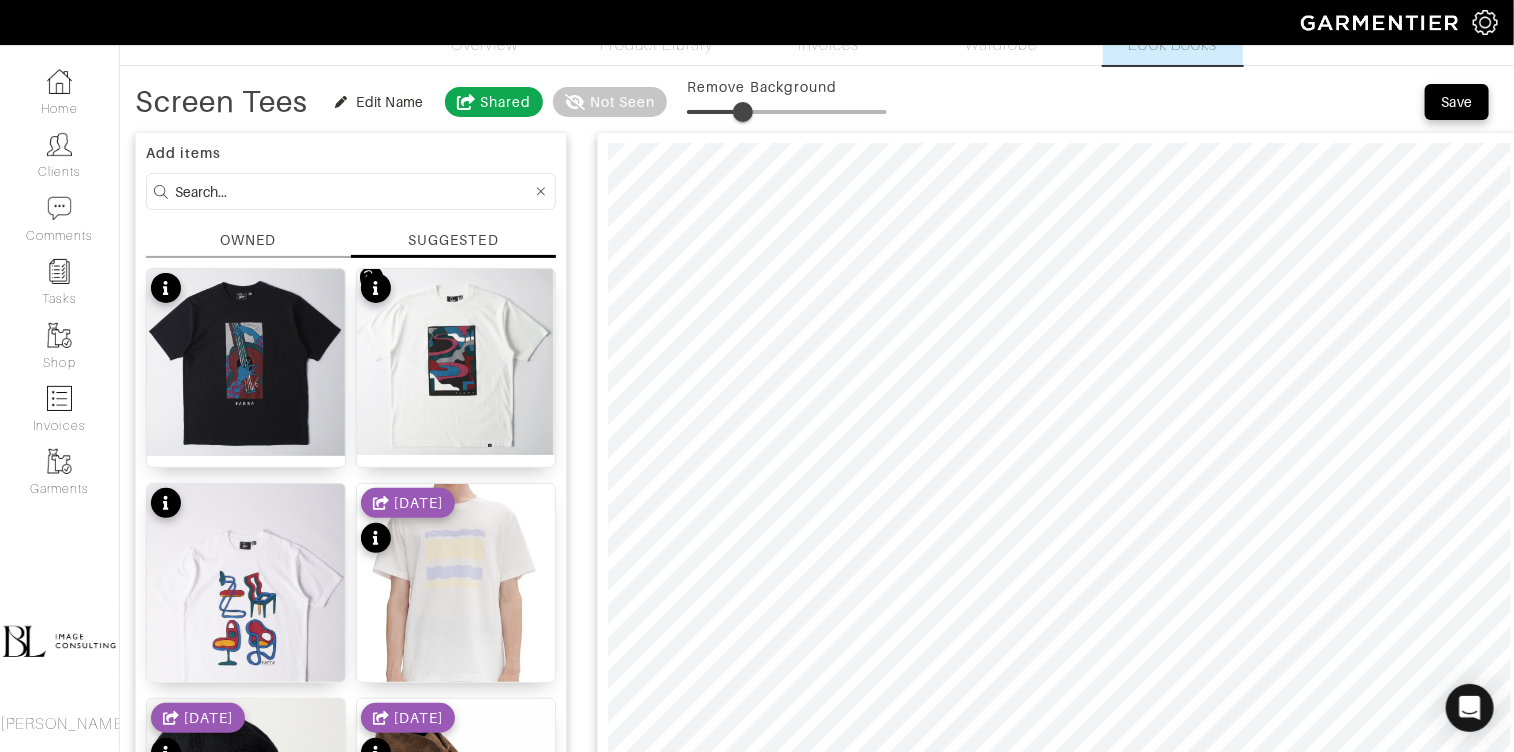 scroll, scrollTop: 54, scrollLeft: 0, axis: vertical 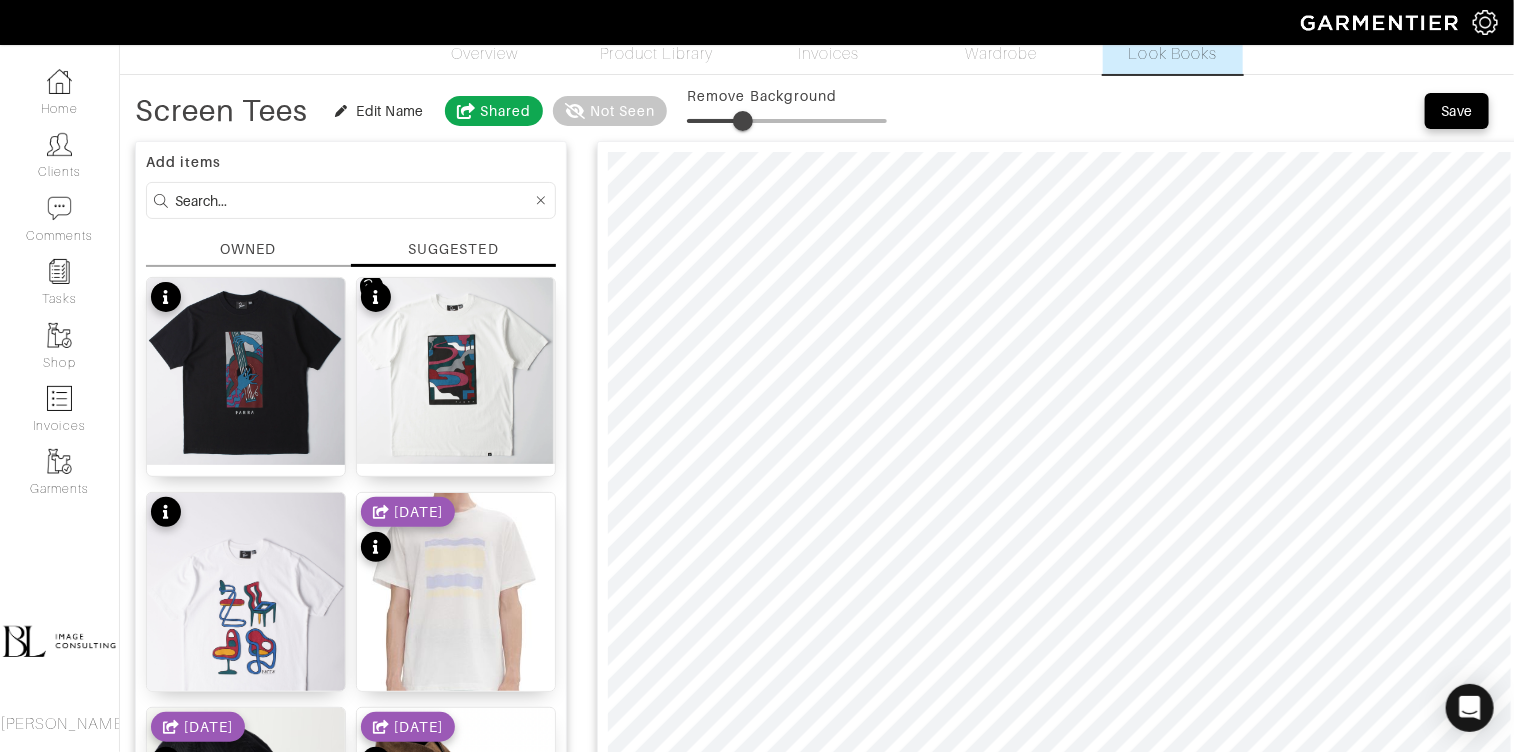 type on "10" 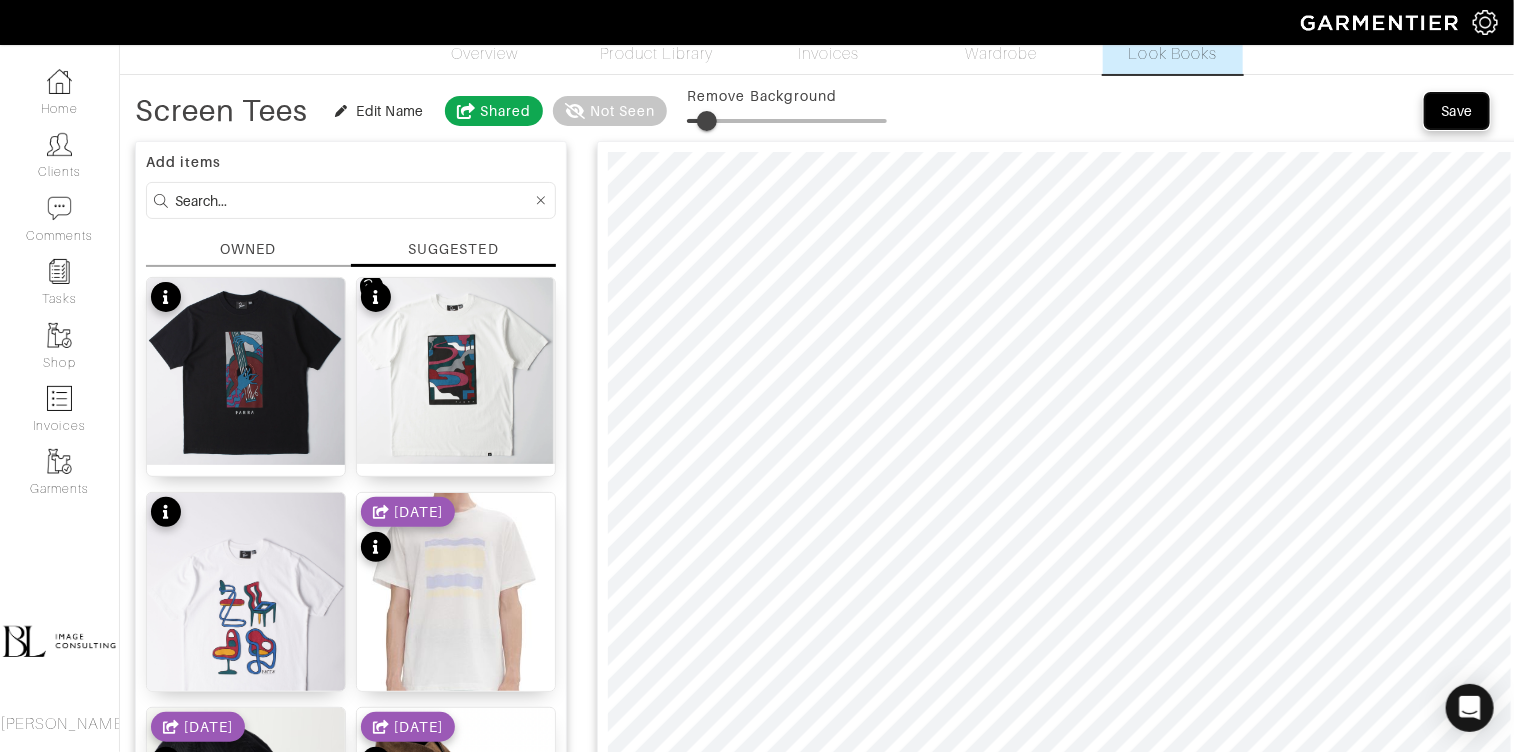 click on "Save" at bounding box center [1457, 111] 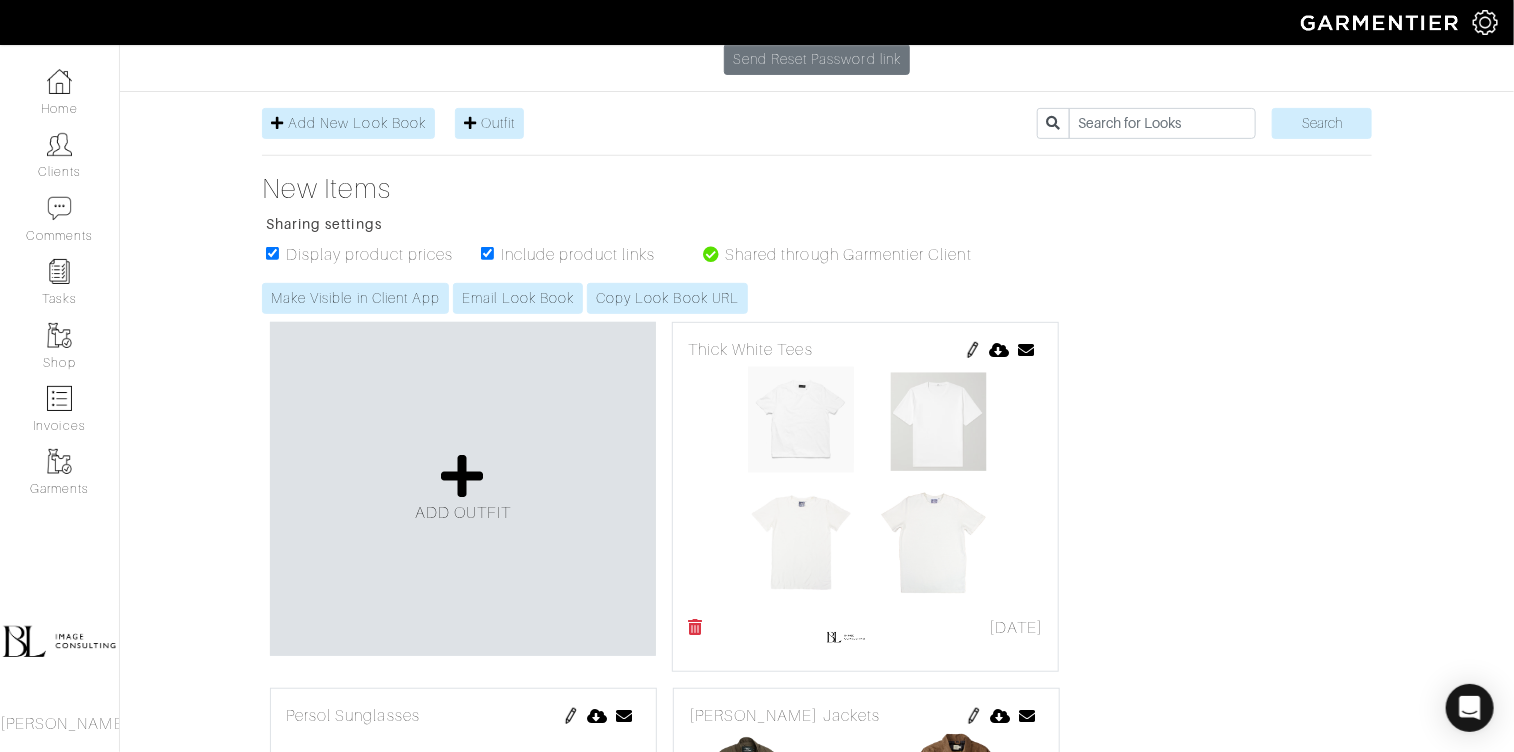 scroll, scrollTop: 285, scrollLeft: 0, axis: vertical 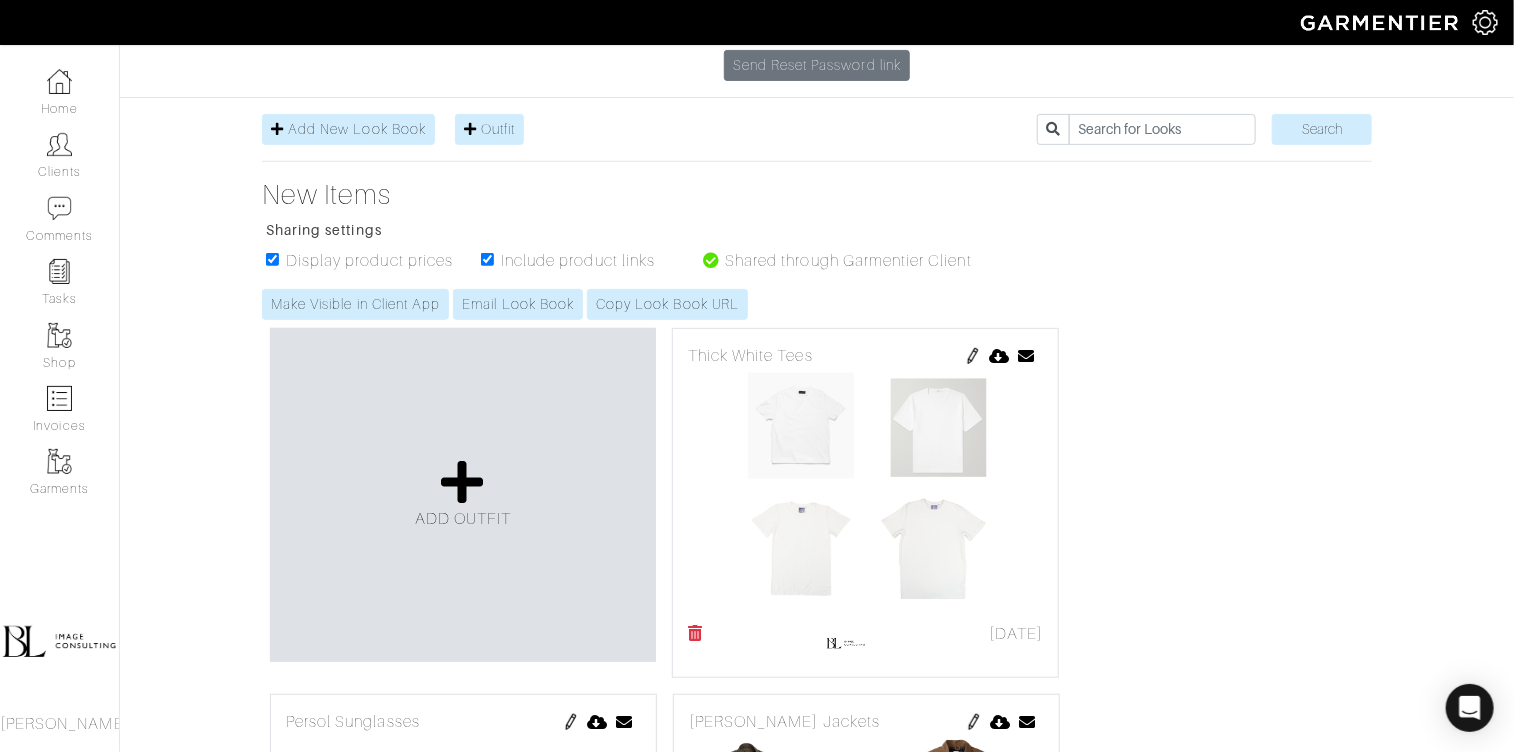 click at bounding box center (865, 493) 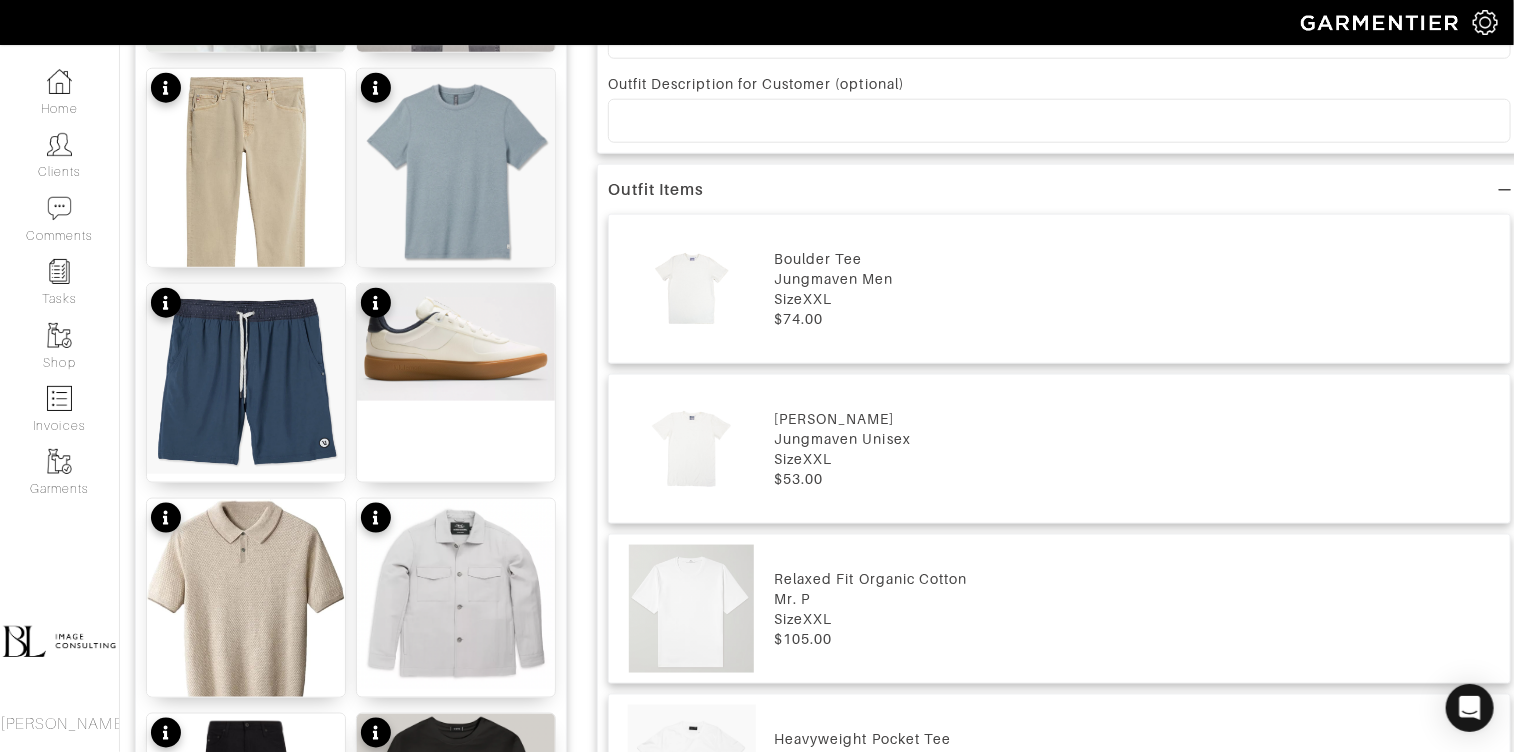 scroll, scrollTop: 976, scrollLeft: 0, axis: vertical 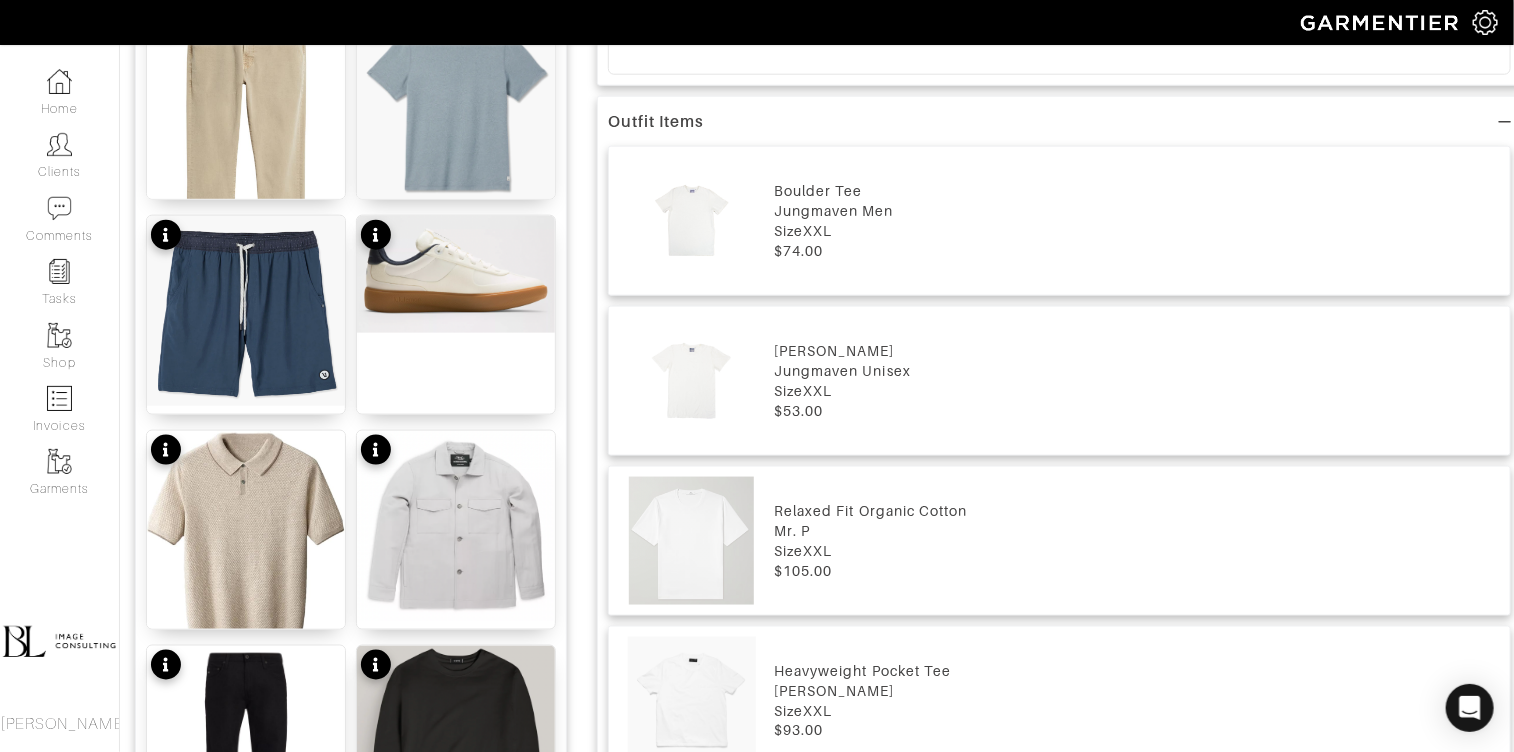 click on "Size  XXL" at bounding box center [1137, 231] 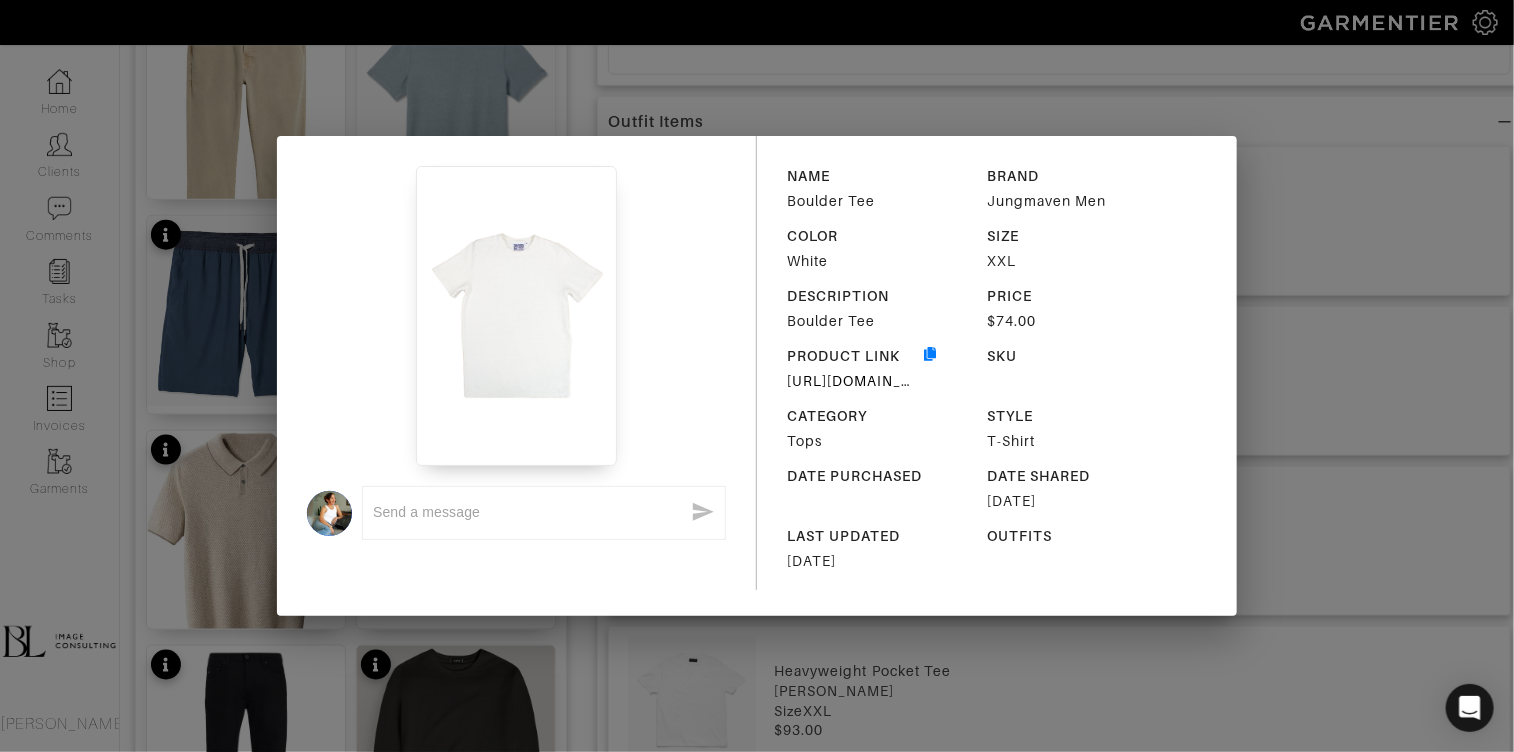 click on "x NAME Boulder Tee BRAND Jungmaven Men COLOR White SIZE XXL DESCRIPTION Boulder Tee PRICE $74.00 PRODUCT LINK https://jungmaven.com/products/hemp-tee-boulder?variant=41650839453894   SKU CATEGORY Tops STYLE T-Shirt DATE PURCHASED DATE SHARED 07/24/2025 LAST UPDATED 07/24/2025 OUTFITS" at bounding box center [757, 376] 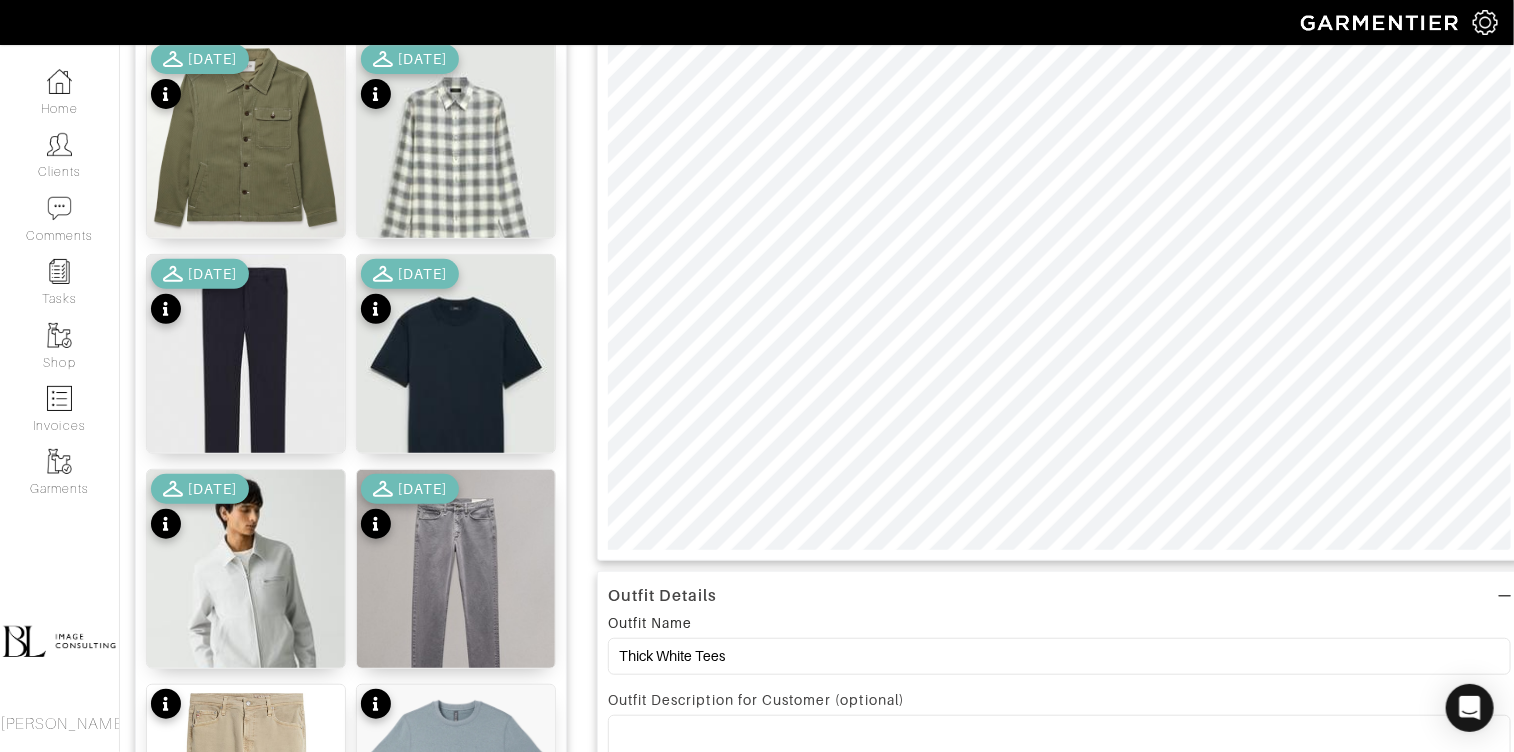 scroll, scrollTop: 0, scrollLeft: 0, axis: both 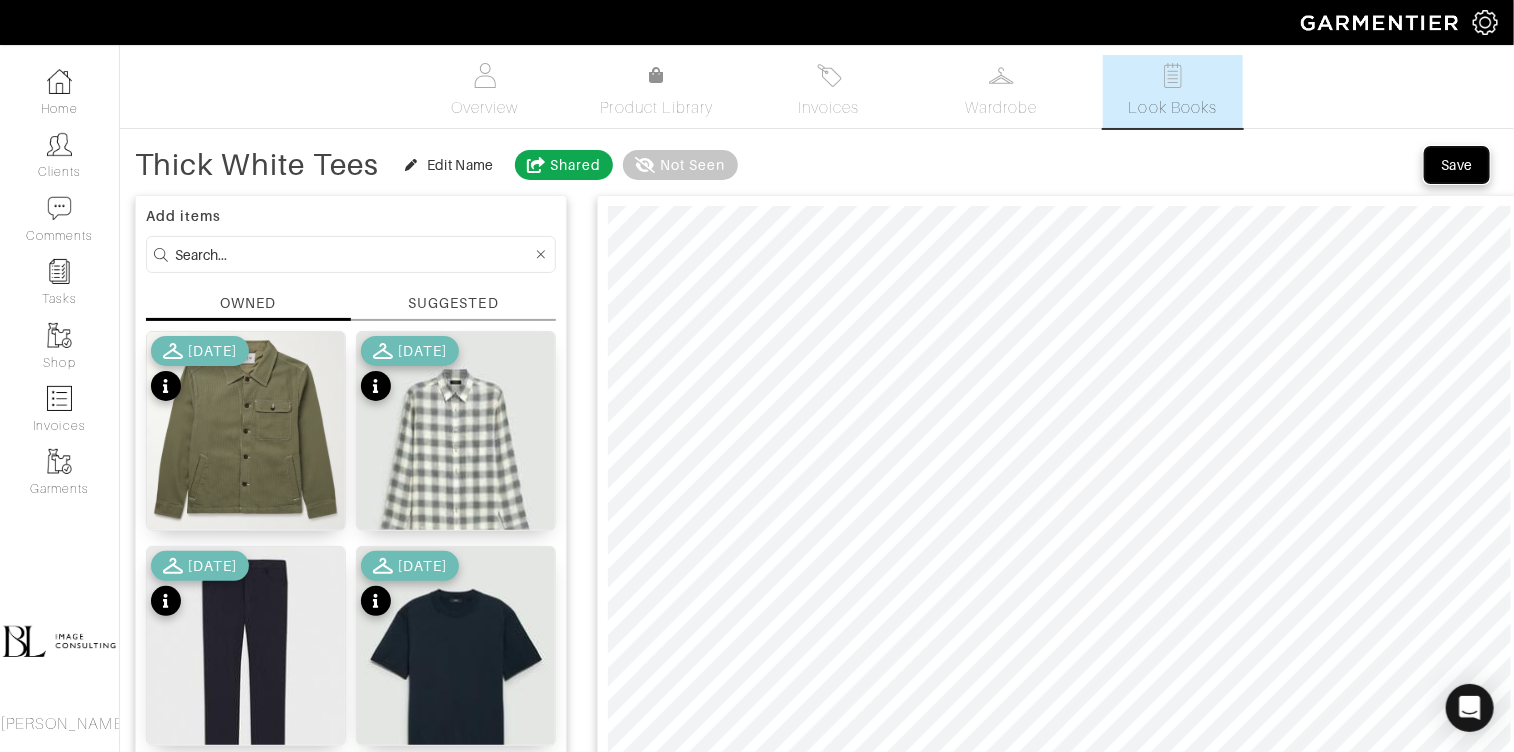 click on "Save" at bounding box center (1457, 165) 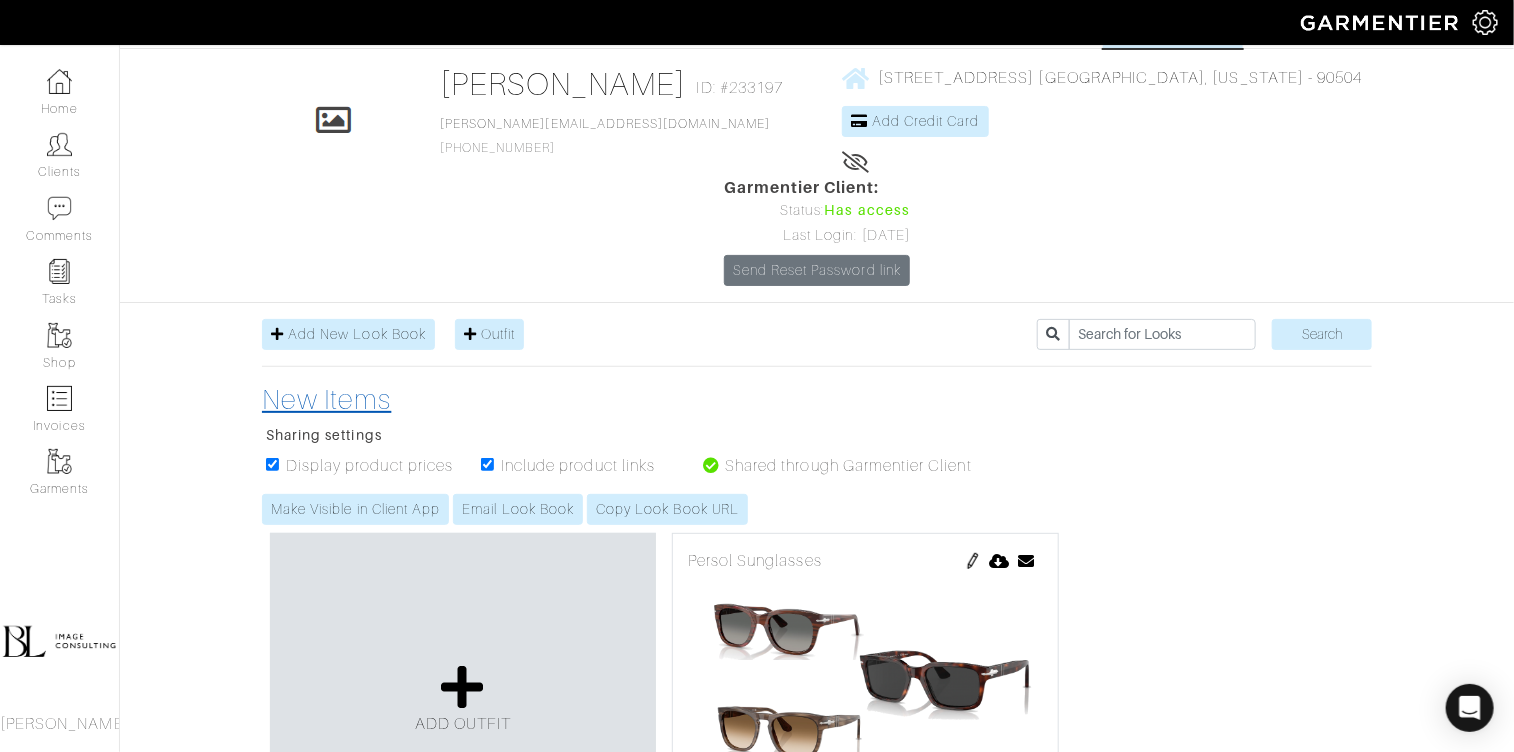 scroll, scrollTop: 73, scrollLeft: 0, axis: vertical 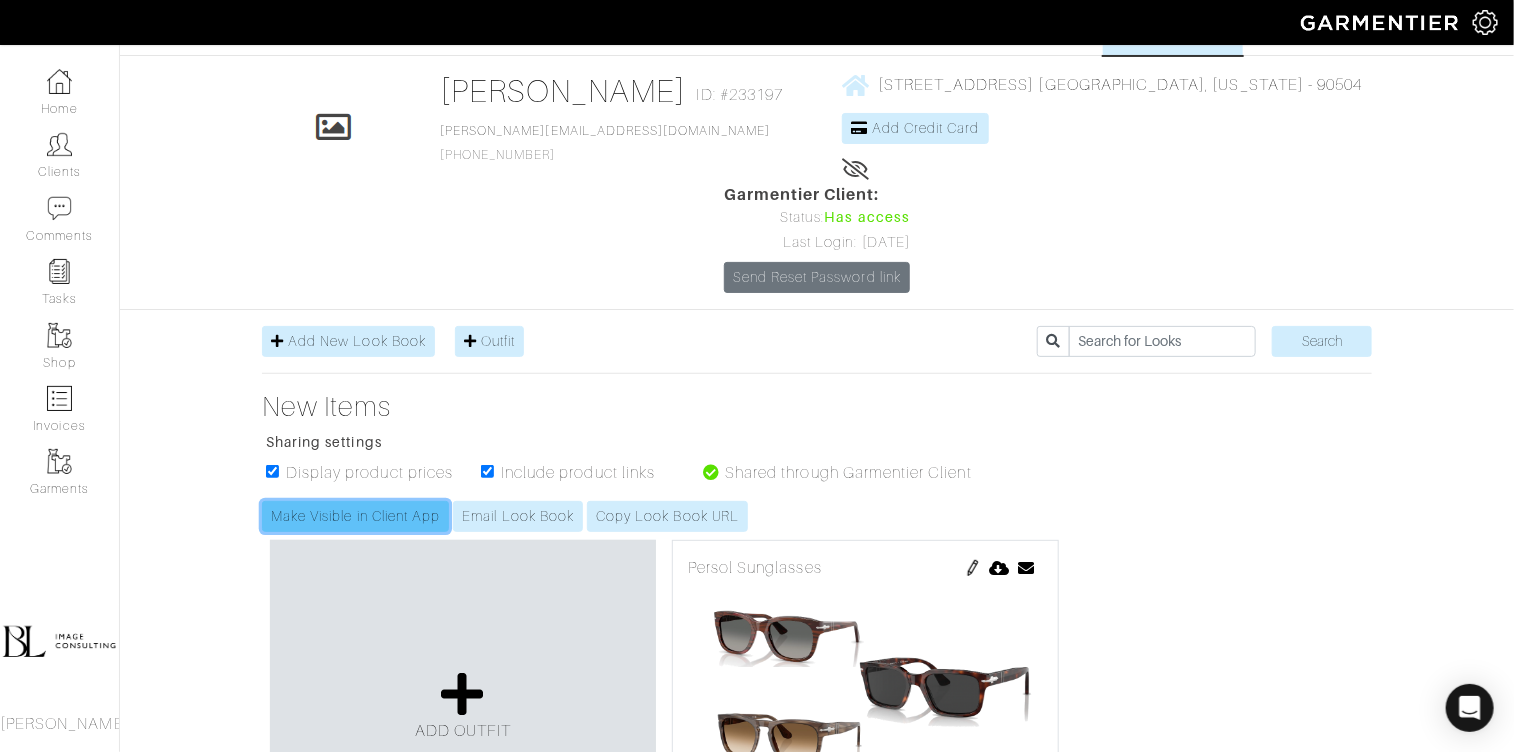 click on "Make Visible in Client App" at bounding box center (355, 516) 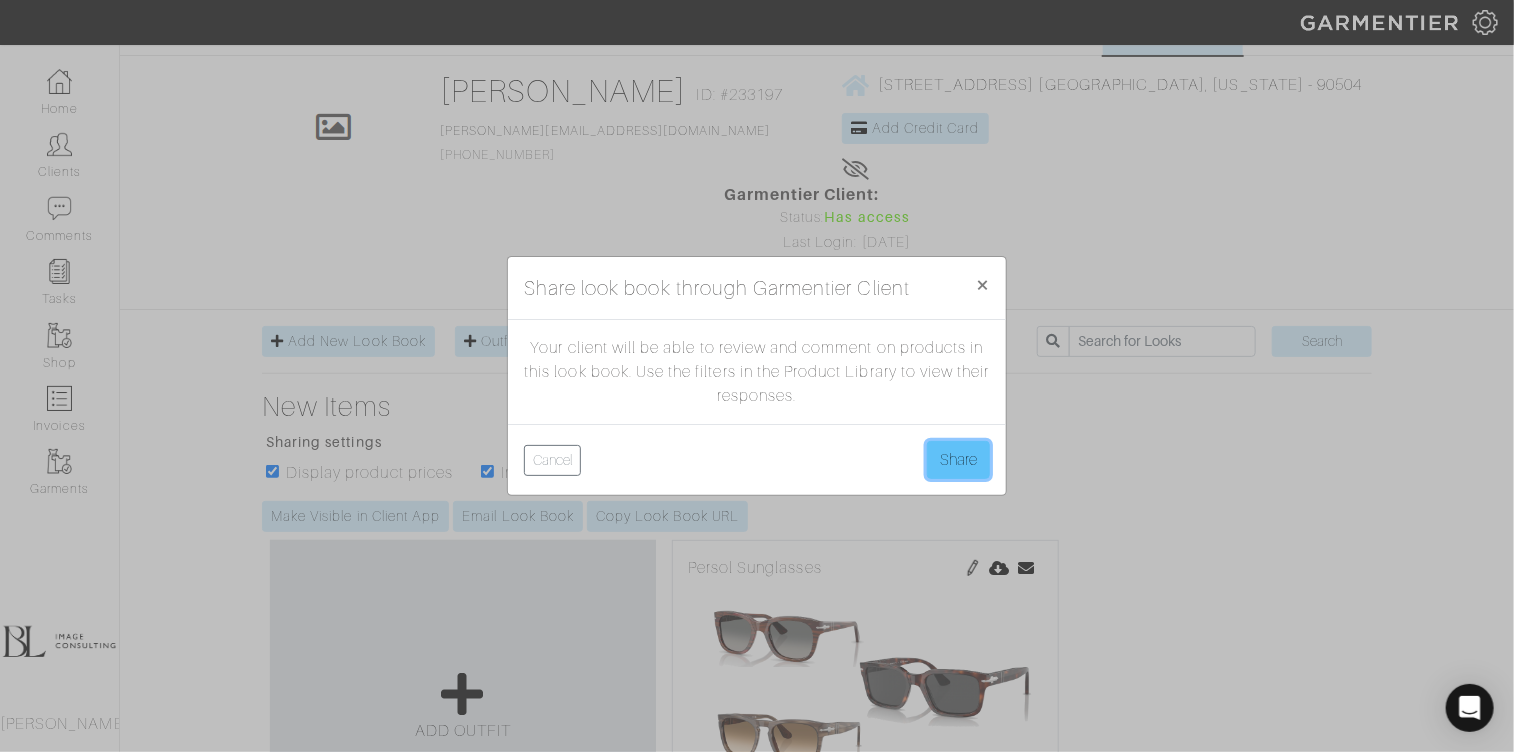 click on "Share" at bounding box center (958, 460) 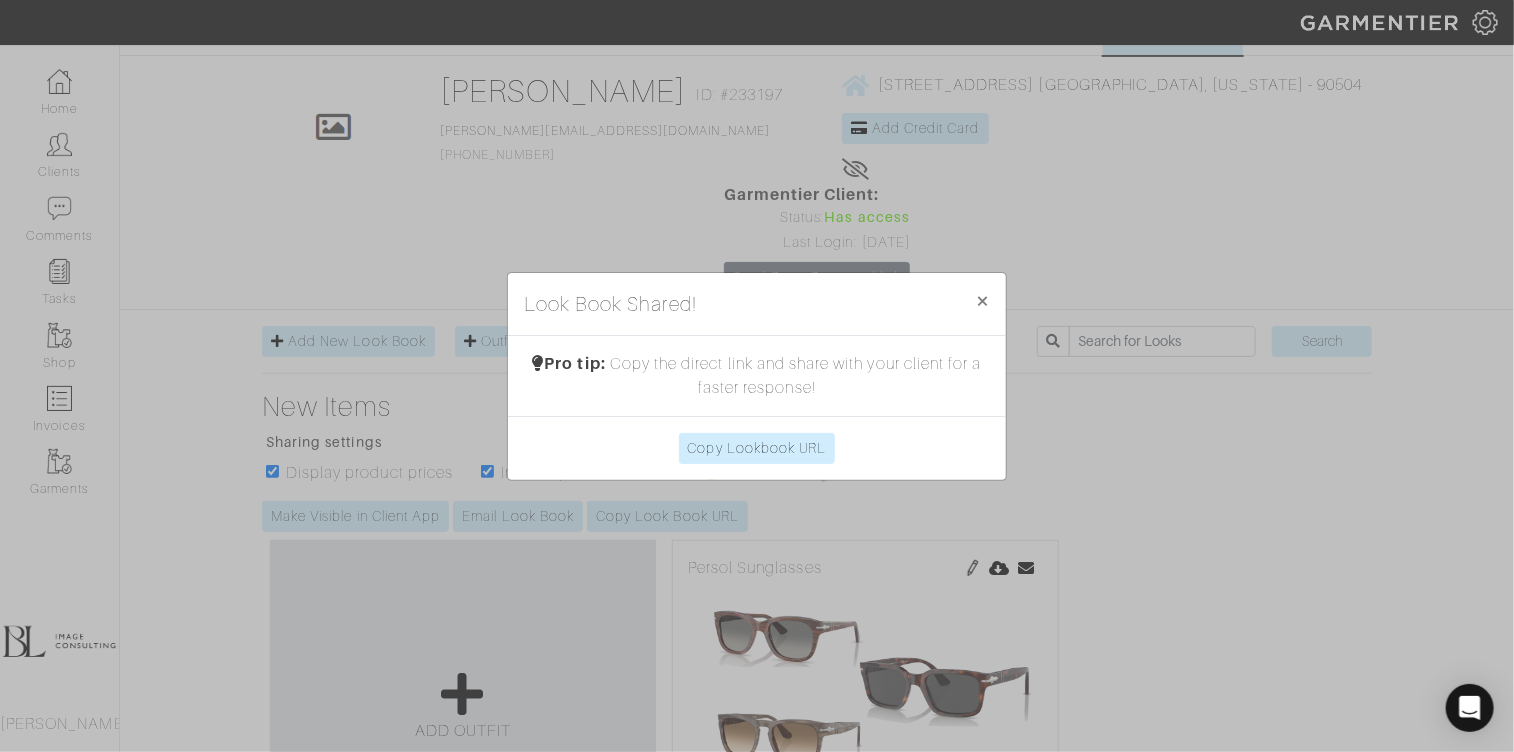 click on "Look Book Shared!
× Close
Pro tip:
Copy the direct link and share with your client for a faster response!
Copy Lookbook URL" at bounding box center [757, 376] 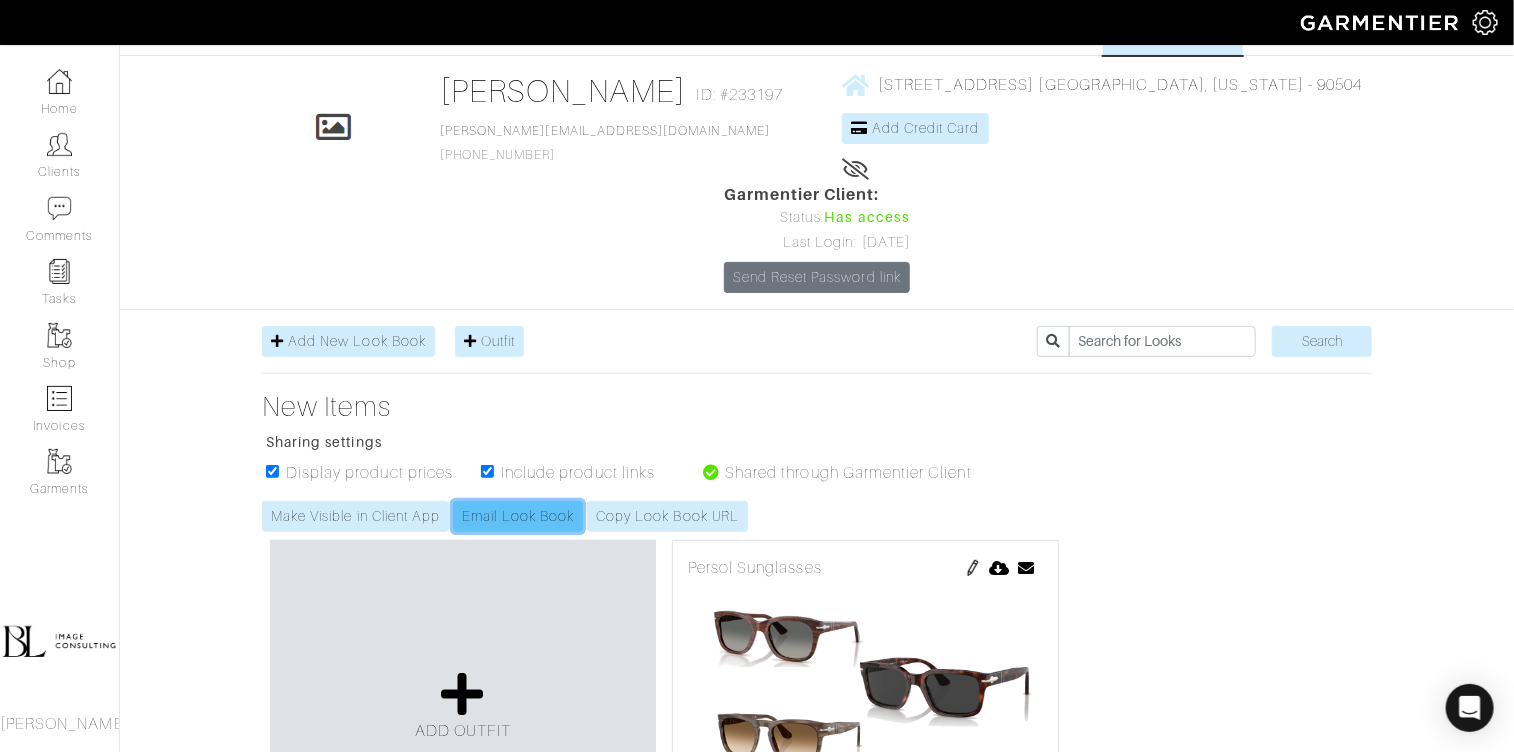 click on "Email Look Book" at bounding box center (518, 516) 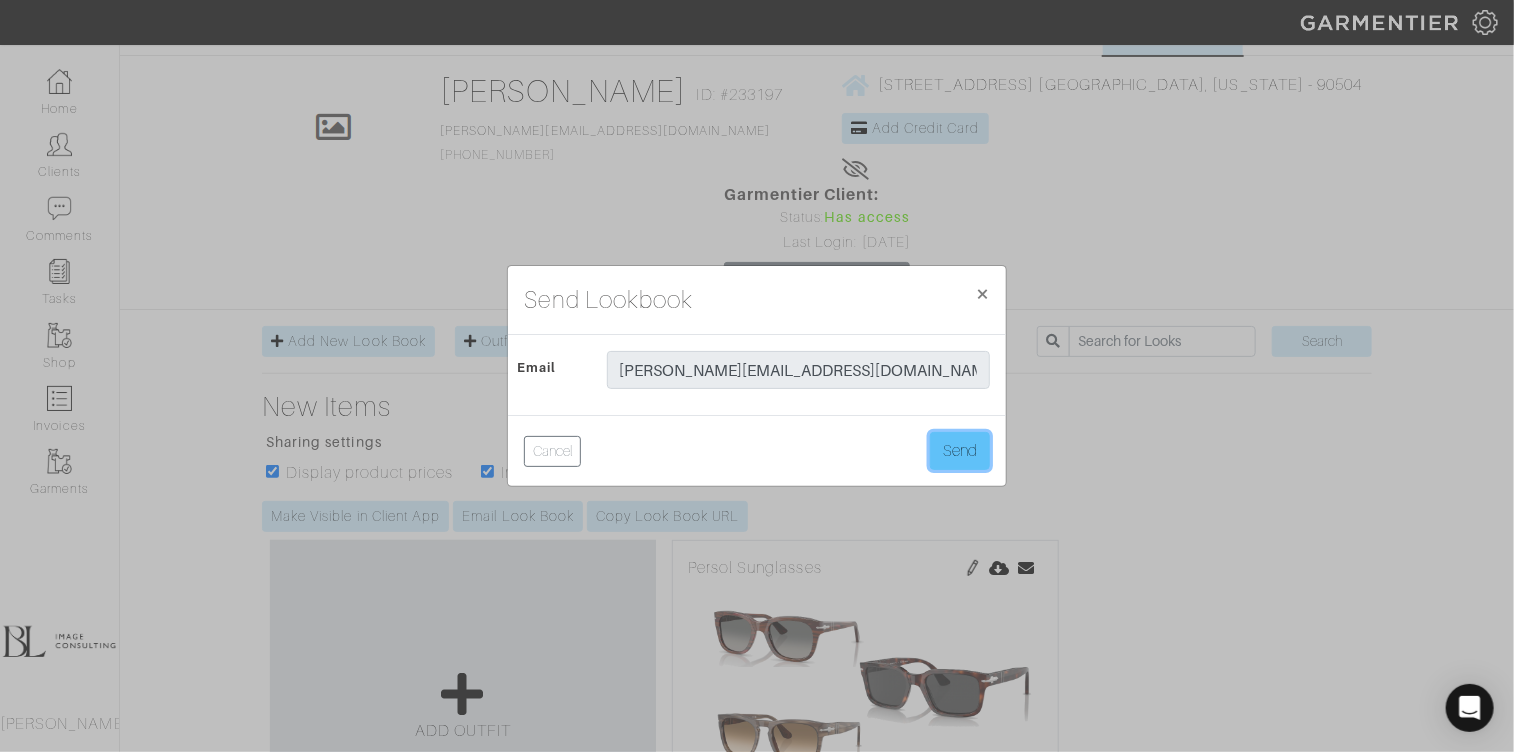 click on "Send" at bounding box center (960, 451) 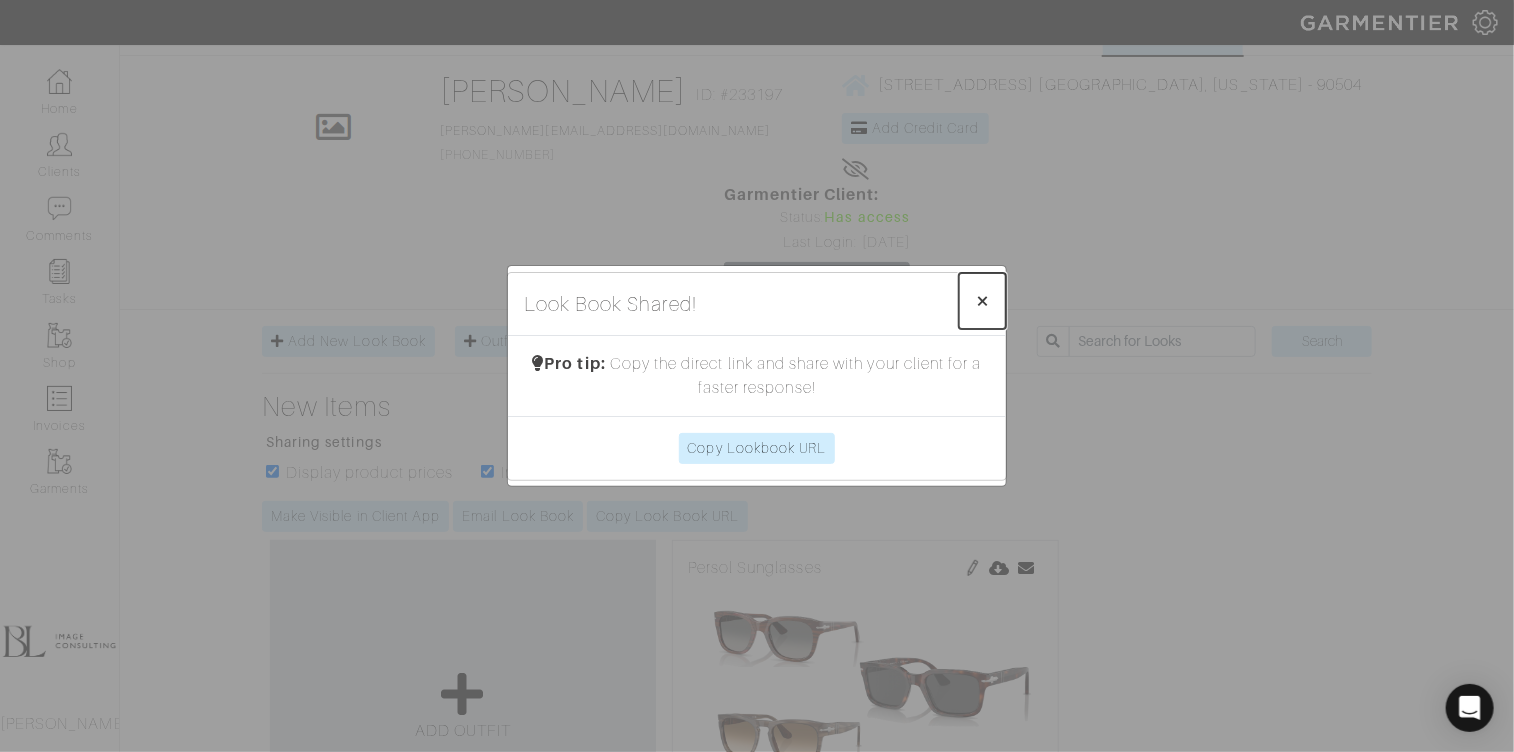 click on "×" at bounding box center [982, 300] 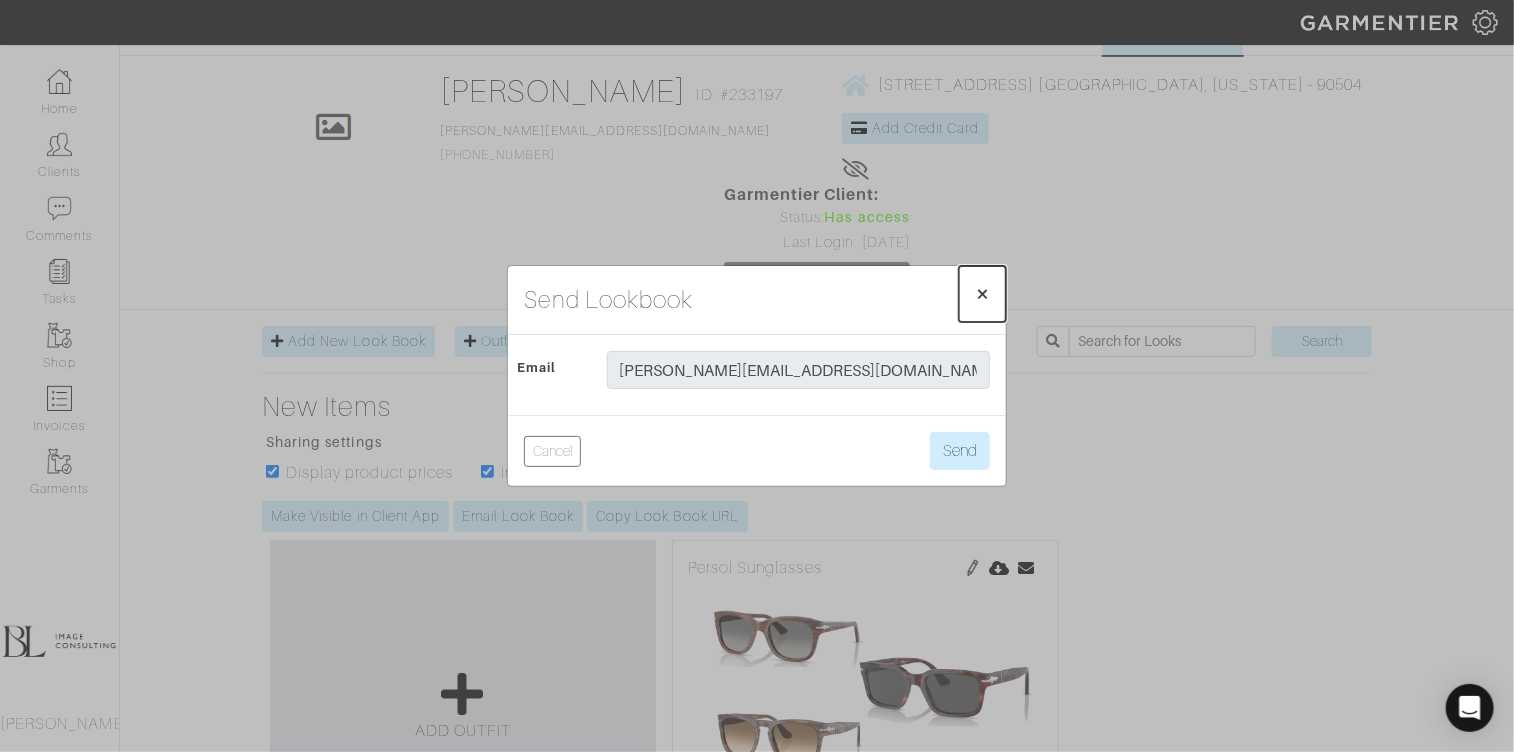 click on "×" at bounding box center [982, 293] 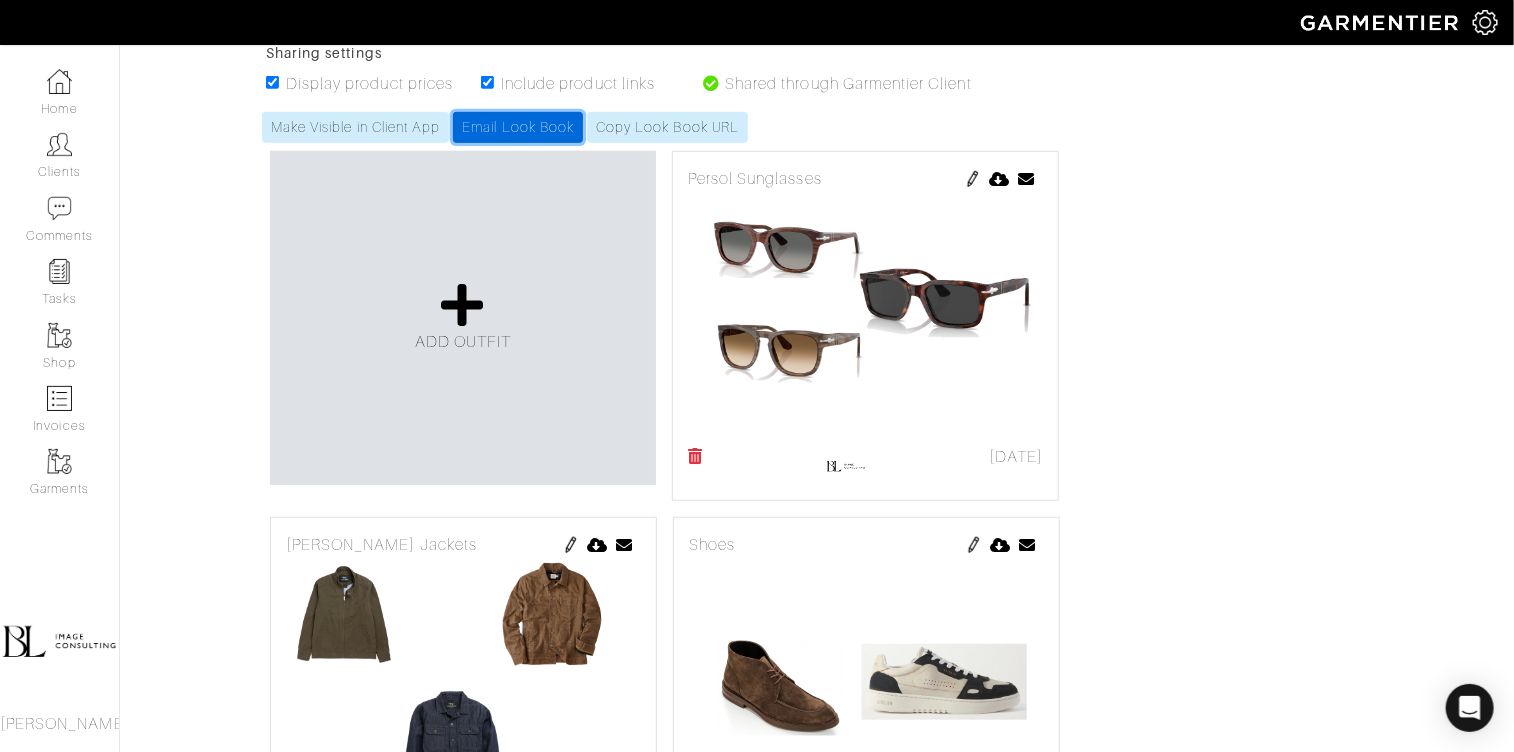 scroll, scrollTop: 468, scrollLeft: 0, axis: vertical 